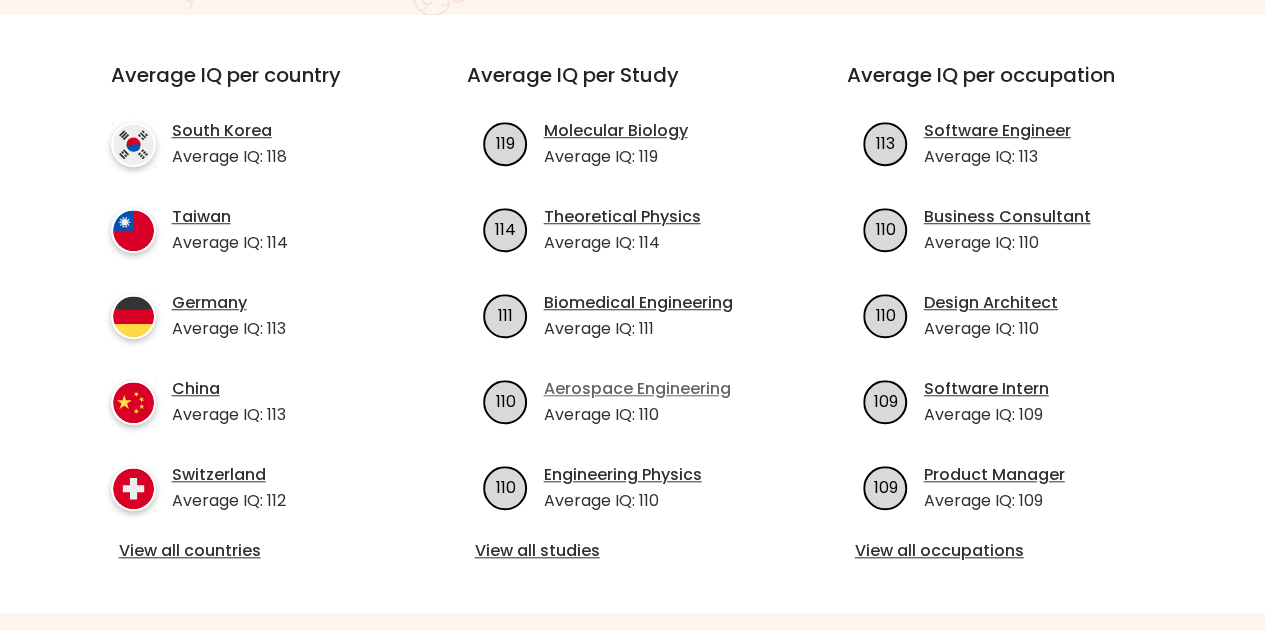 scroll, scrollTop: 686, scrollLeft: 0, axis: vertical 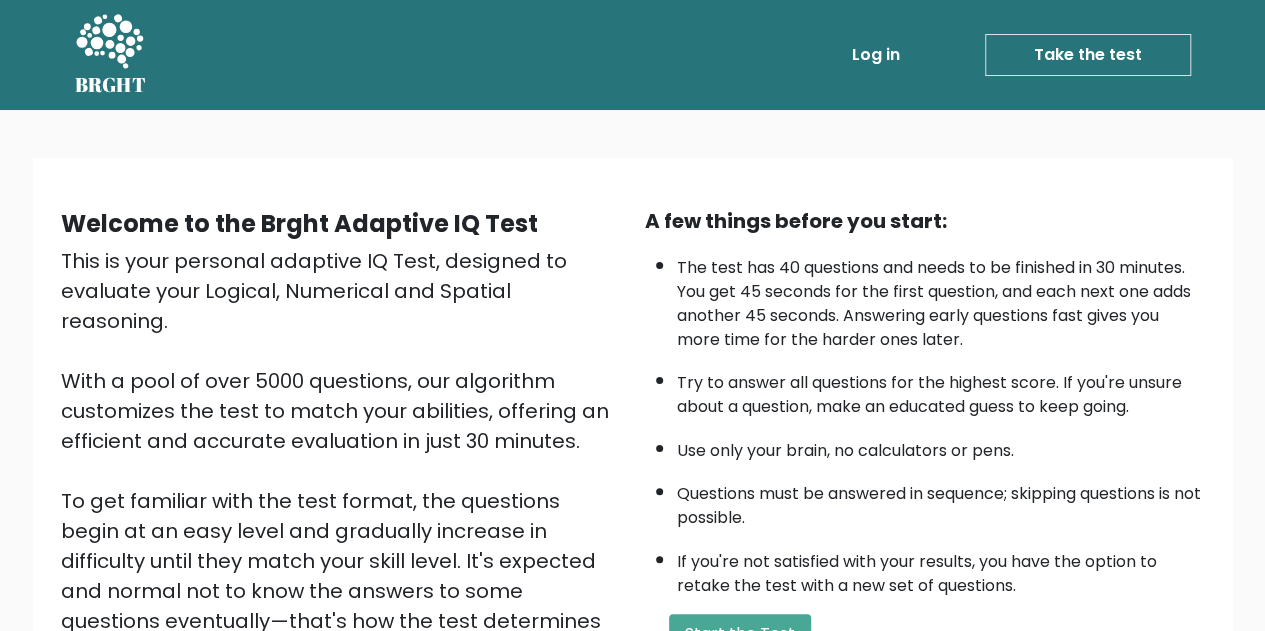 click on "Take the test" at bounding box center (1088, 55) 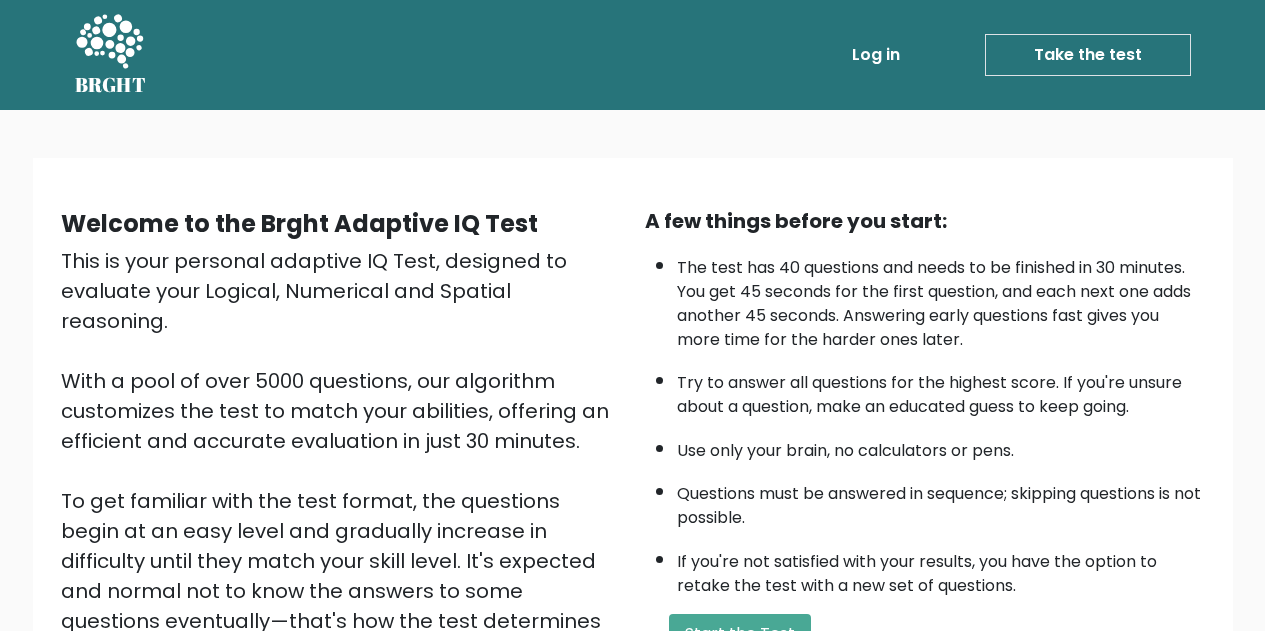 scroll, scrollTop: 0, scrollLeft: 0, axis: both 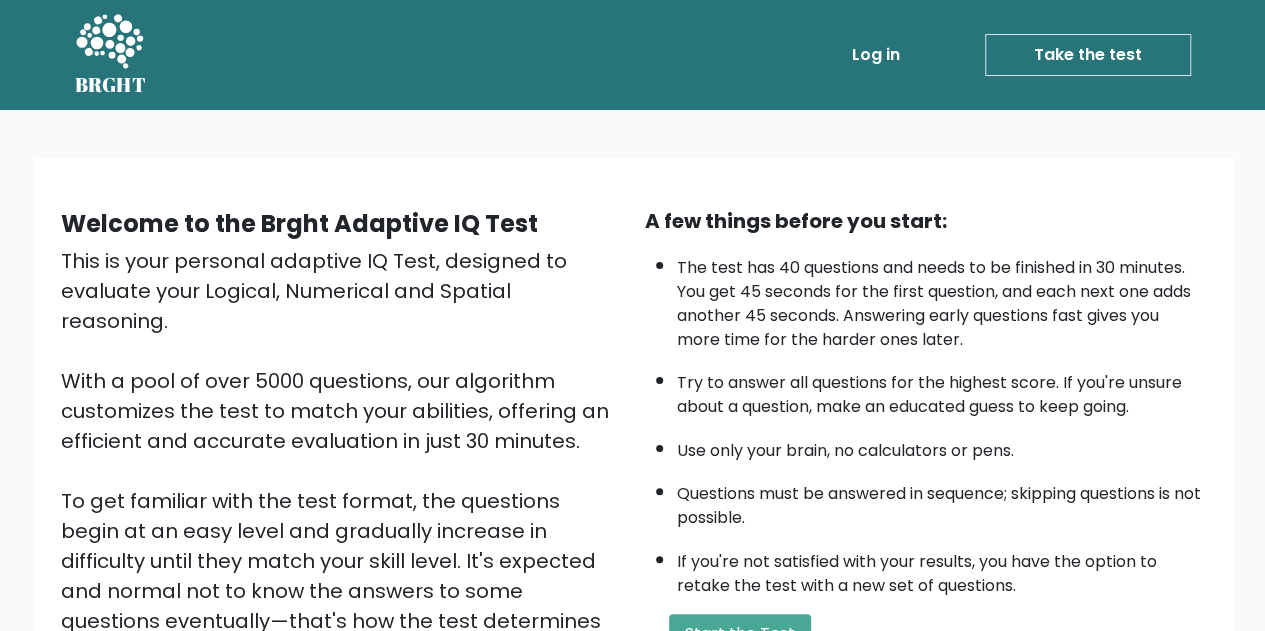 click on "Take the test" at bounding box center (1088, 55) 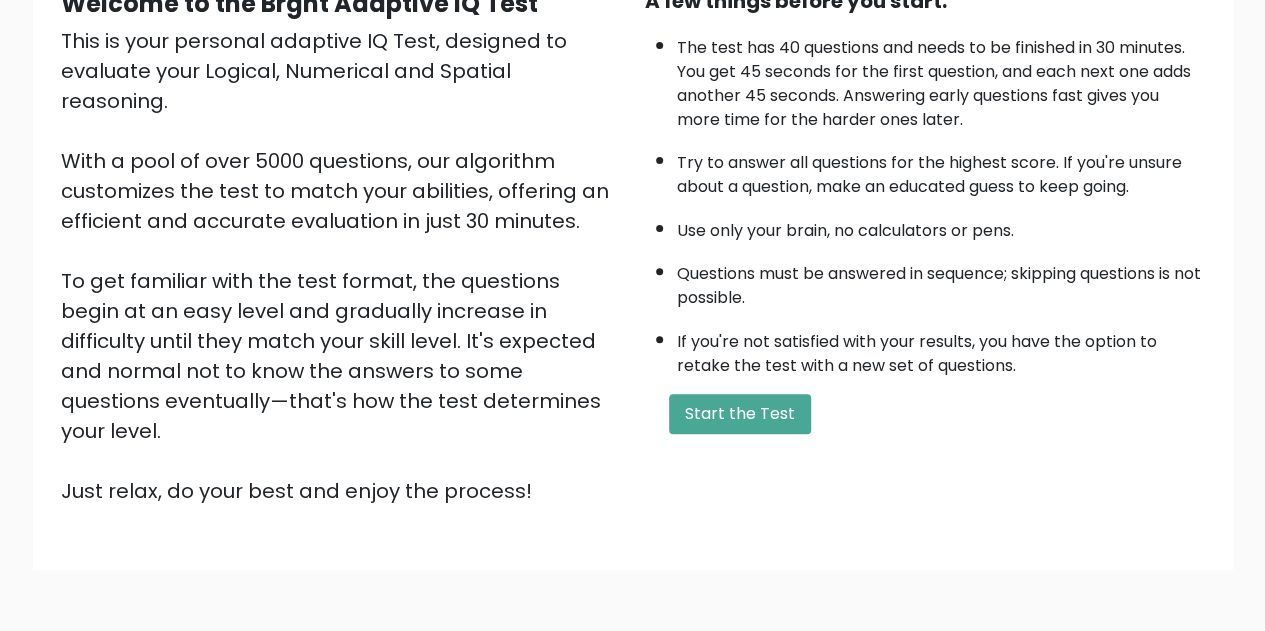 scroll, scrollTop: 222, scrollLeft: 0, axis: vertical 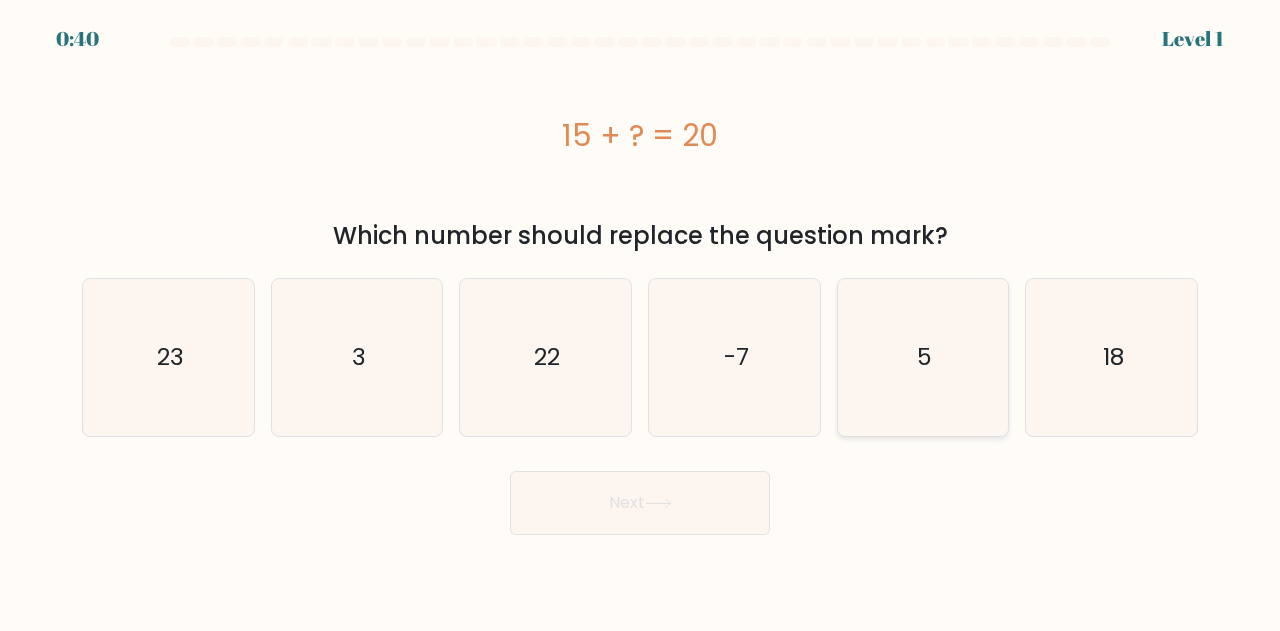 click on "5" at bounding box center [923, 357] 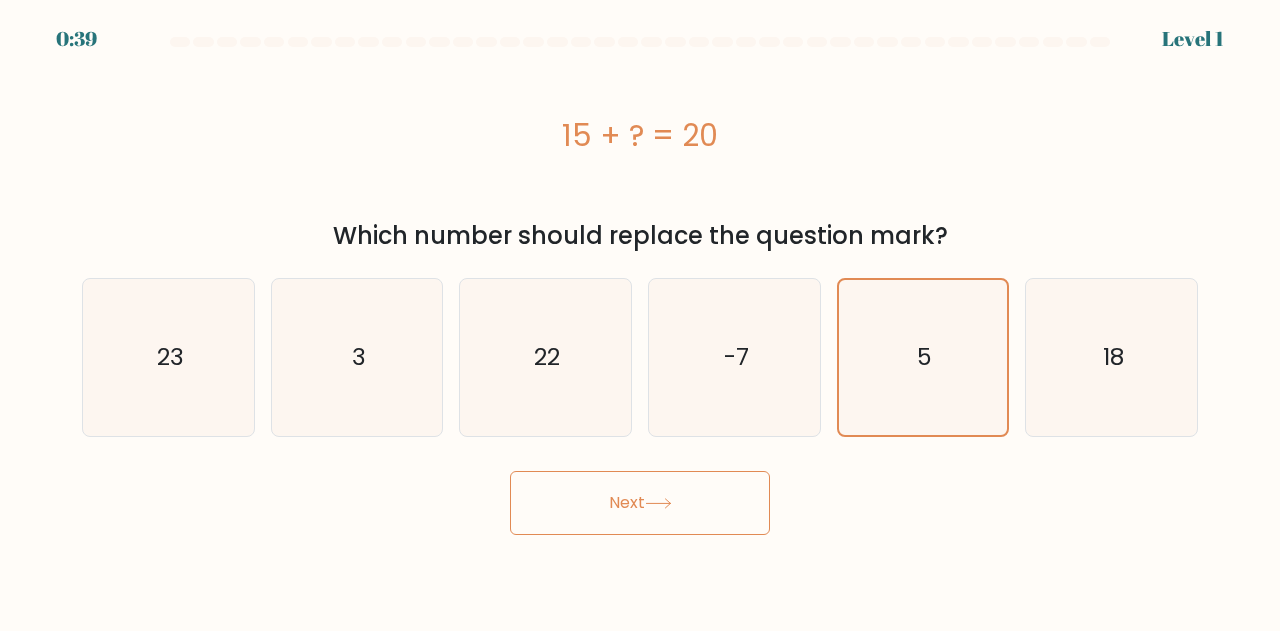 click on "Next" at bounding box center (640, 503) 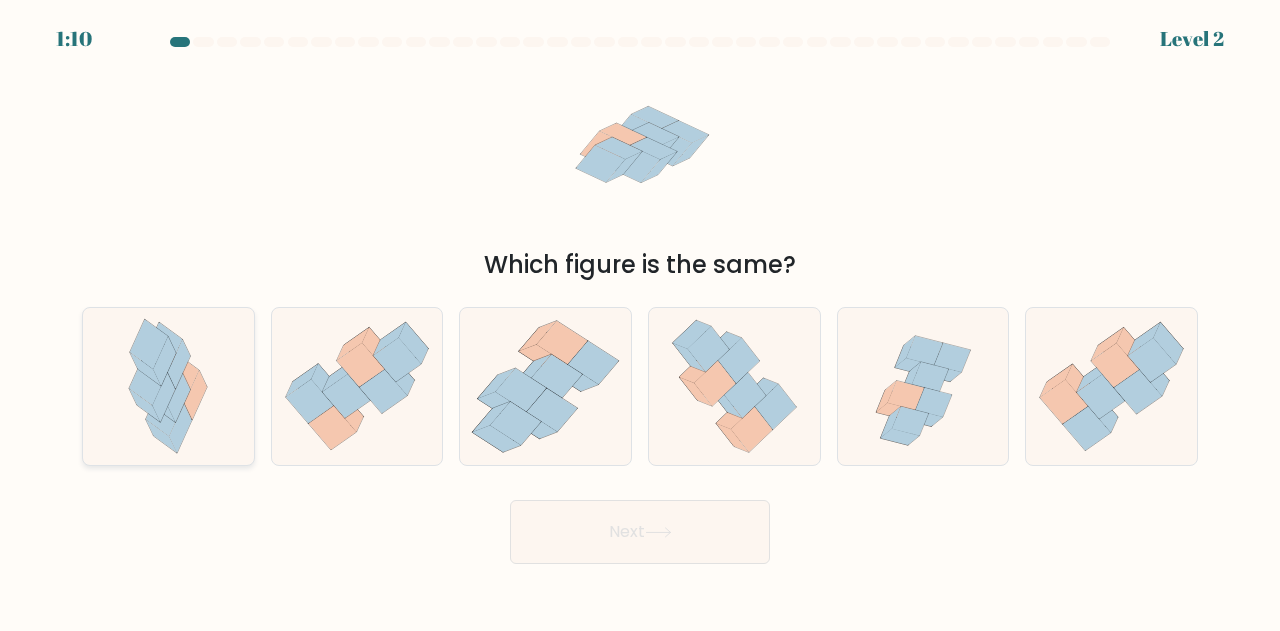 click at bounding box center (164, 397) 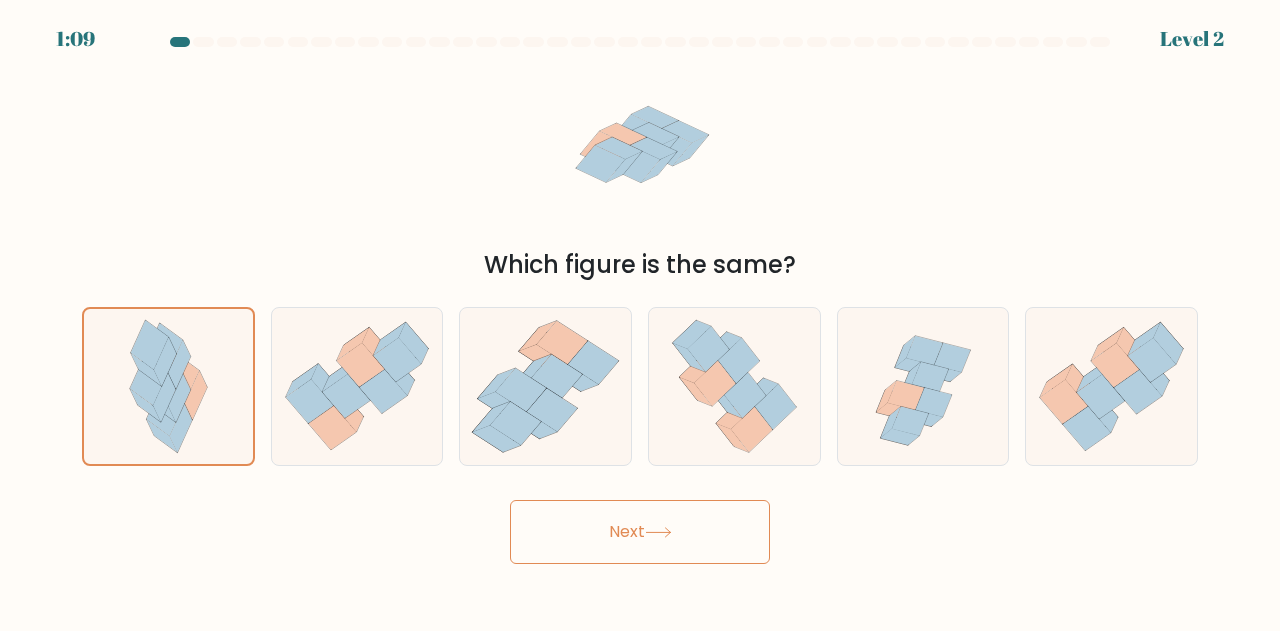 click on "Next" at bounding box center [640, 532] 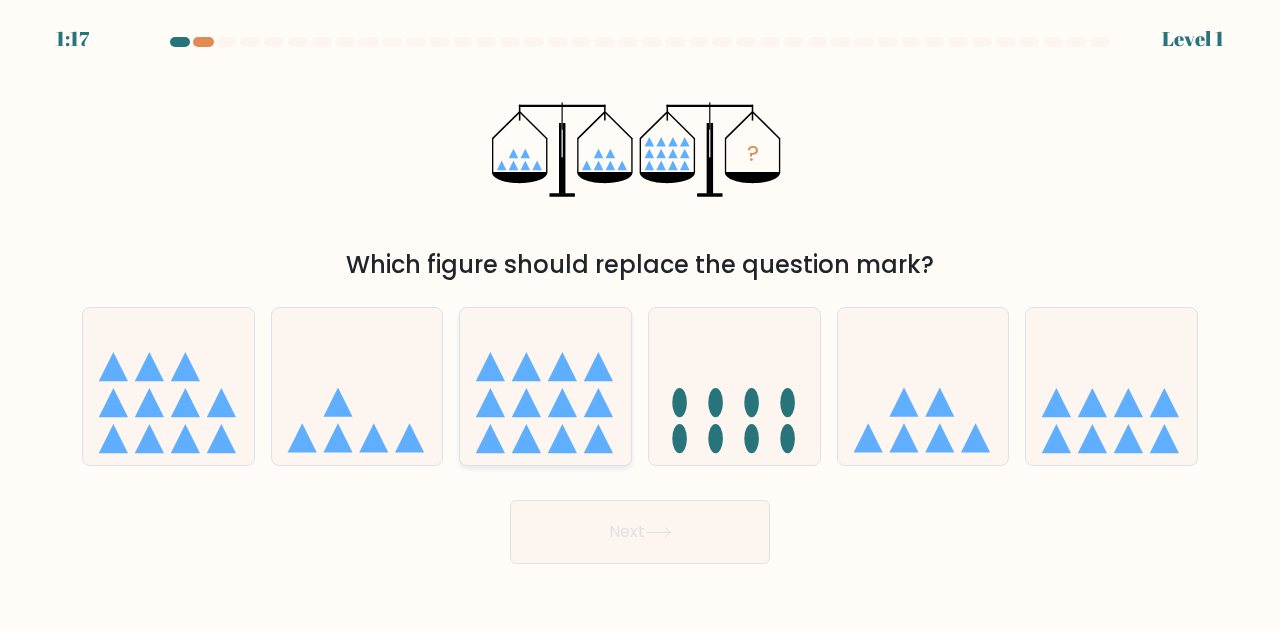click at bounding box center [526, 438] 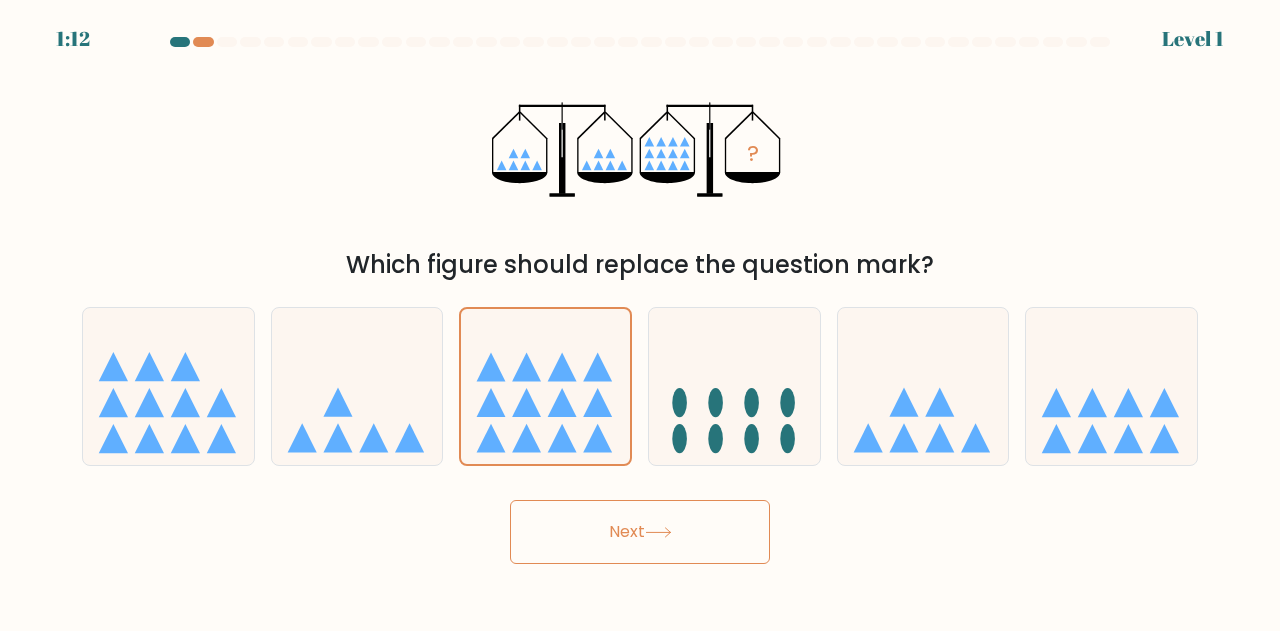 click on "Next" at bounding box center (640, 532) 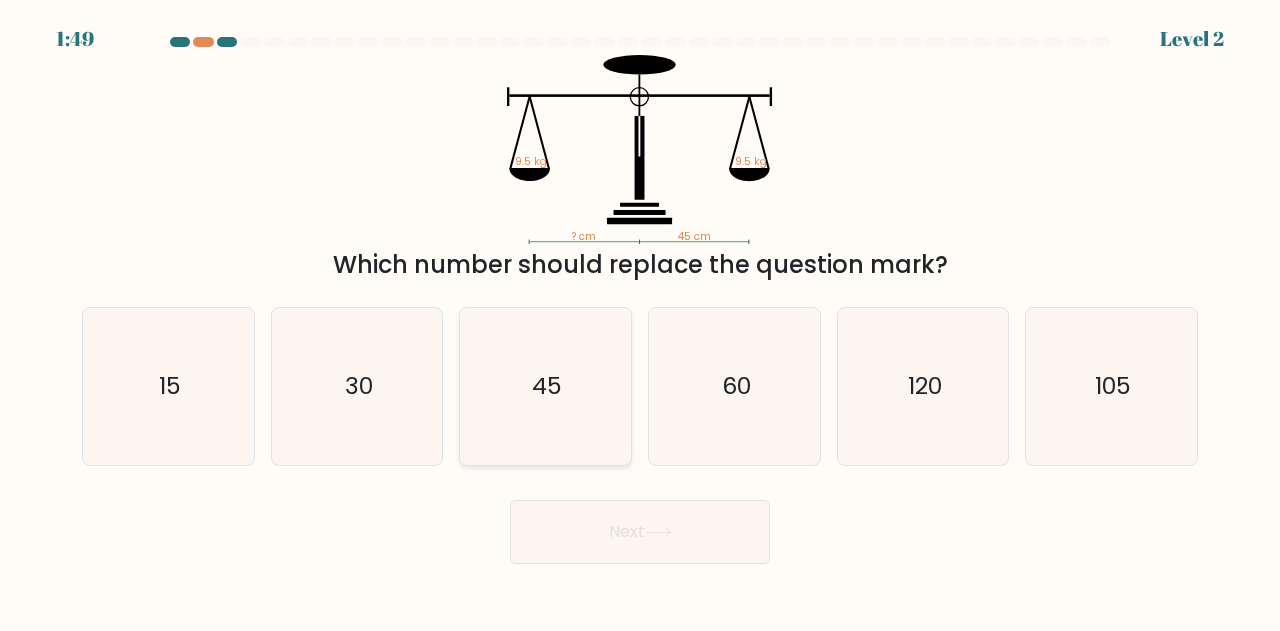 click on "45" at bounding box center (547, 386) 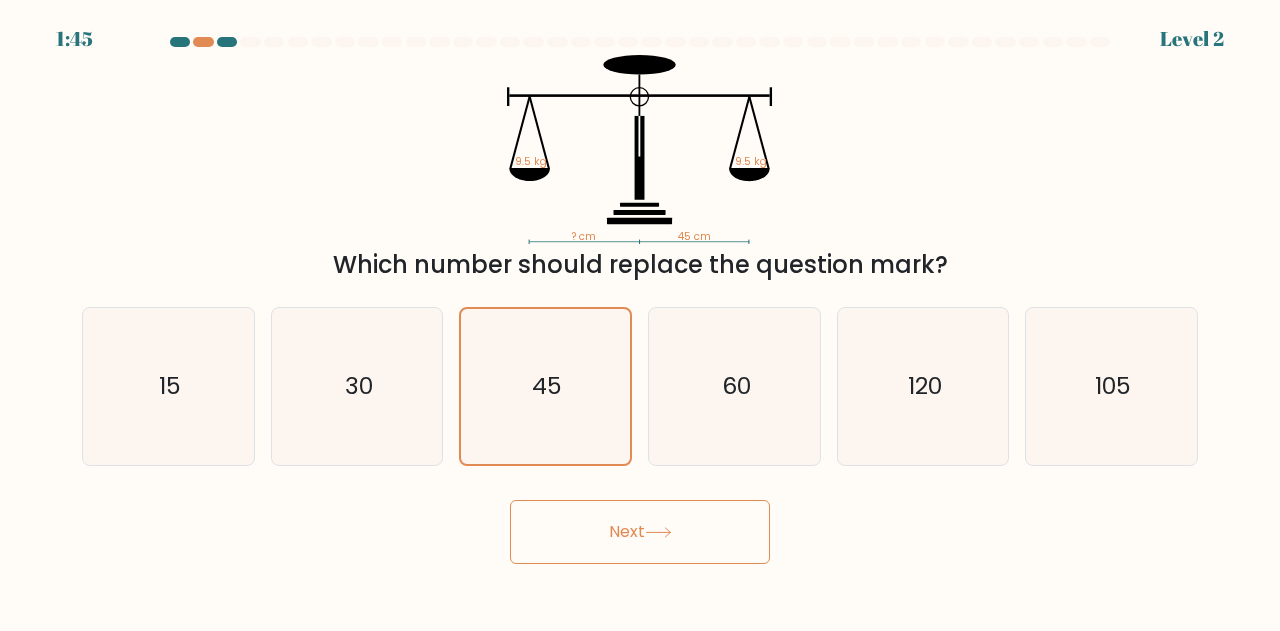 click on "Next" at bounding box center [640, 532] 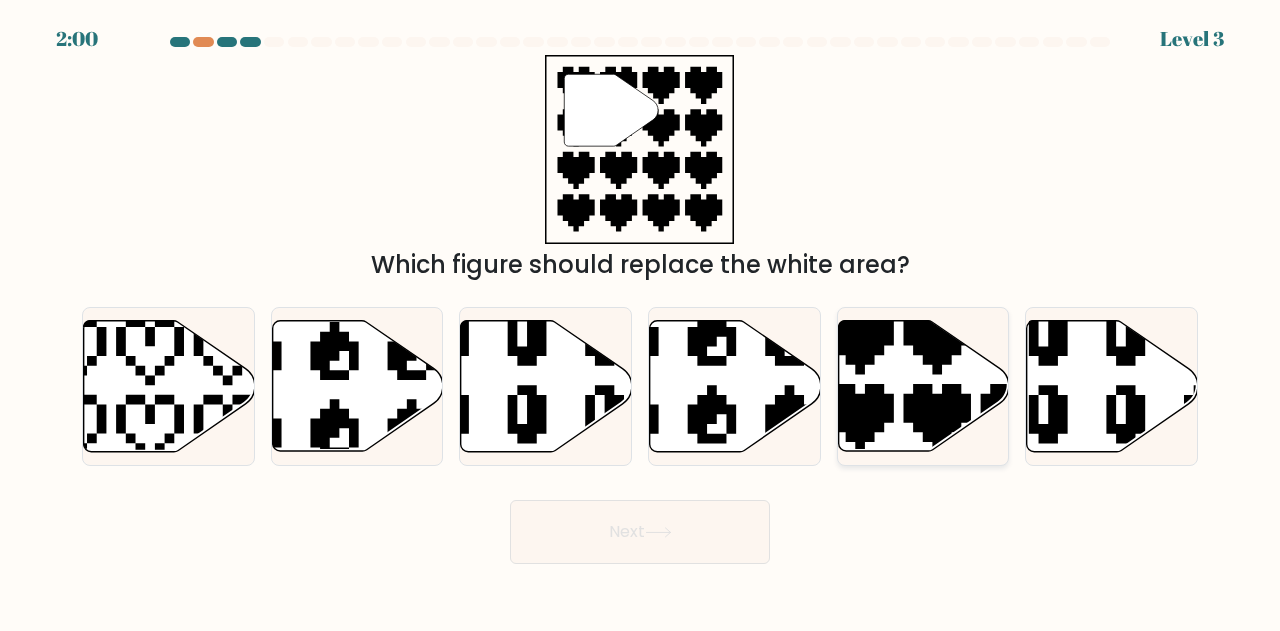 click at bounding box center [923, 386] 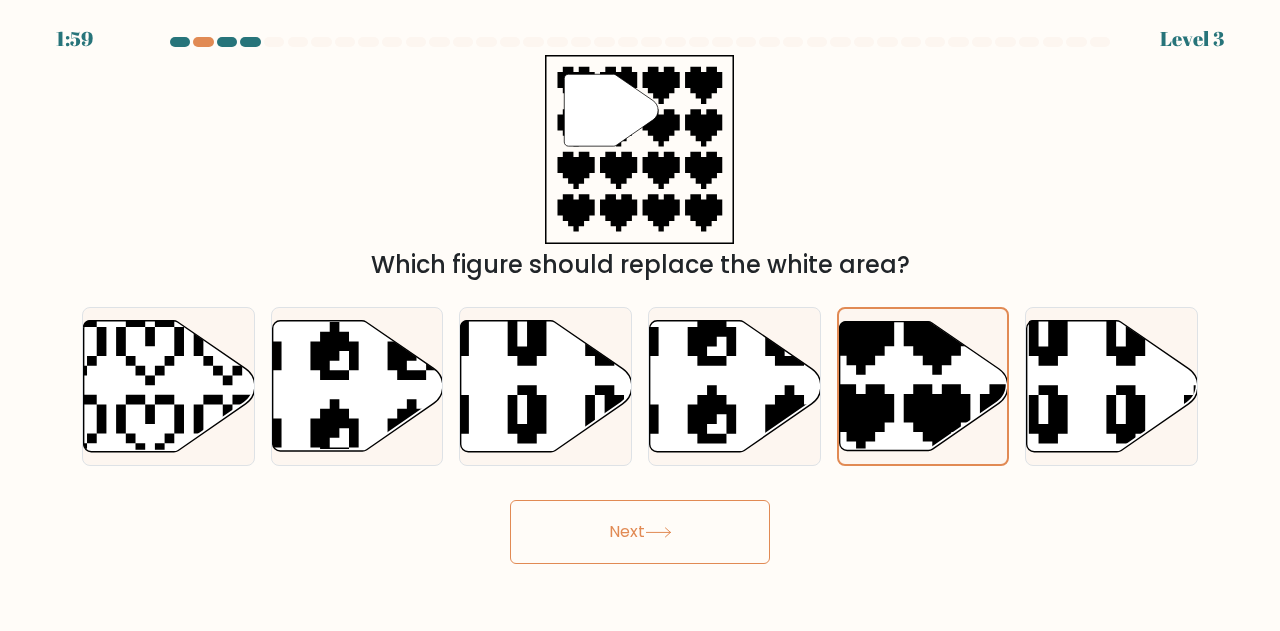 click on "Next" at bounding box center (640, 532) 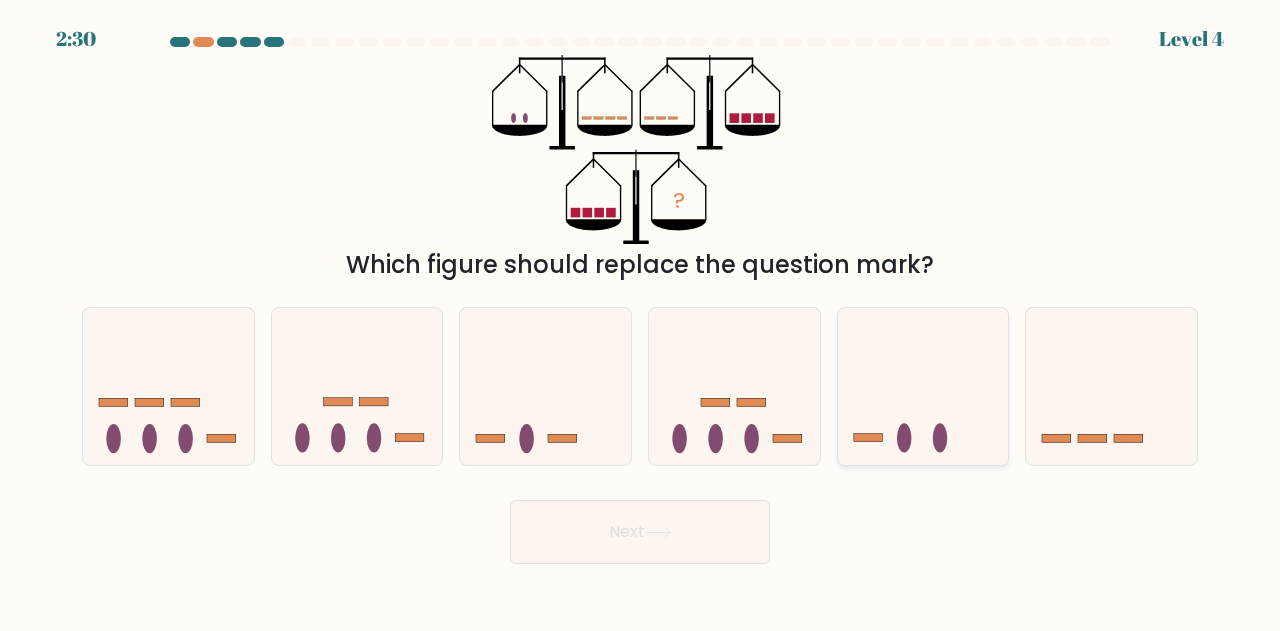 click at bounding box center [923, 386] 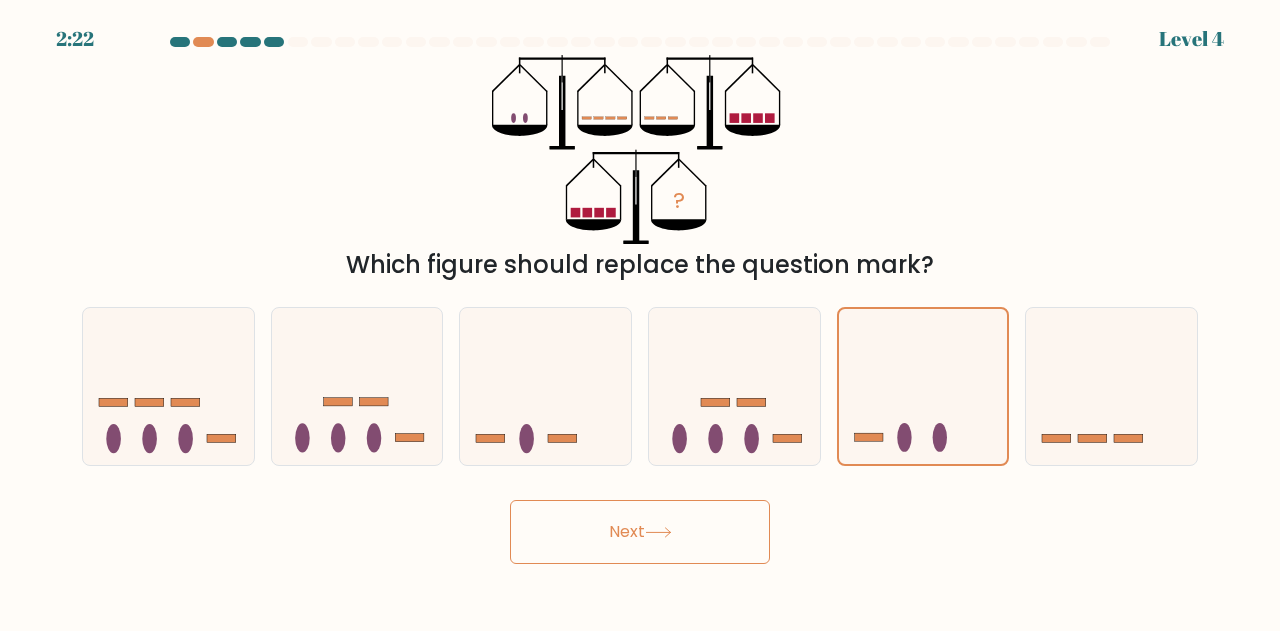 click on "Next" at bounding box center [640, 532] 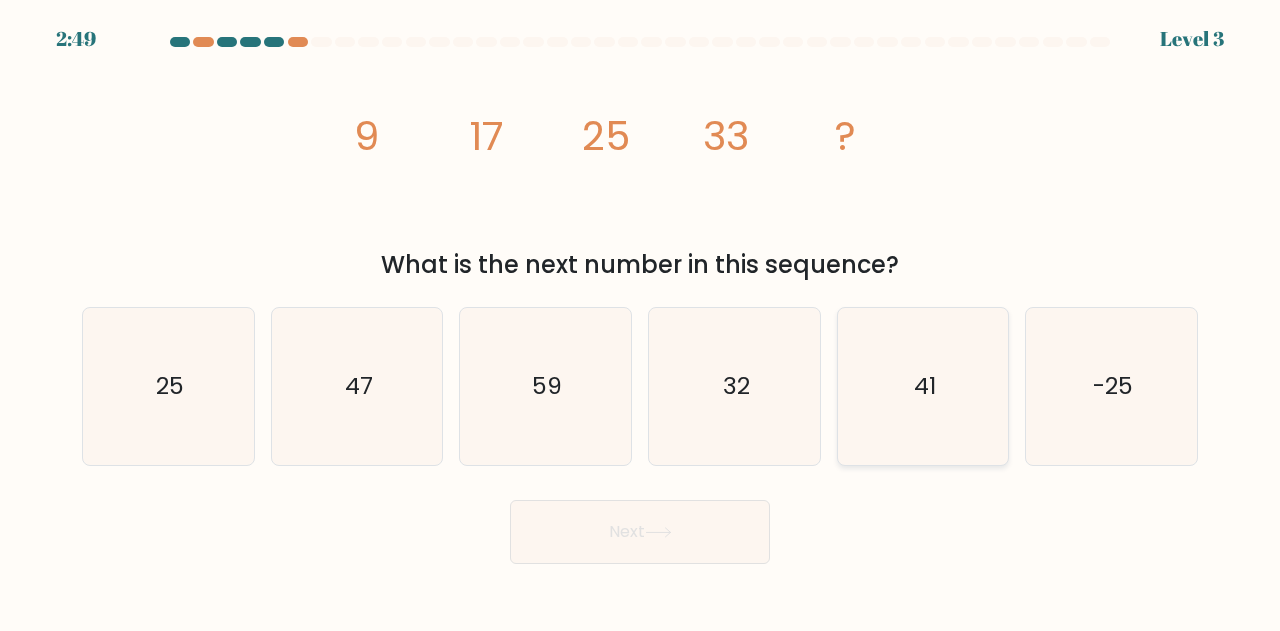 click on "41" at bounding box center [923, 386] 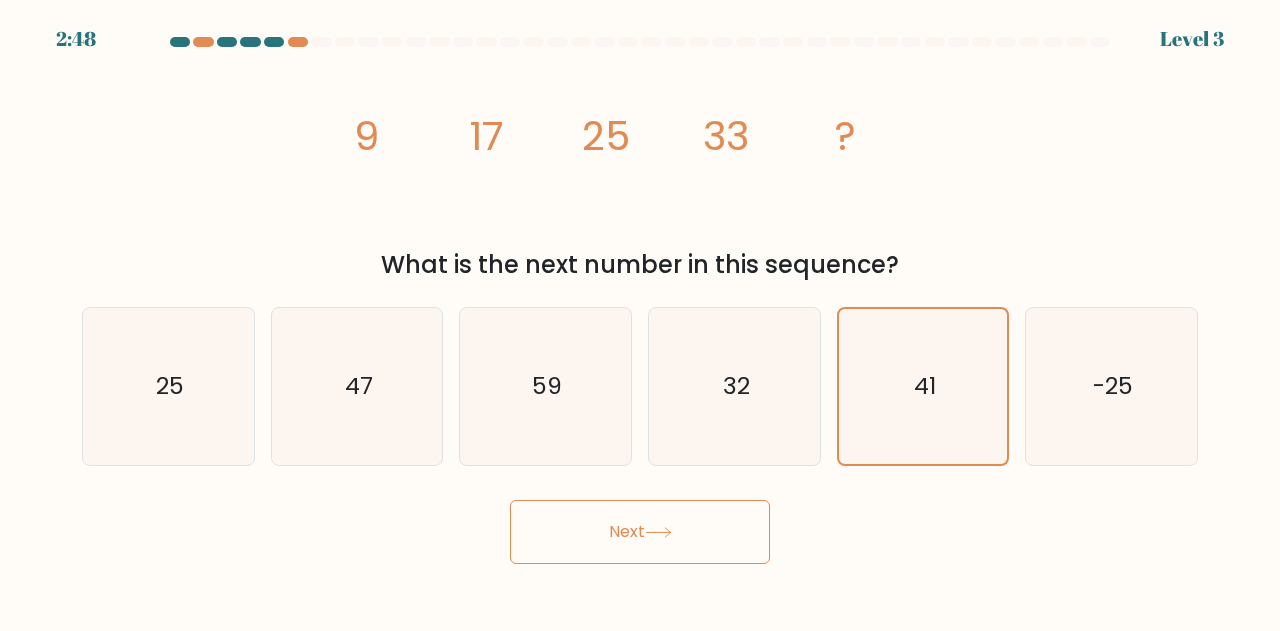 click on "Next" at bounding box center [640, 532] 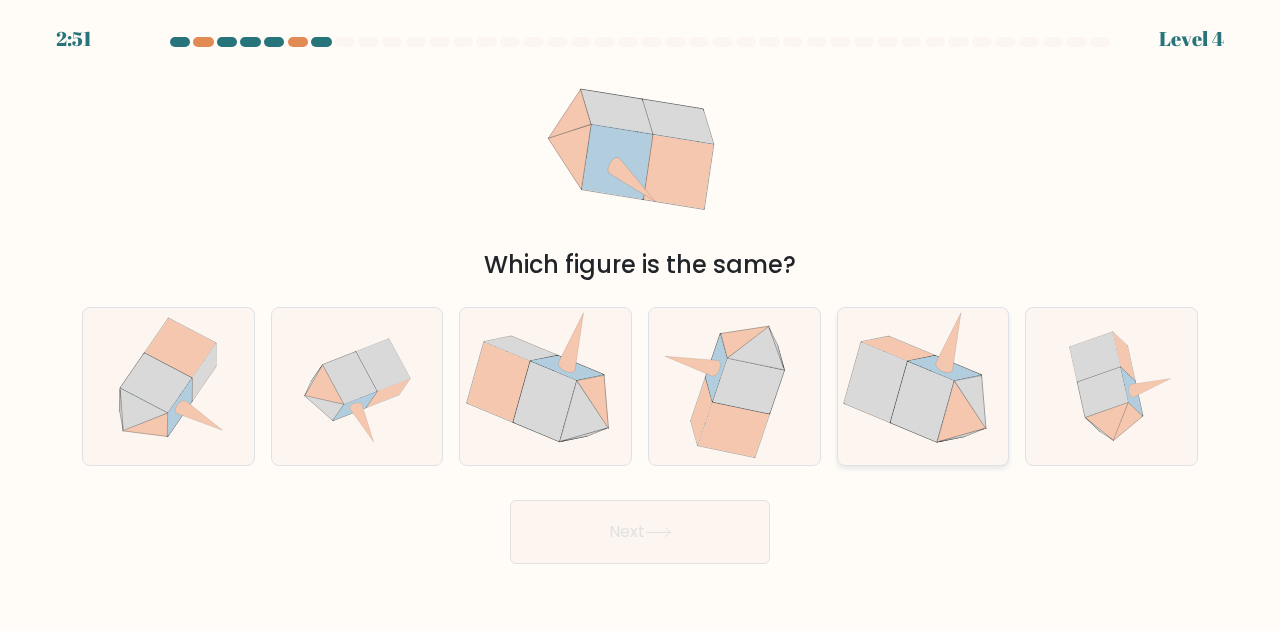 drag, startPoint x: 836, startPoint y: 246, endPoint x: 892, endPoint y: 380, distance: 145.23085 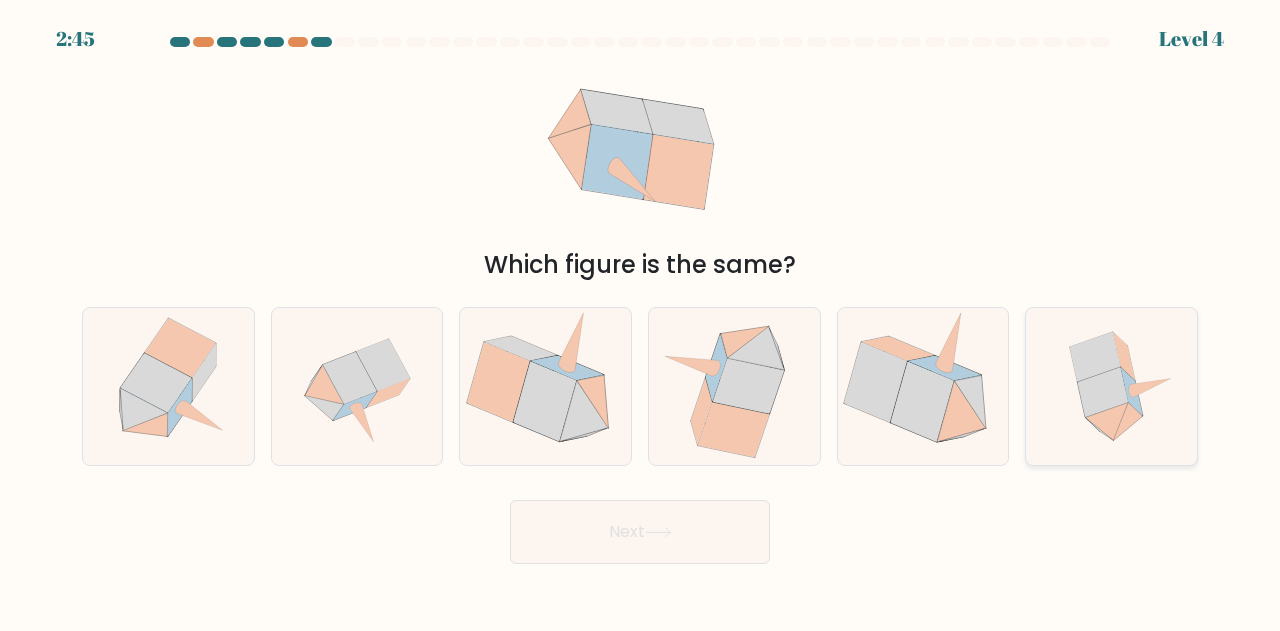 click at bounding box center [1106, 422] 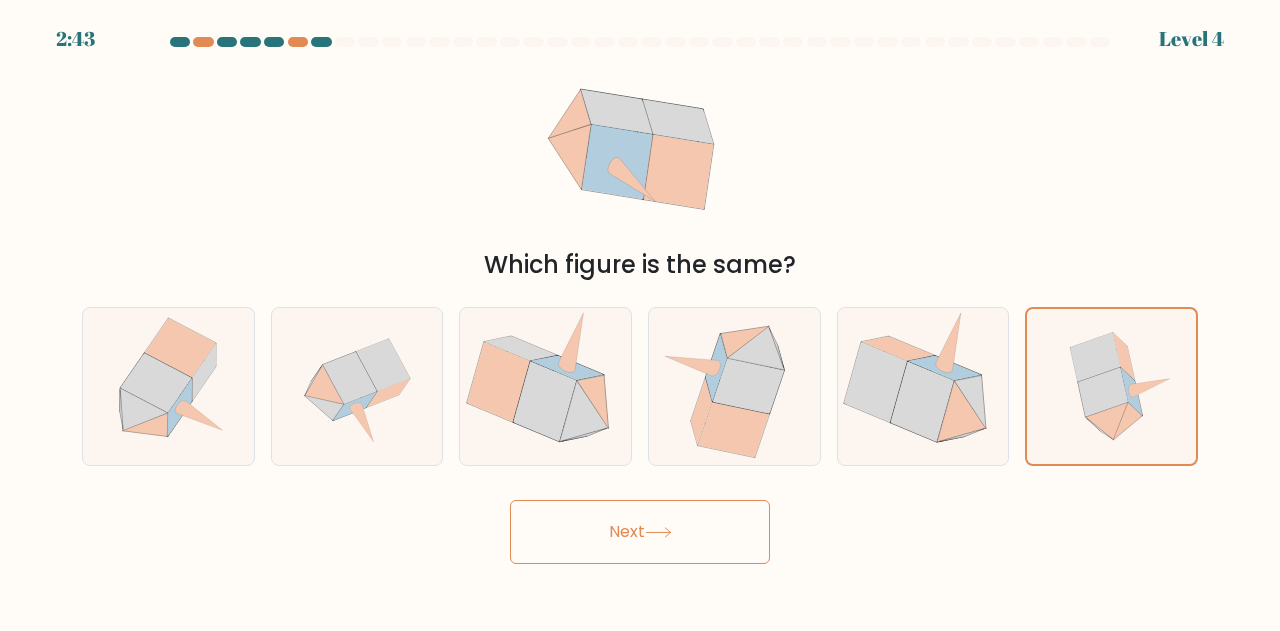 click on "Next" at bounding box center (640, 532) 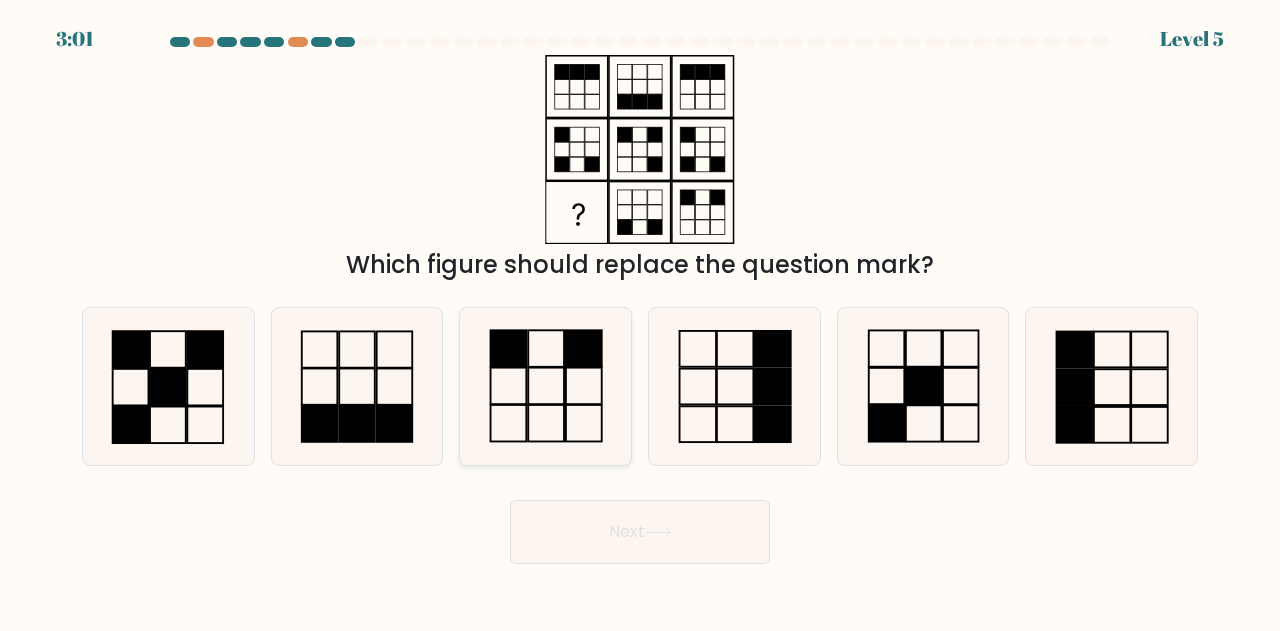 click at bounding box center [545, 386] 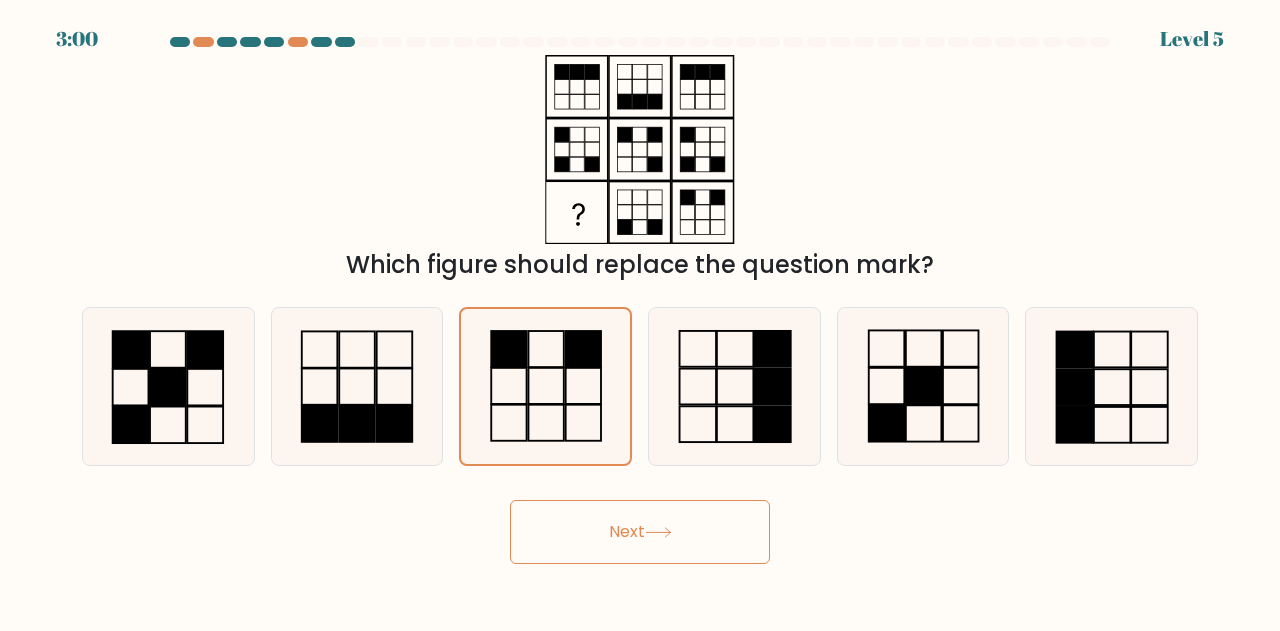 click on "Next" at bounding box center [640, 532] 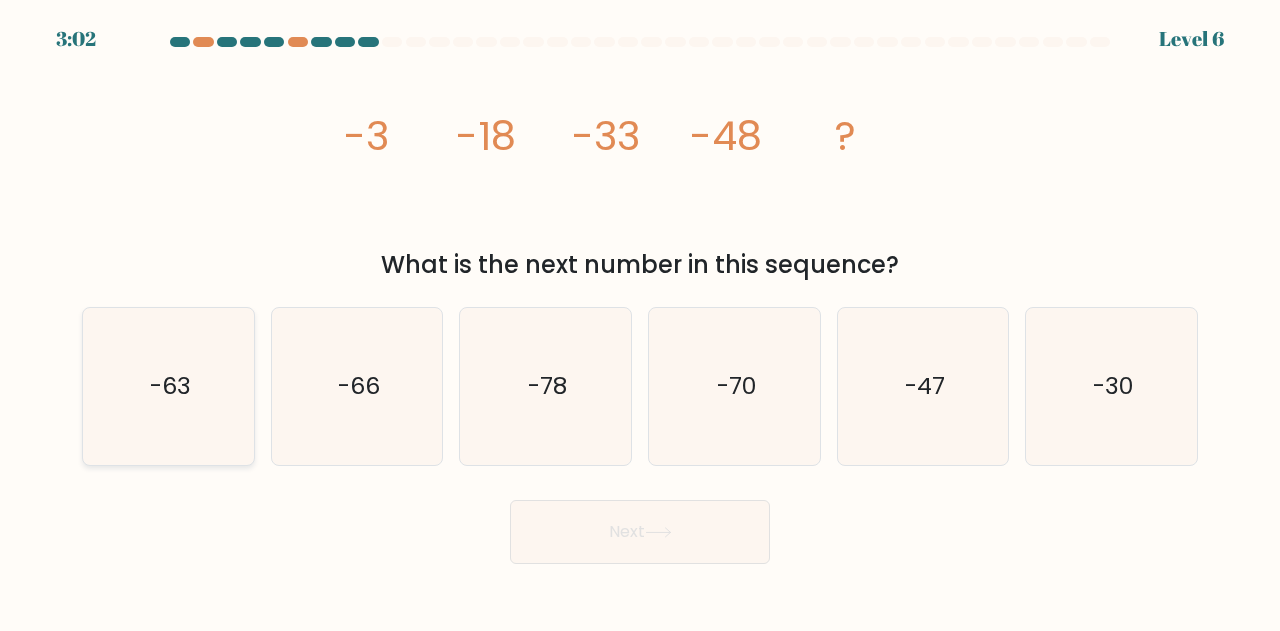 click on "-63" at bounding box center (169, 386) 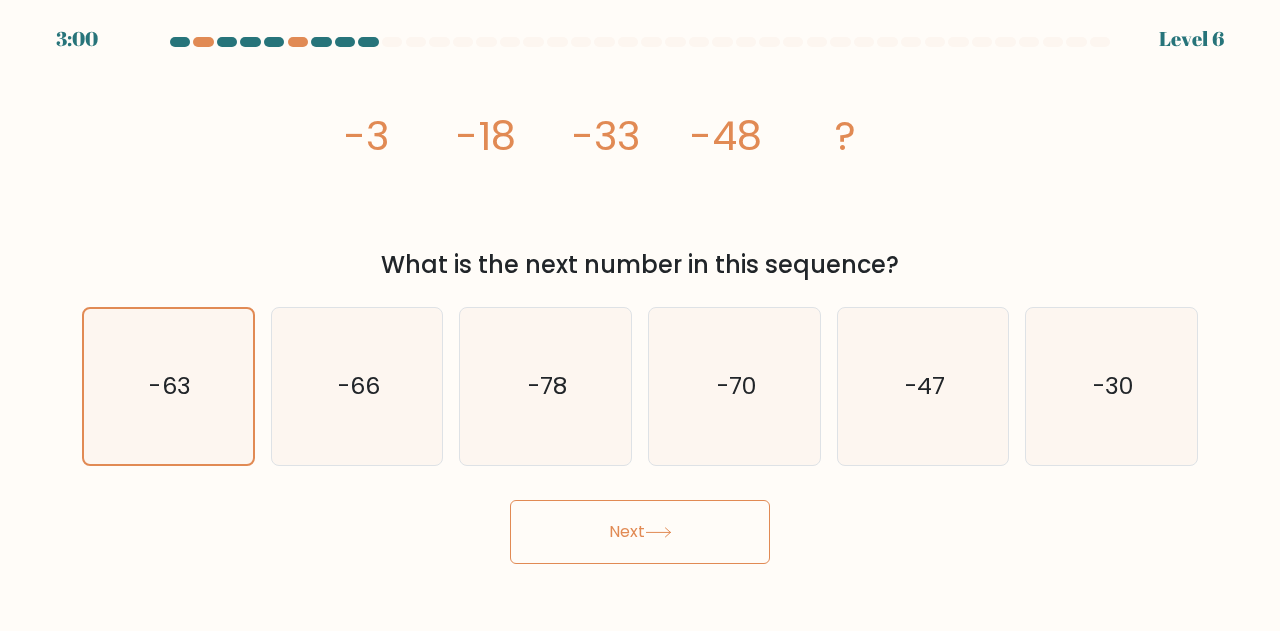 click on "Next" at bounding box center (640, 532) 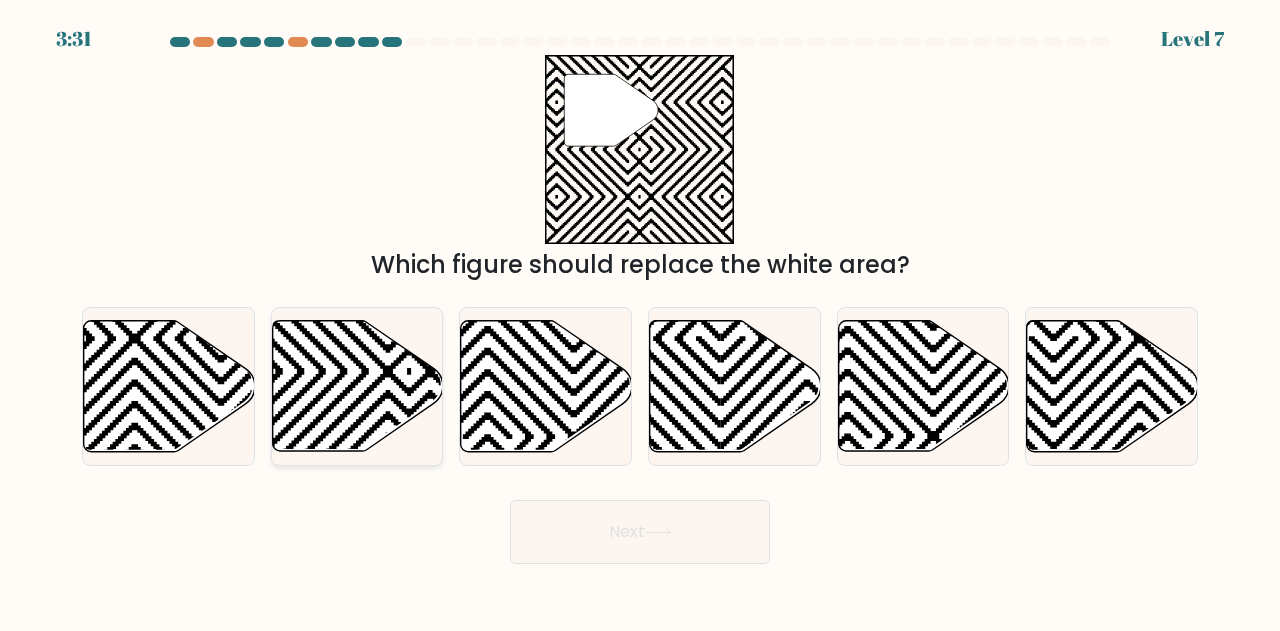 click at bounding box center [357, 386] 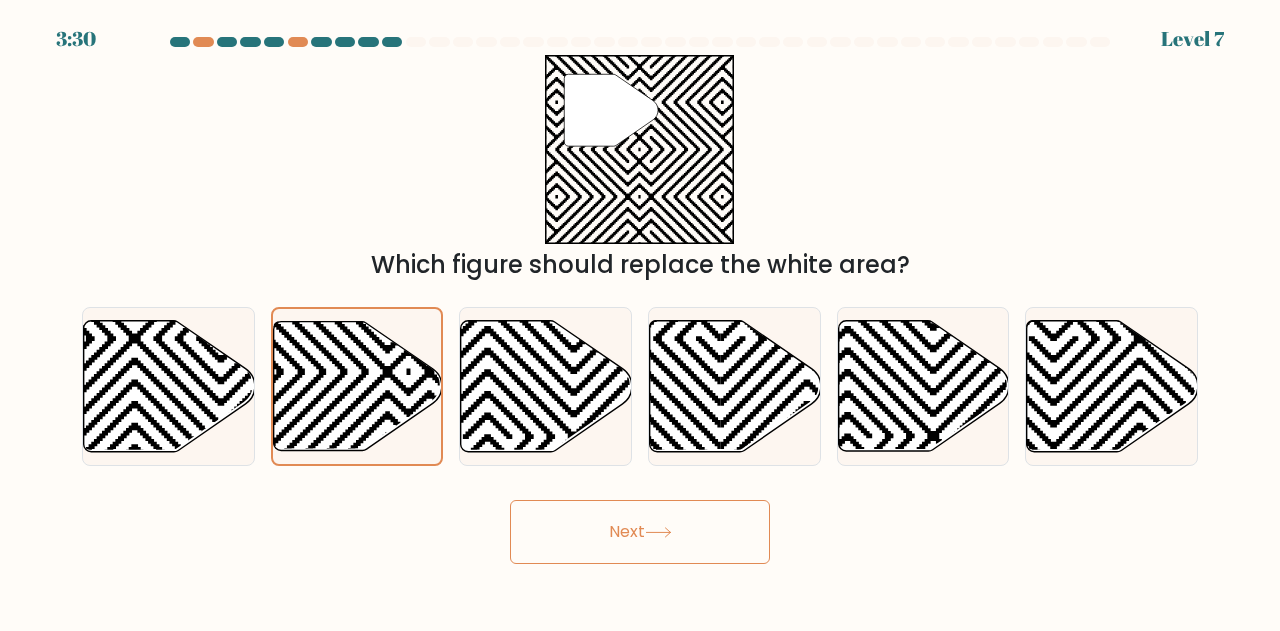 click on "Next" at bounding box center [640, 532] 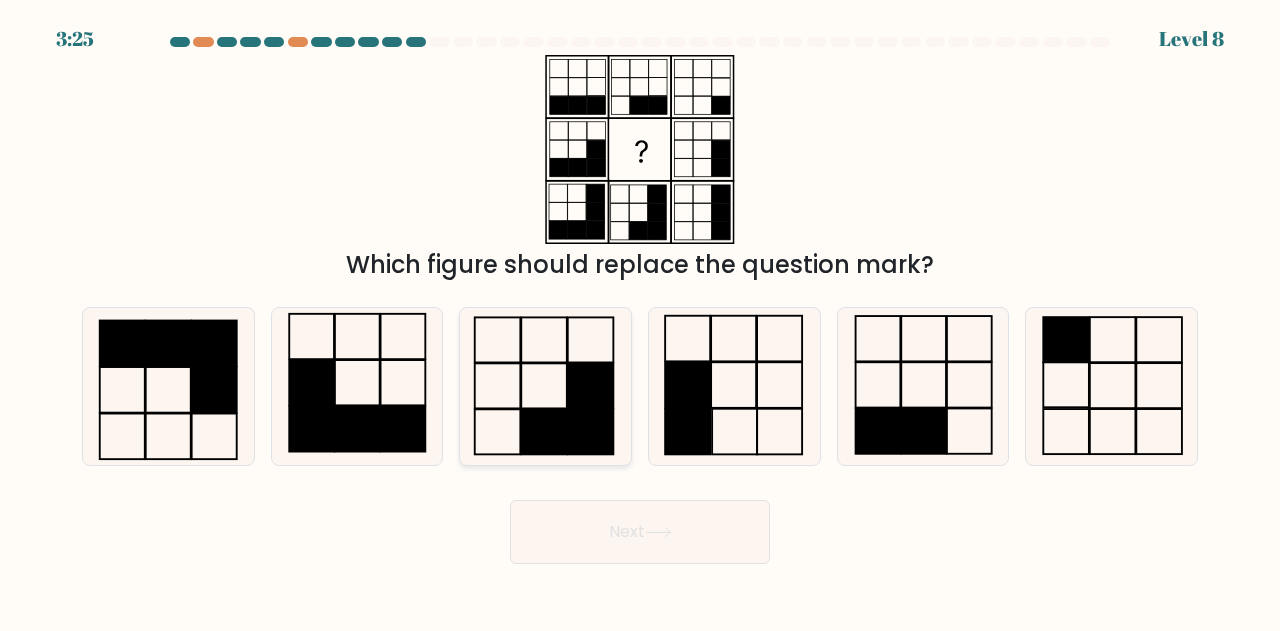 click at bounding box center [591, 432] 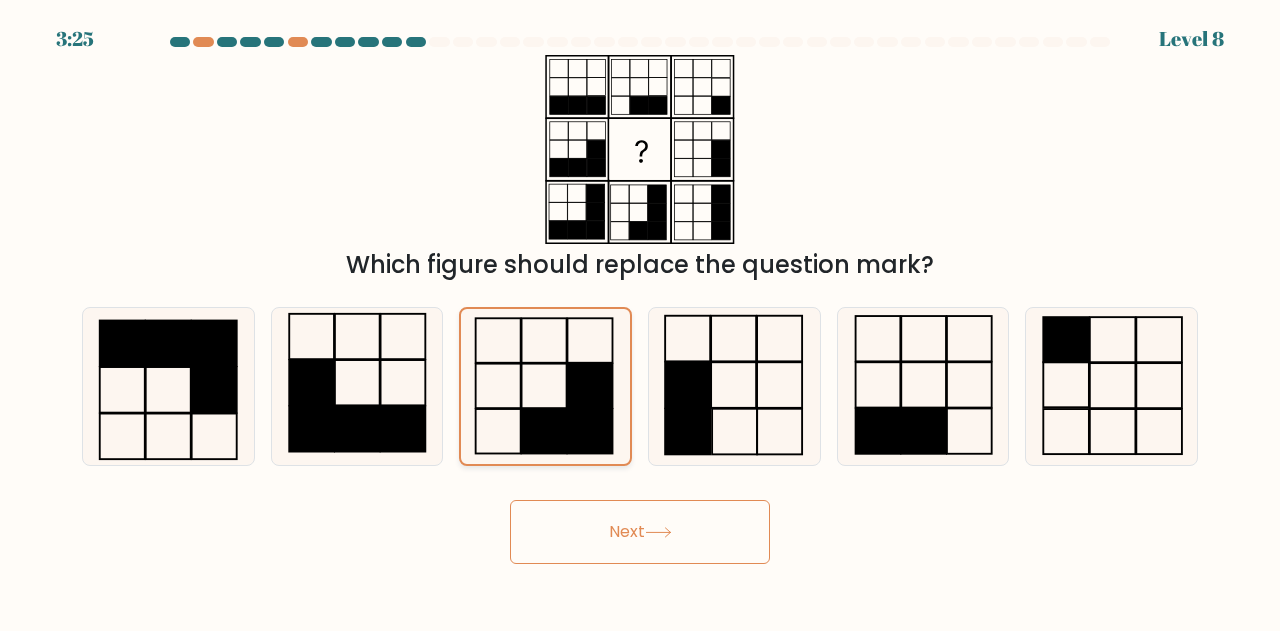 click at bounding box center (590, 431) 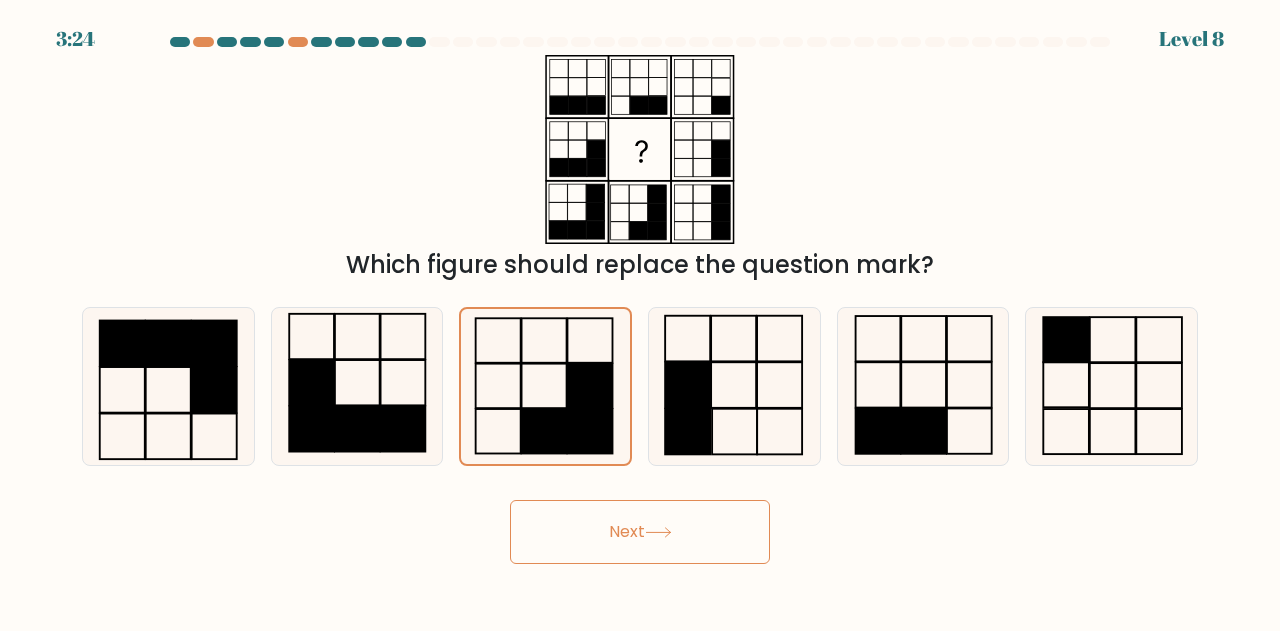 click on "Next" at bounding box center [640, 532] 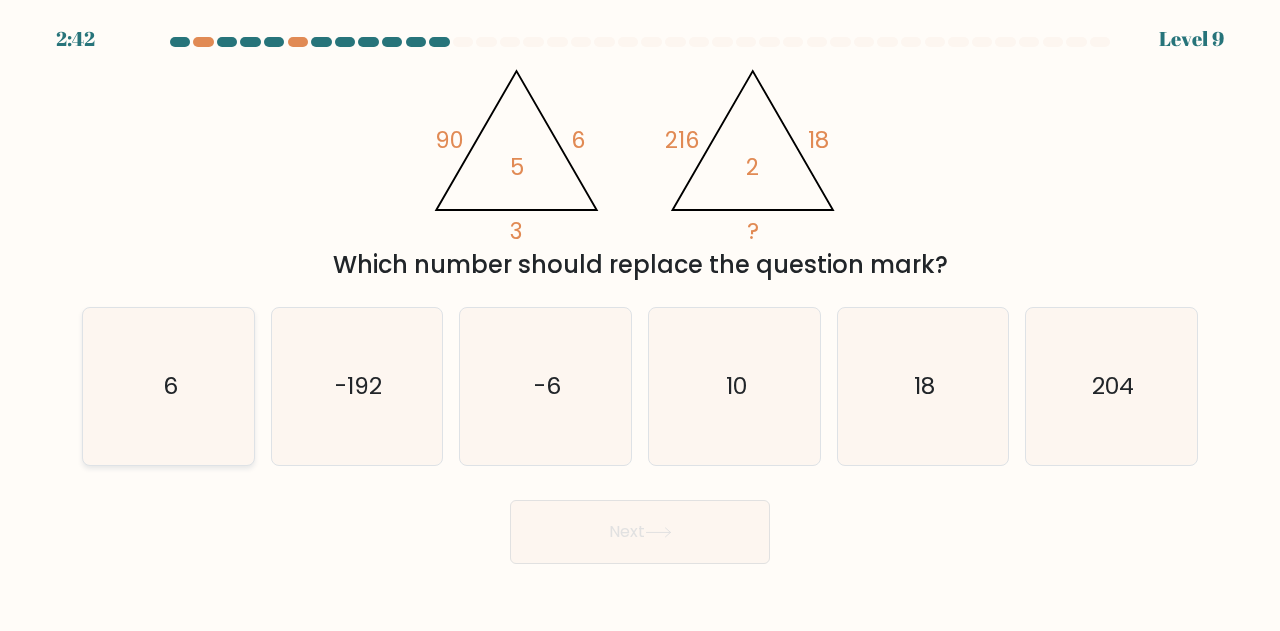 click on "6" at bounding box center [168, 386] 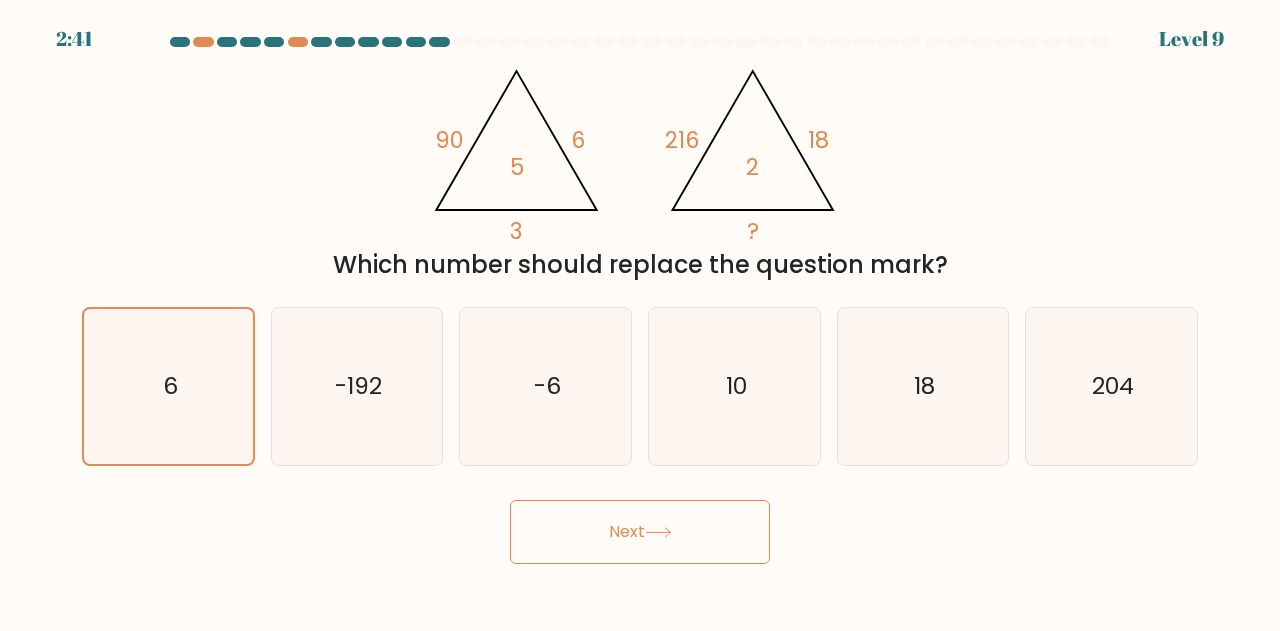 click on "Next" at bounding box center [640, 532] 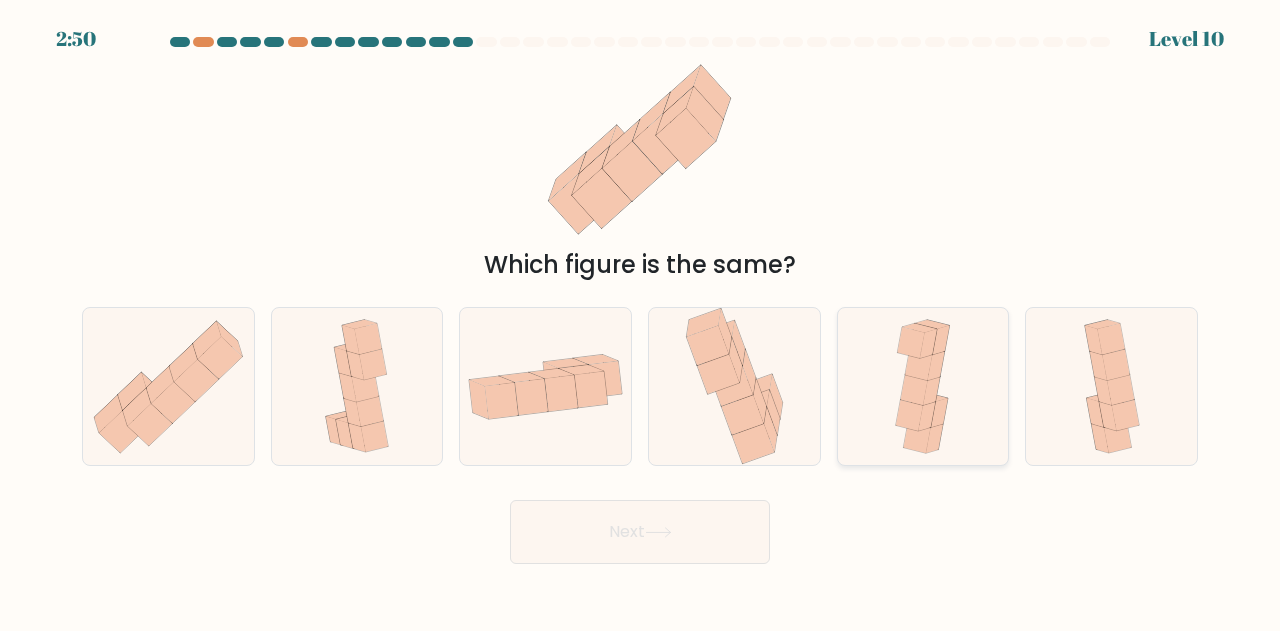 click at bounding box center [923, 386] 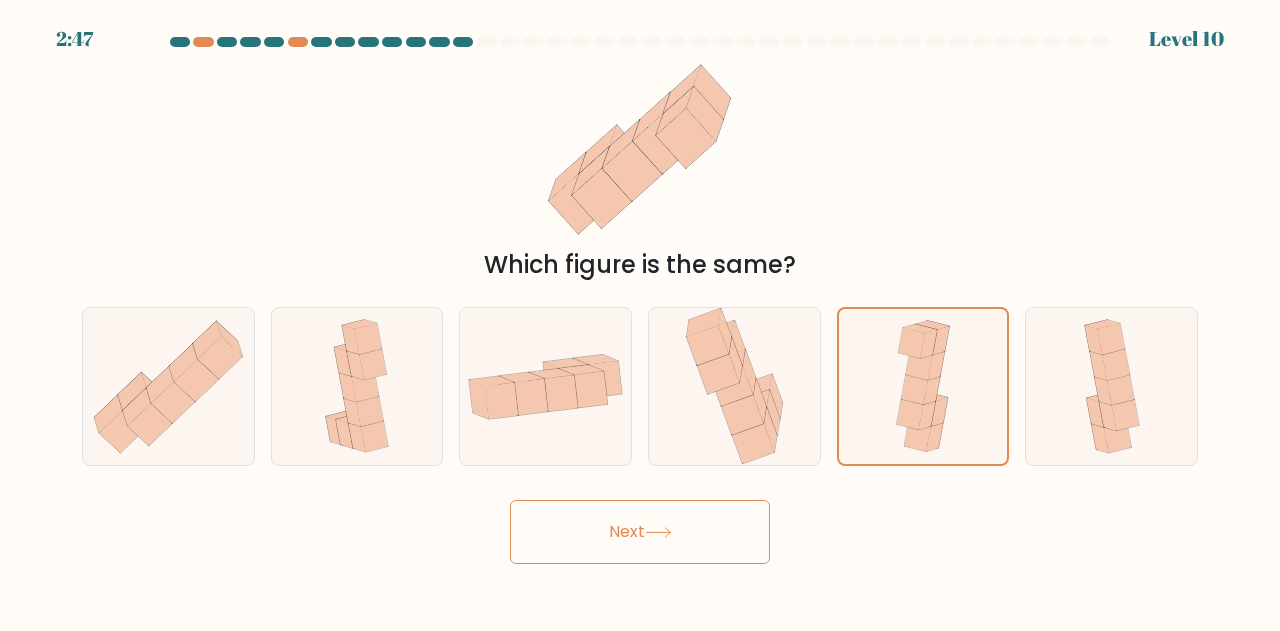 click on "Next" at bounding box center [640, 532] 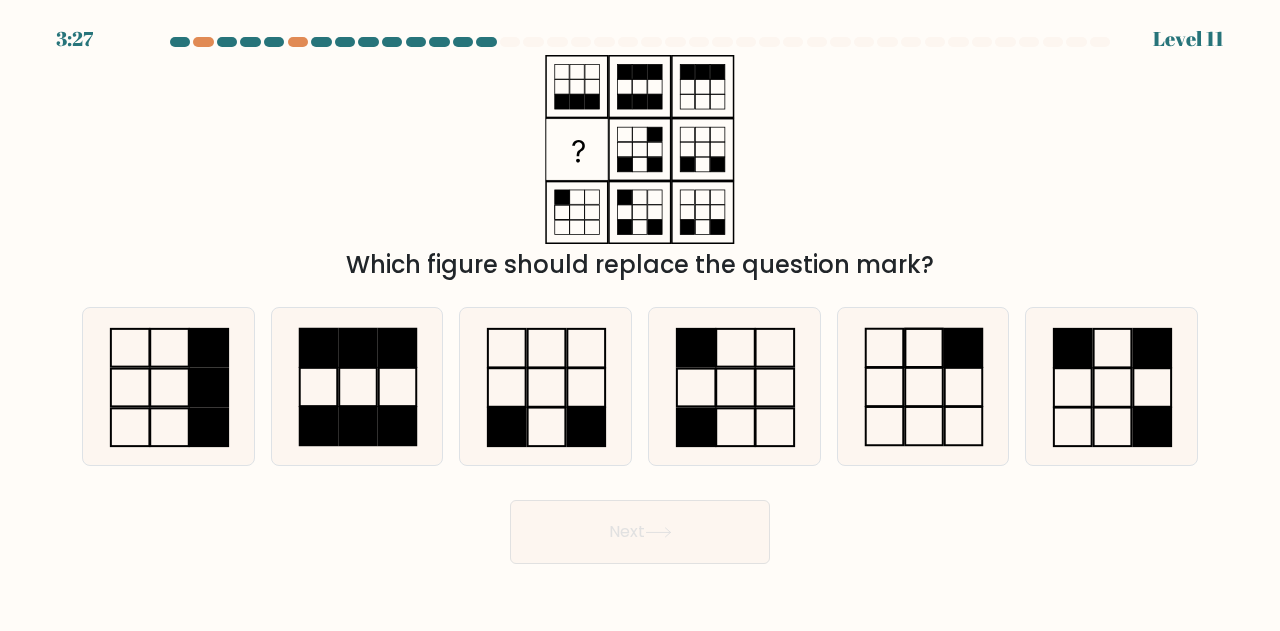 click on "Next" at bounding box center [640, 532] 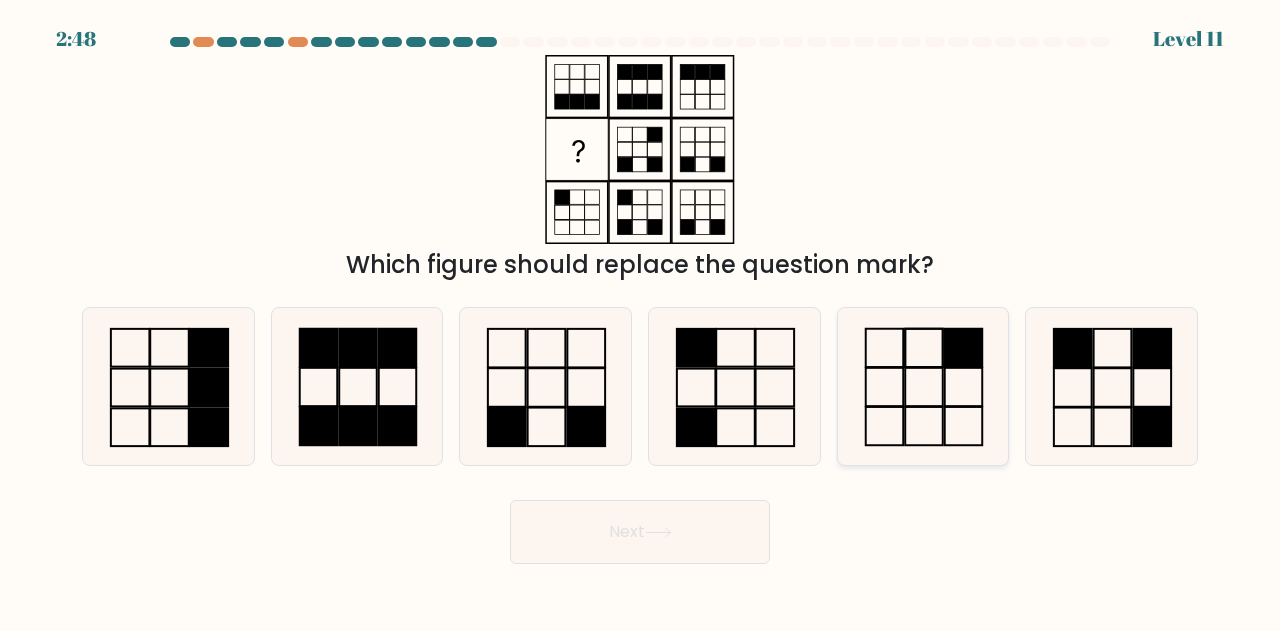 click at bounding box center [923, 386] 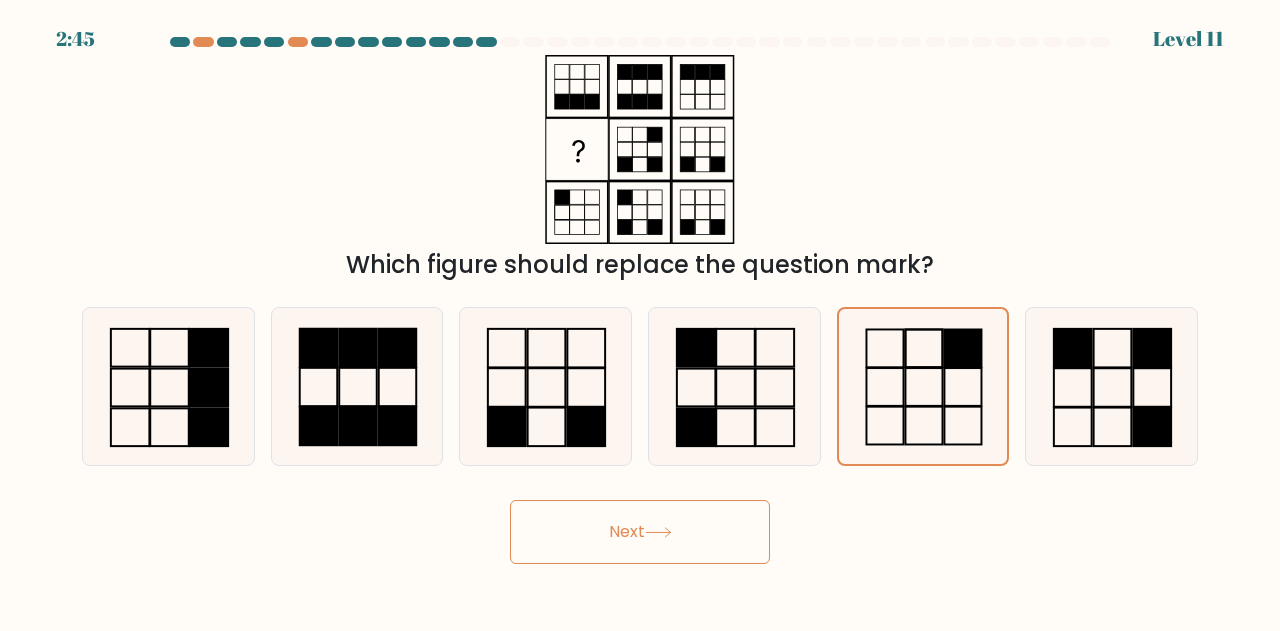 click at bounding box center (658, 532) 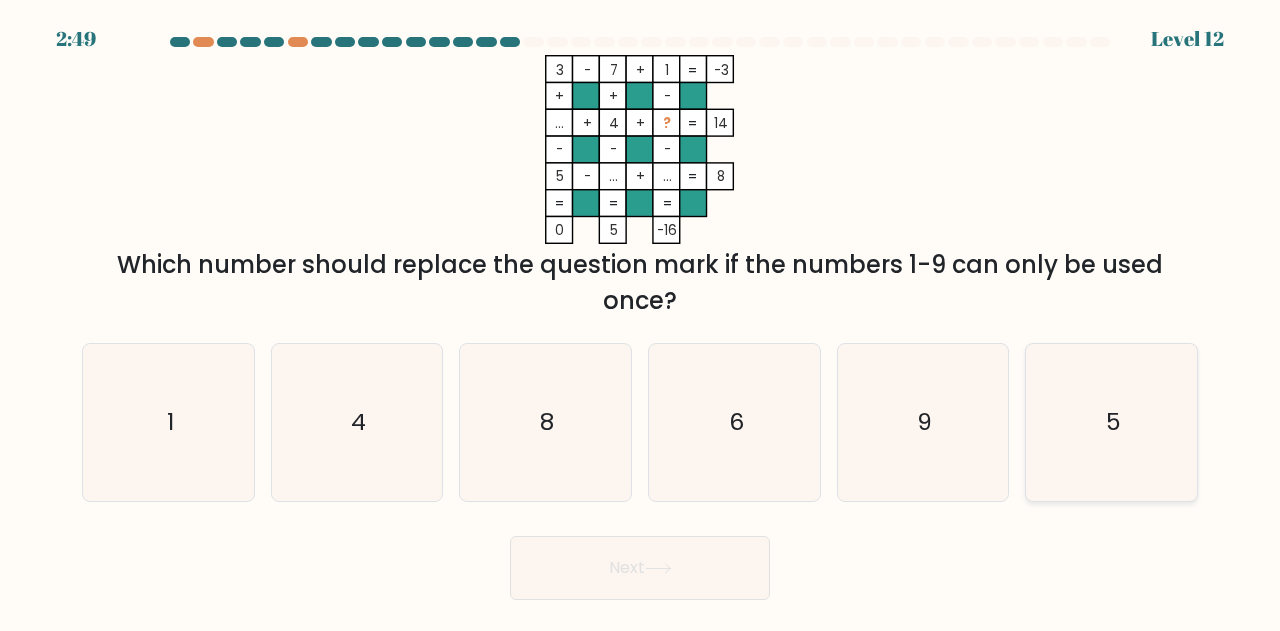click on "5" at bounding box center [1111, 422] 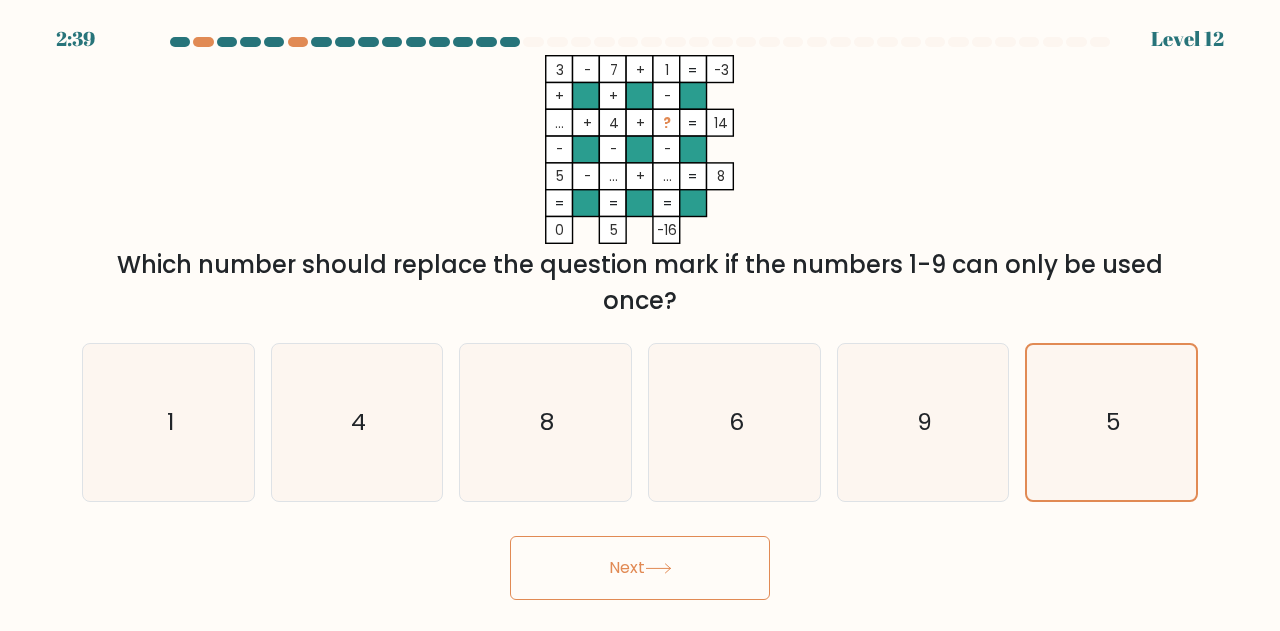 click at bounding box center (658, 568) 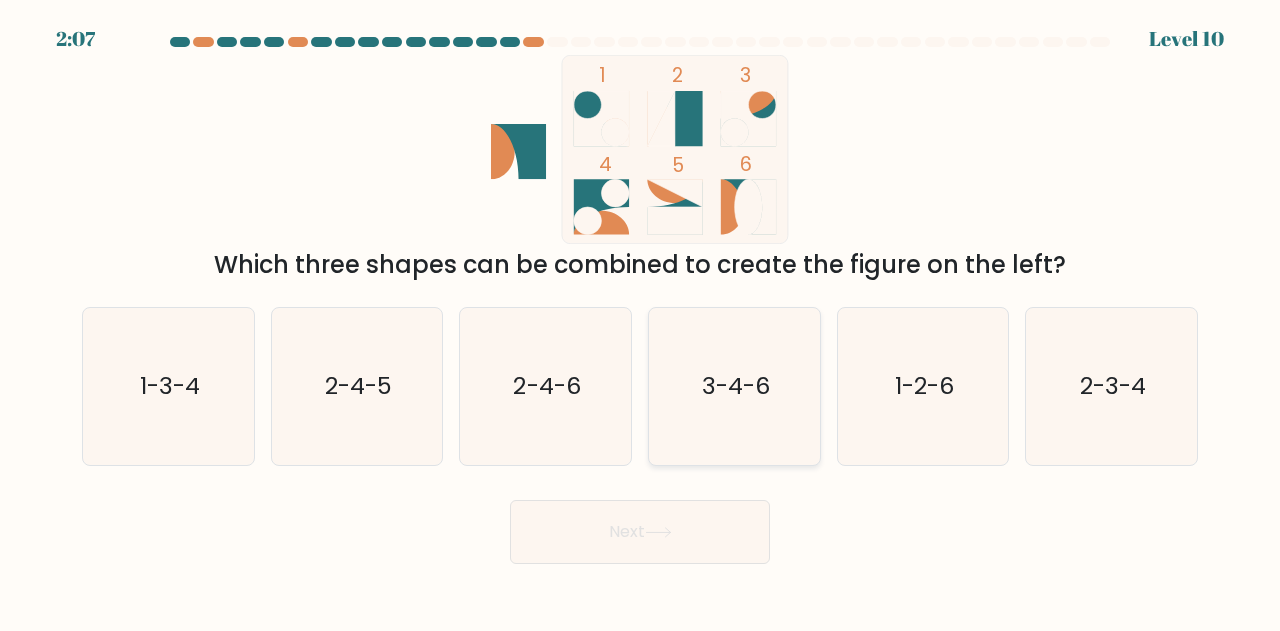click on "3-4-6" at bounding box center [734, 386] 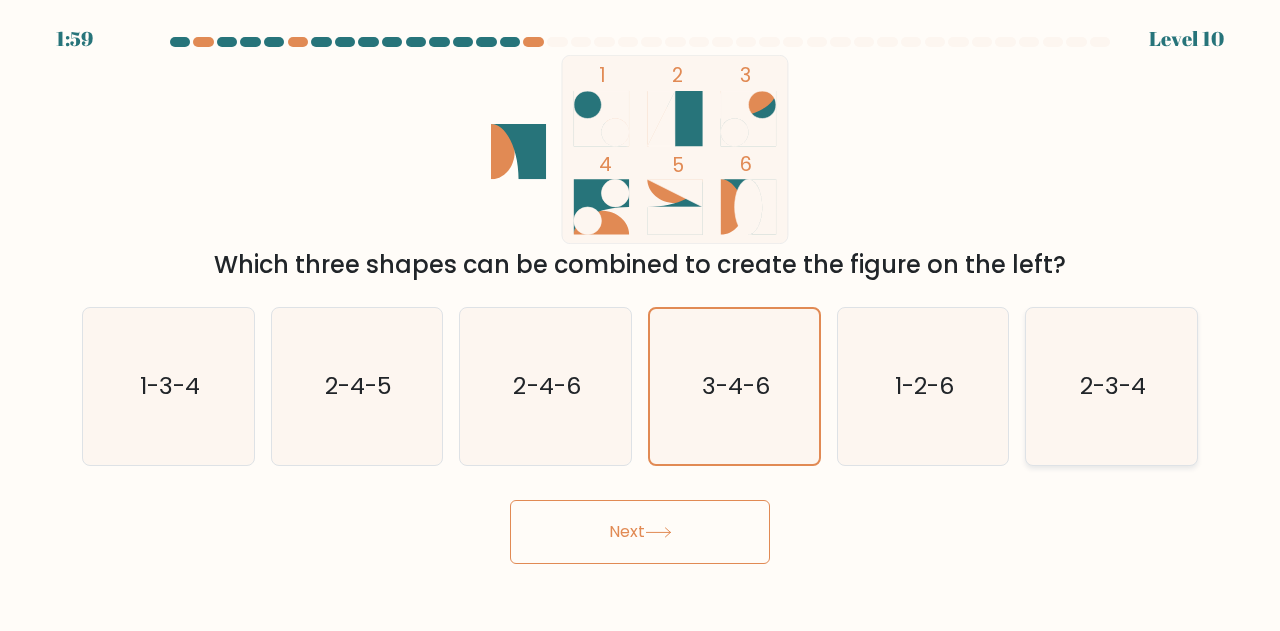 click on "2-3-4" at bounding box center [1111, 386] 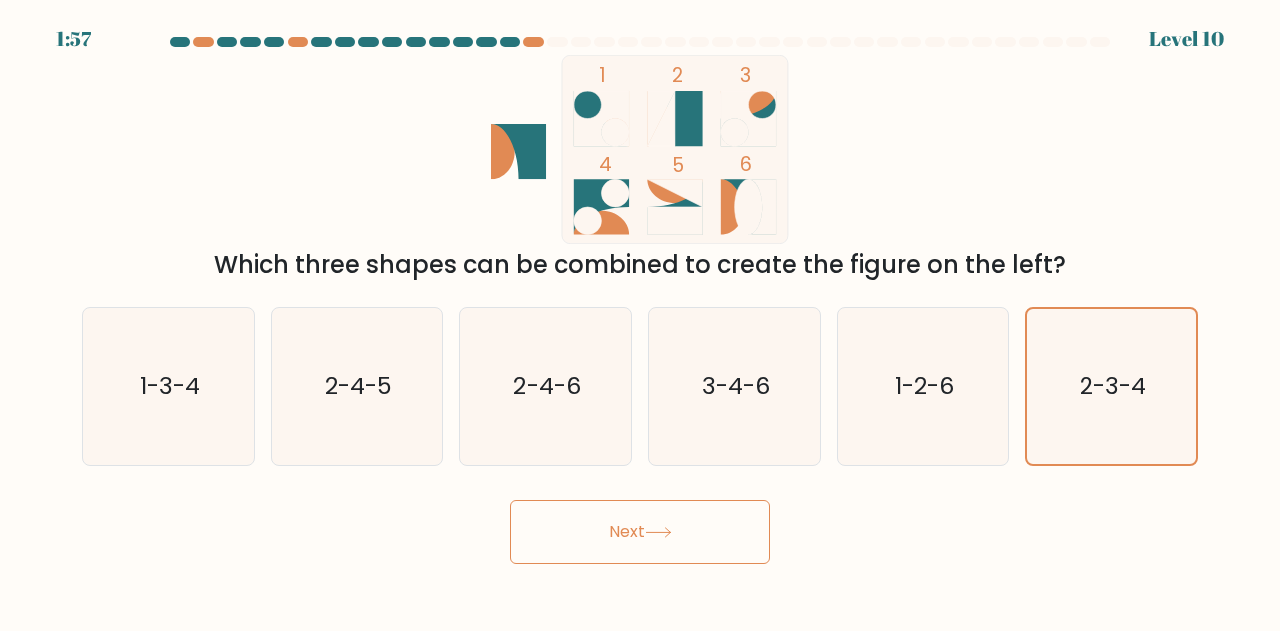 click on "Next" at bounding box center [640, 532] 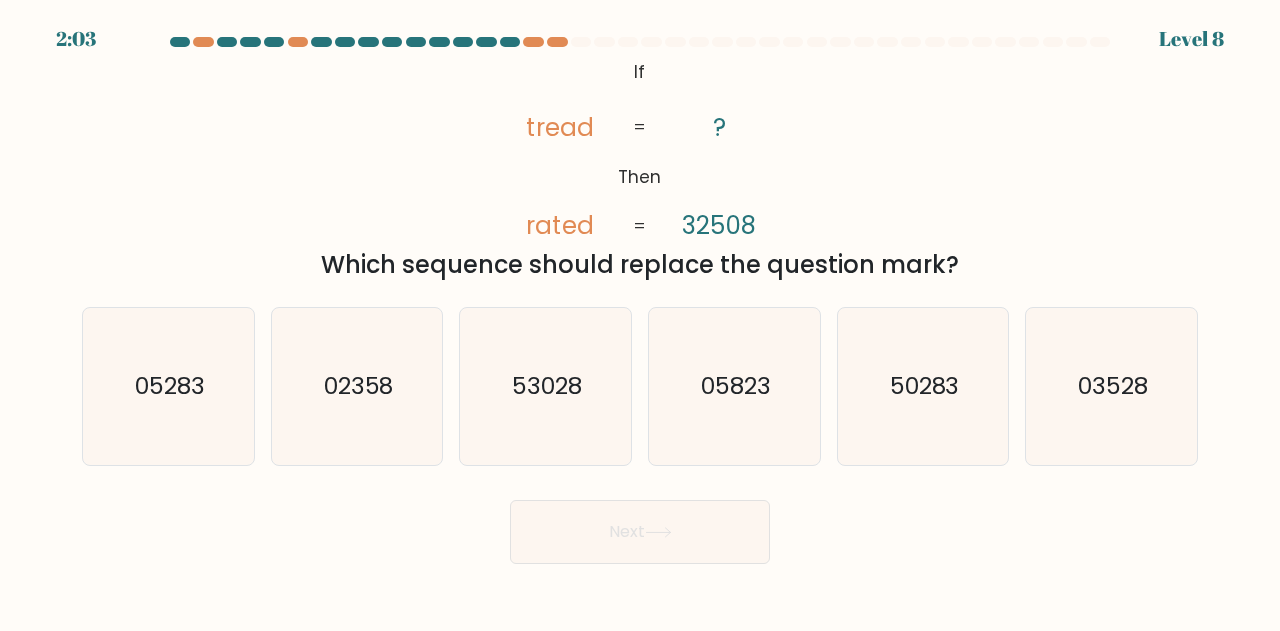 click on "a.
05283
b.
02358" at bounding box center [640, 378] 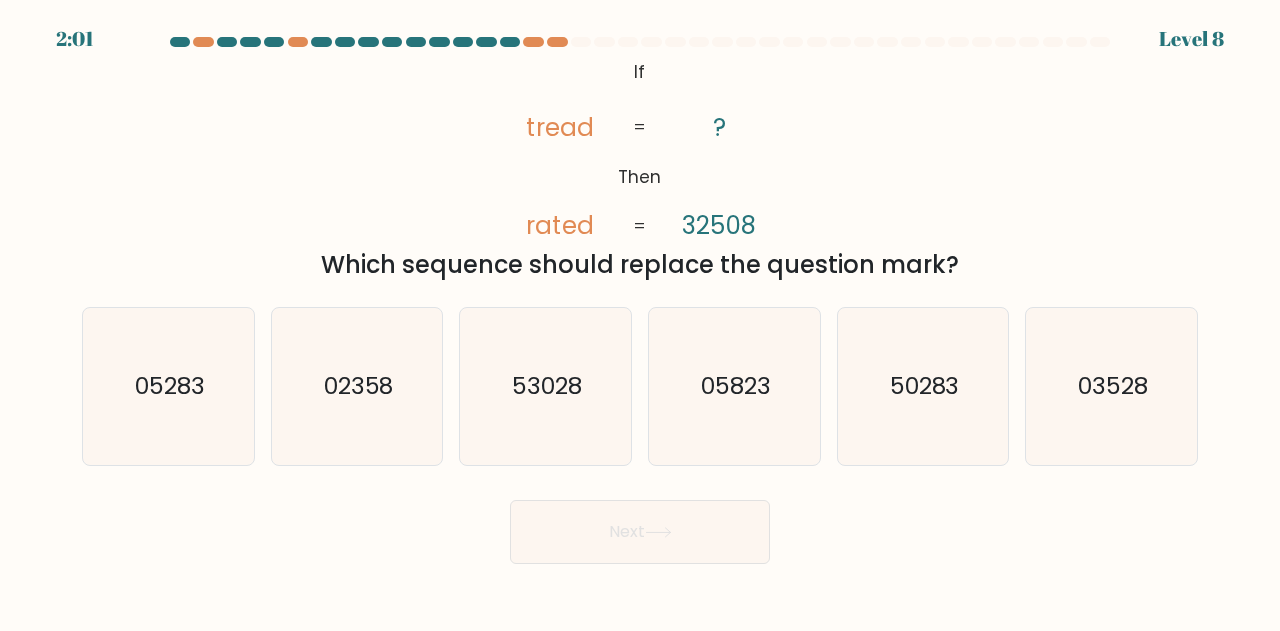 click on "a.
05283
b.
02358" at bounding box center [640, 378] 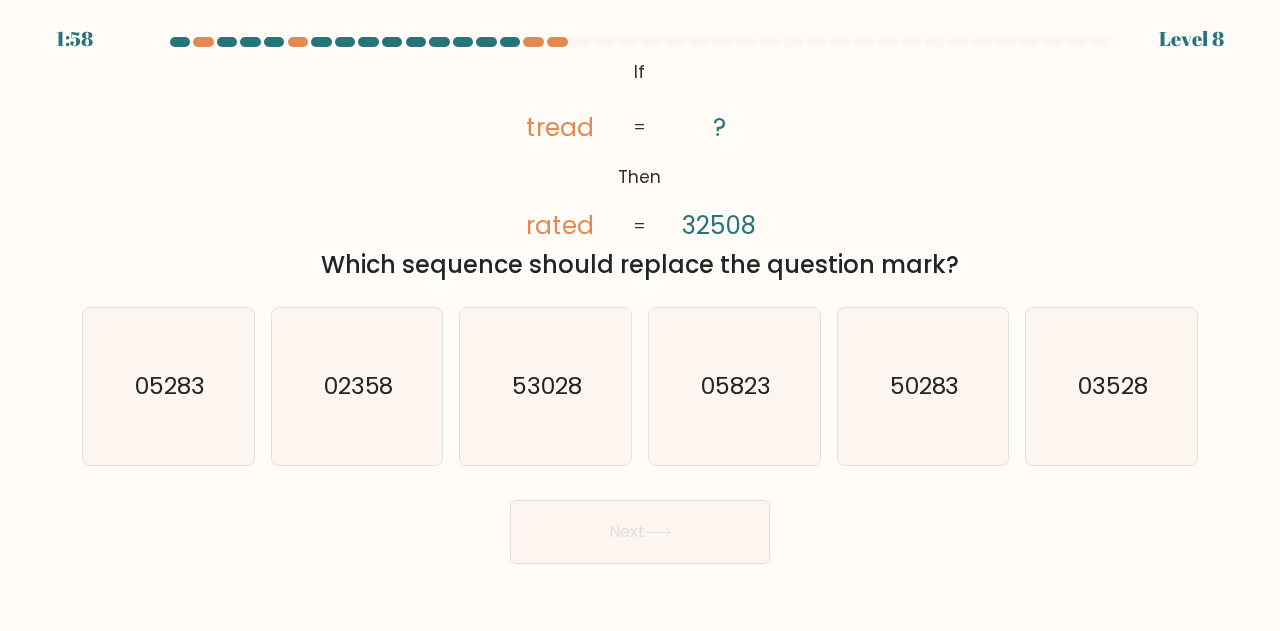 click on "a.
05283
b.
02358" at bounding box center (640, 378) 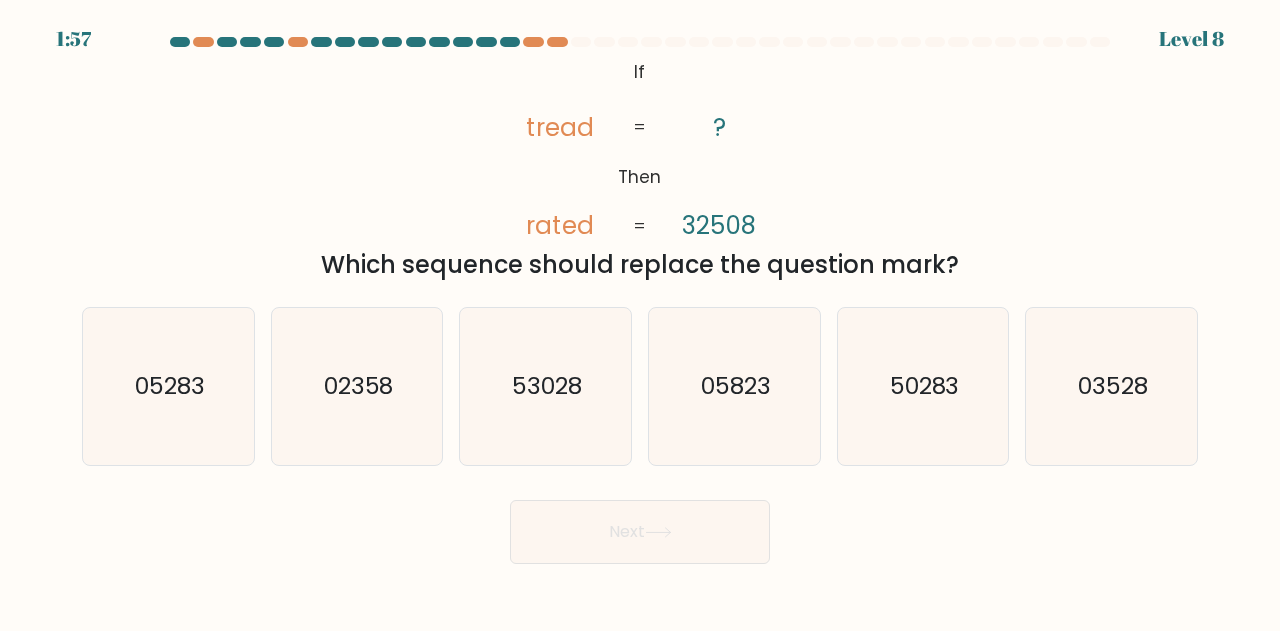 click on "a.
05283
b.
02358" at bounding box center [640, 378] 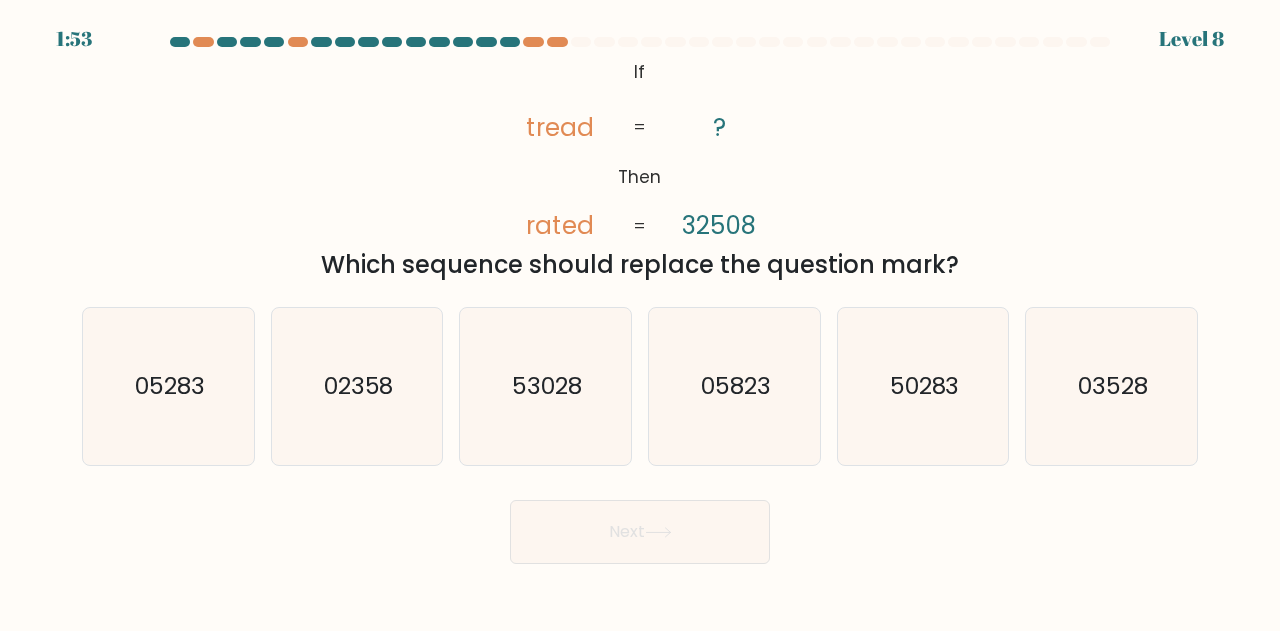 click on "a.
05283
b.
02358" at bounding box center (640, 378) 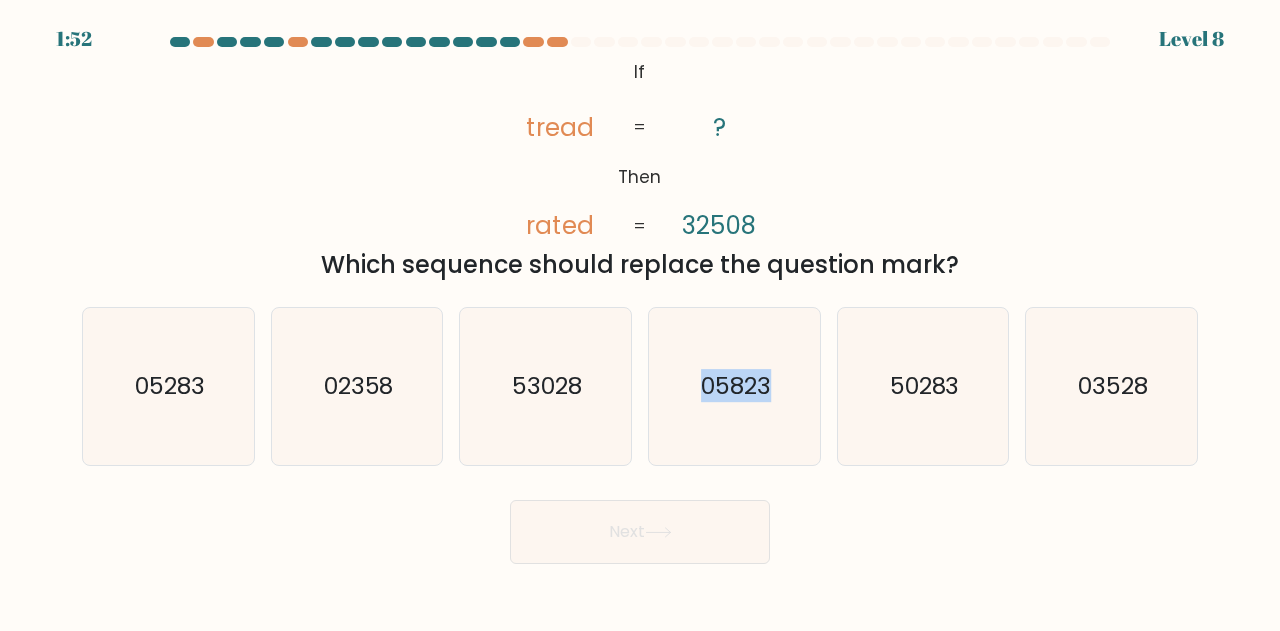 click on "a.
05283
b.
02358" at bounding box center (640, 378) 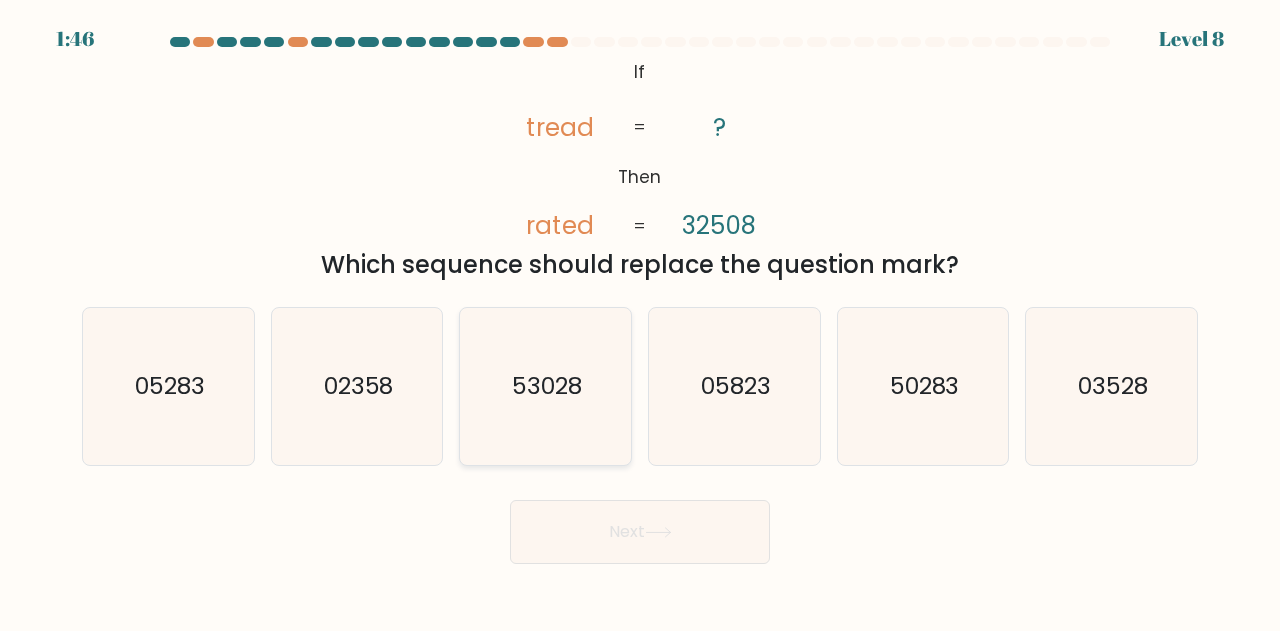 click on "53028" at bounding box center [547, 386] 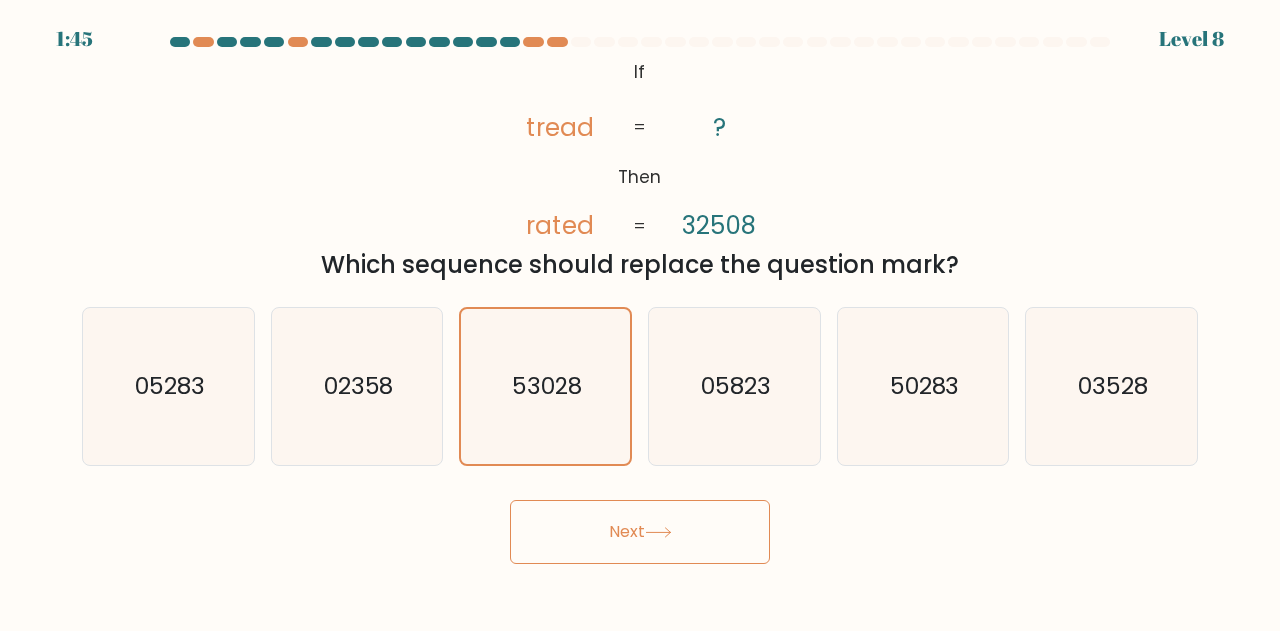 click on "Next" at bounding box center (640, 532) 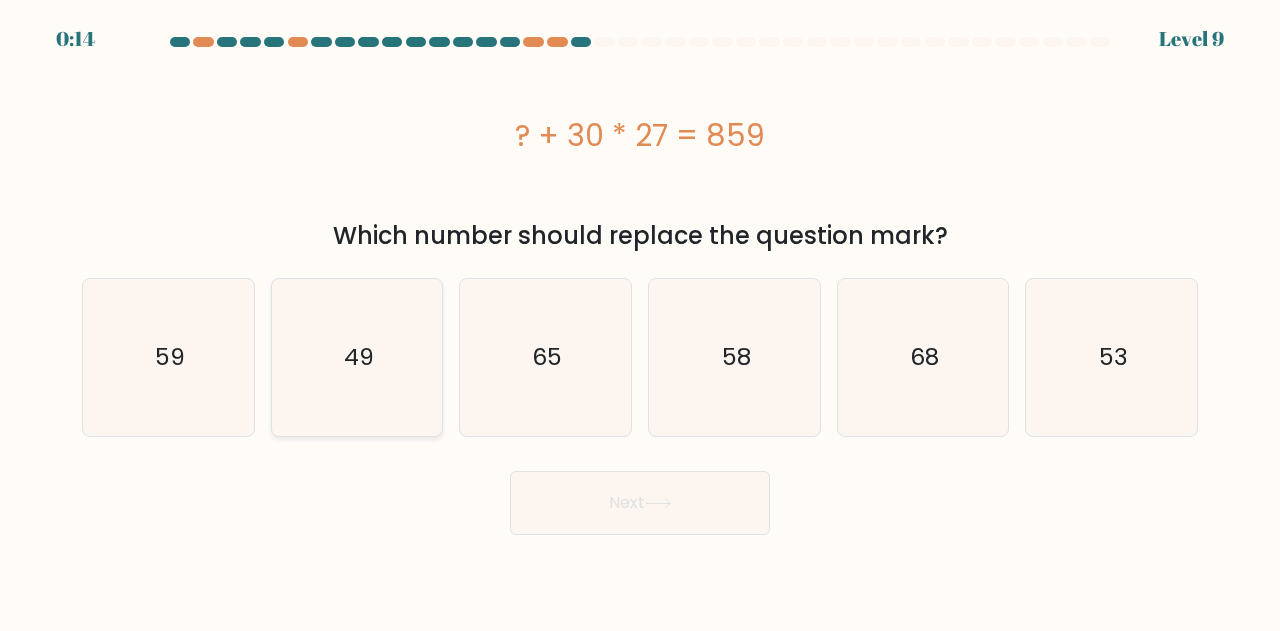 click on "49" at bounding box center (359, 357) 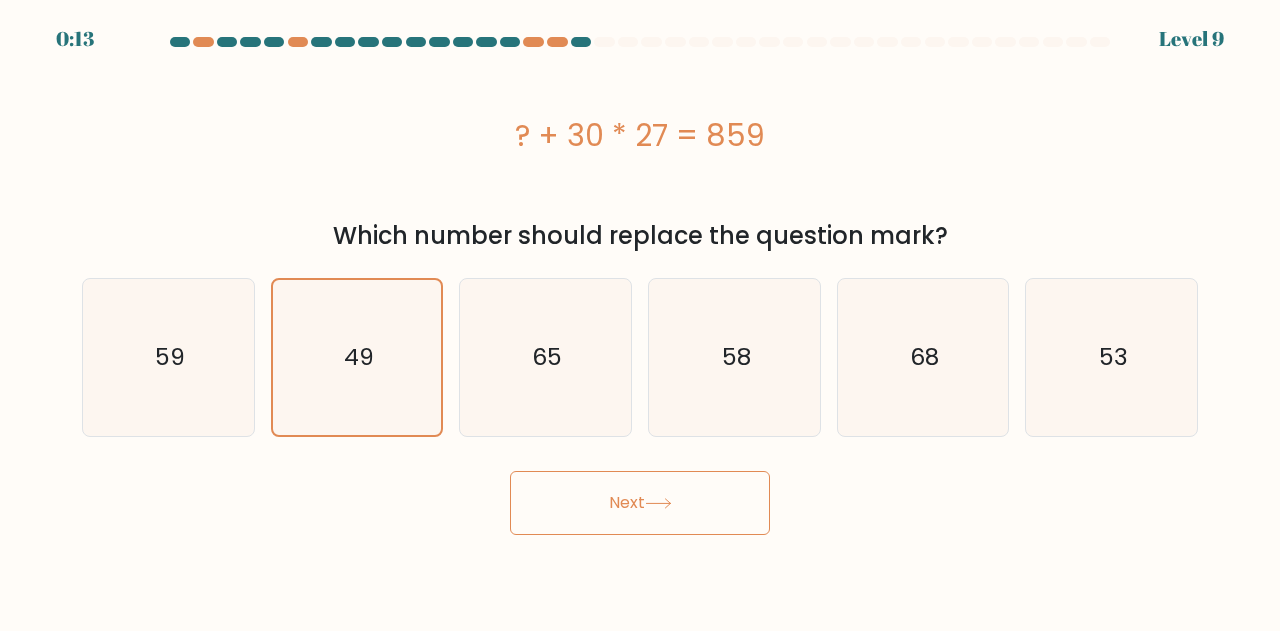 click on "Next" at bounding box center (640, 503) 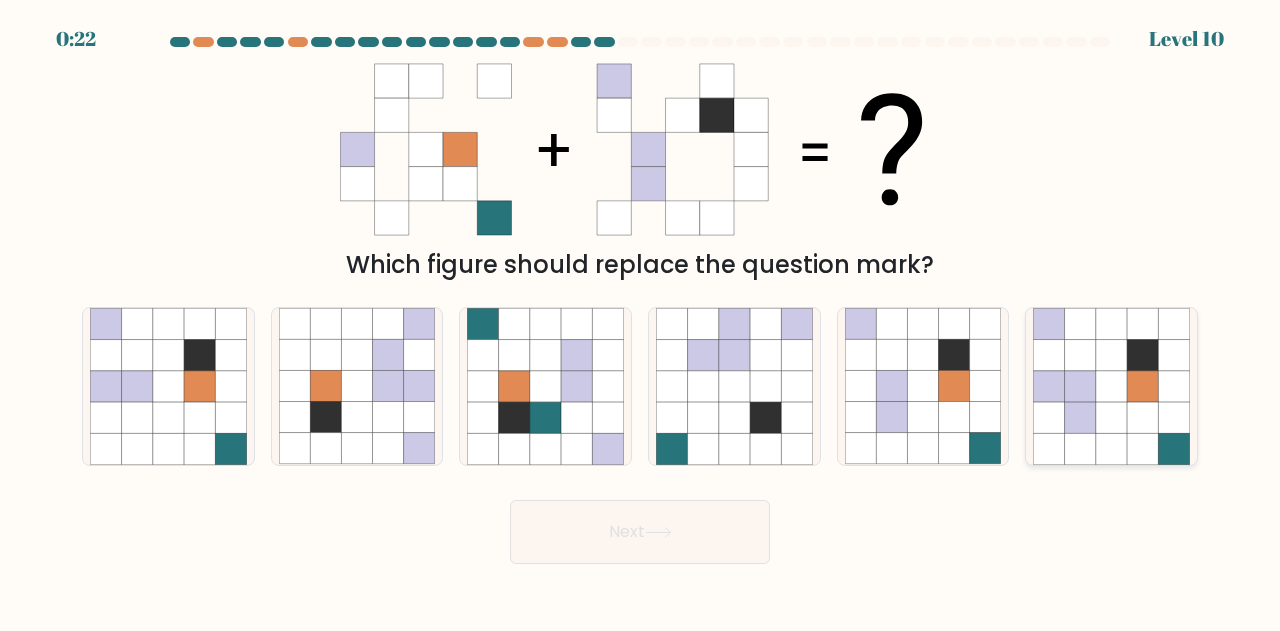 click at bounding box center [1142, 417] 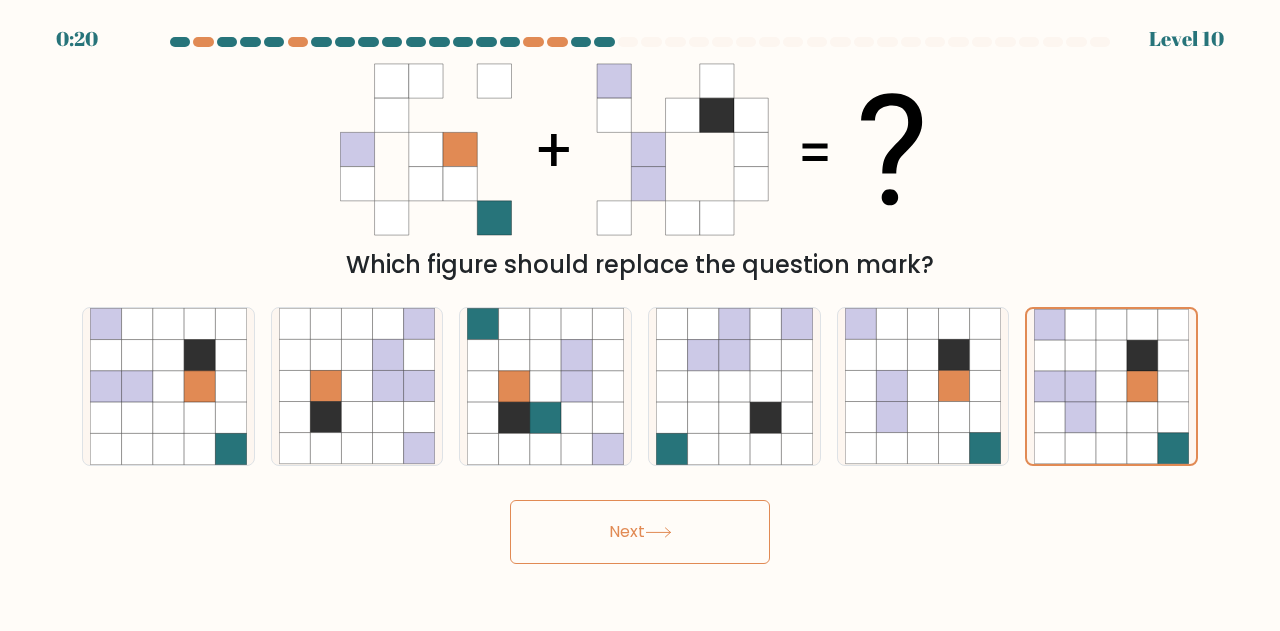 click on "Next" at bounding box center (640, 532) 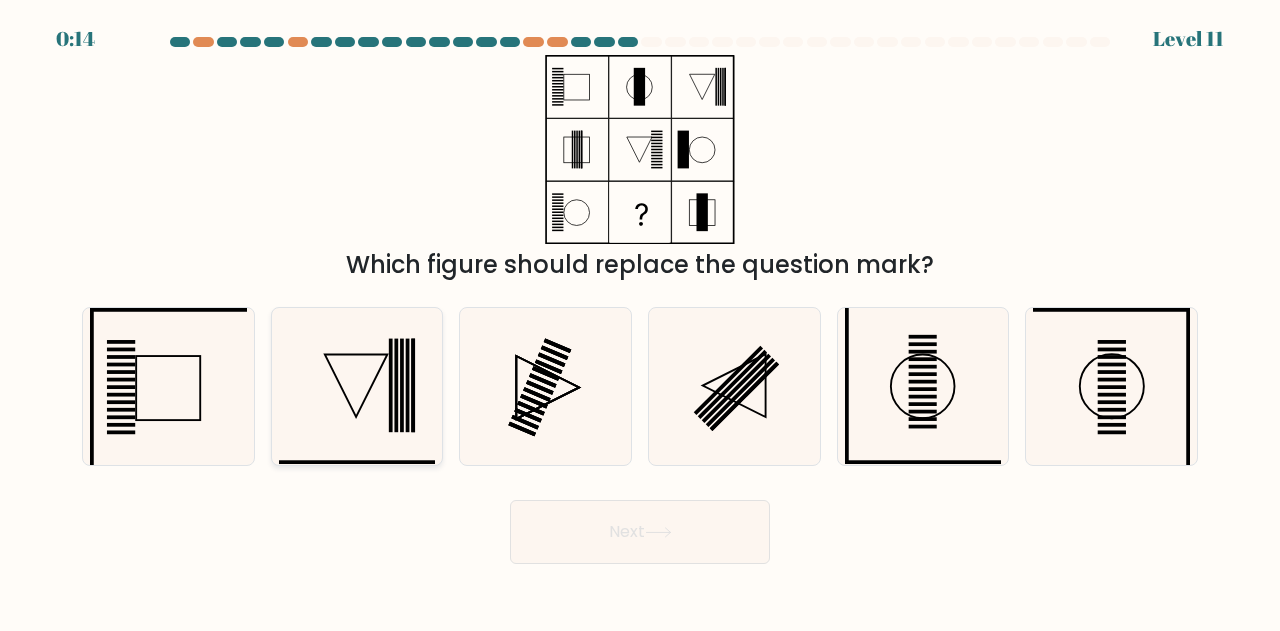 click at bounding box center (397, 386) 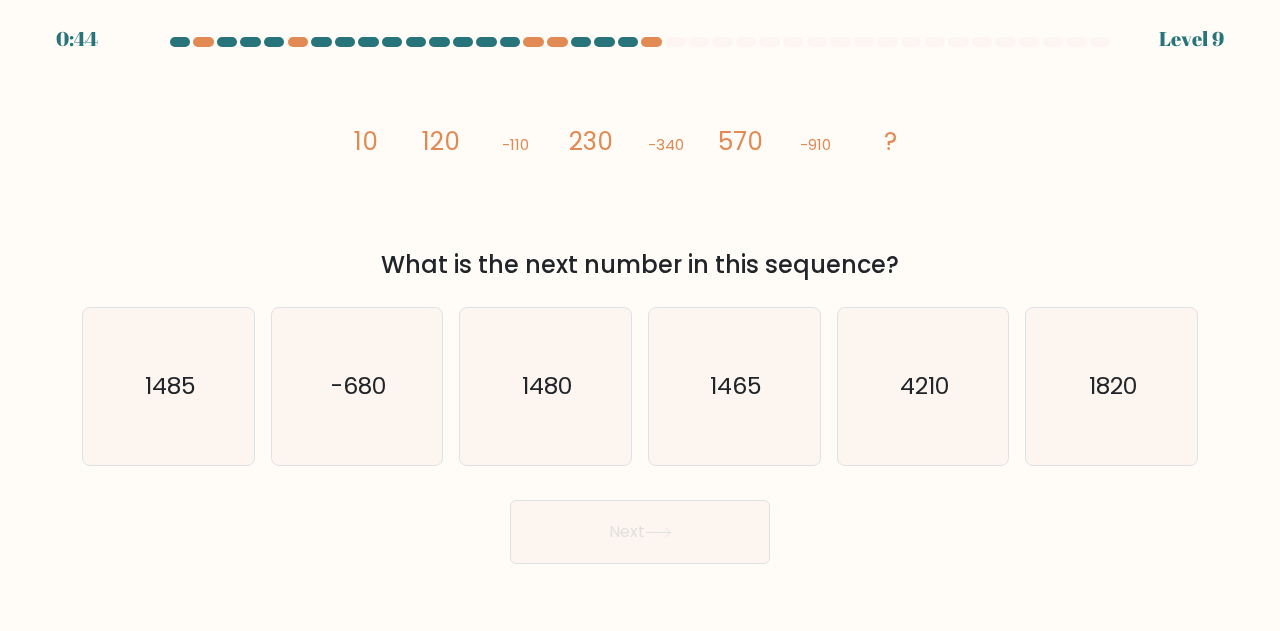 scroll, scrollTop: 0, scrollLeft: 0, axis: both 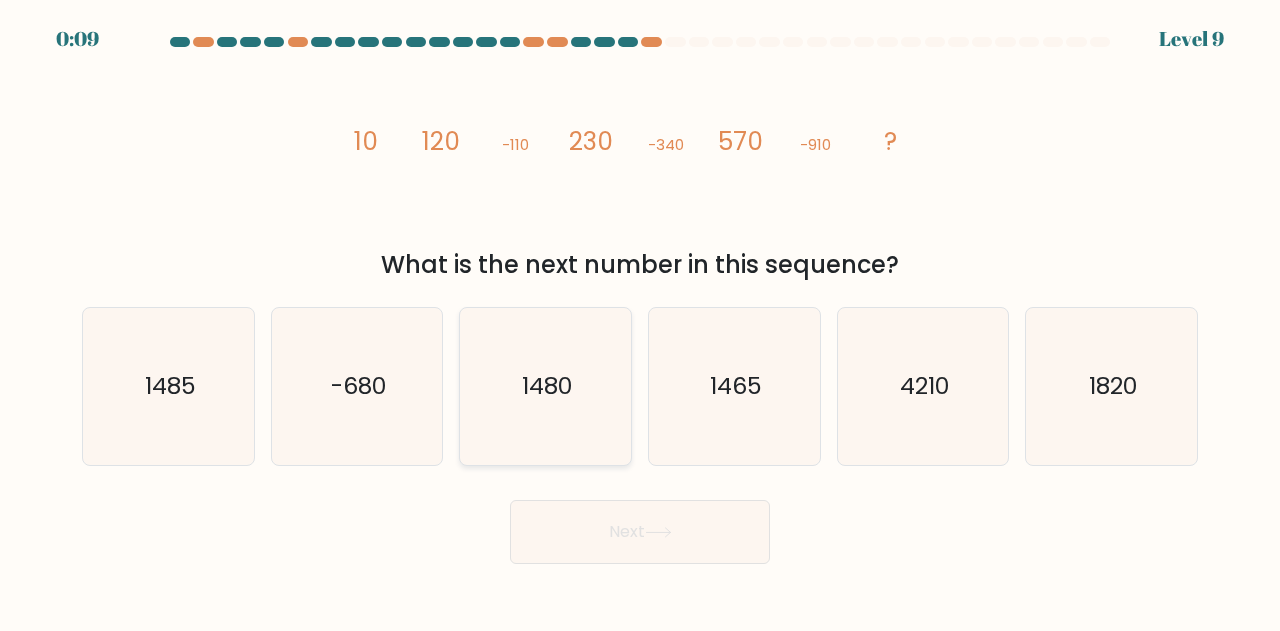 click on "1480" at bounding box center (547, 386) 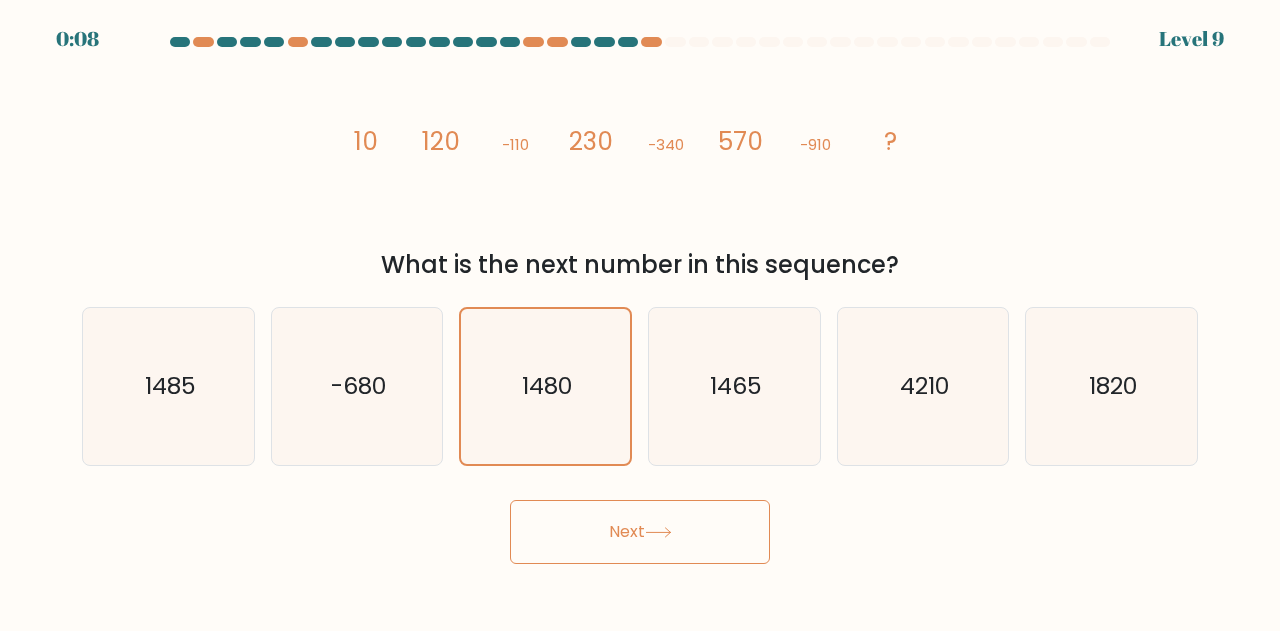 click on "Next" at bounding box center [640, 532] 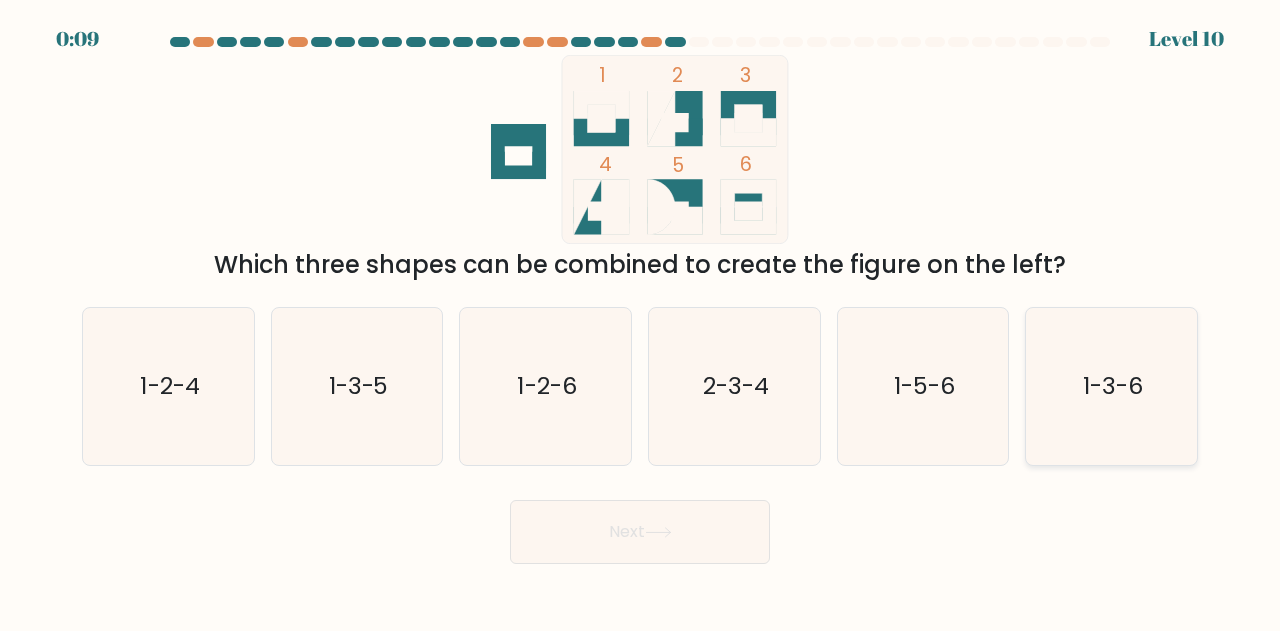 click on "1-3-6" at bounding box center (1111, 386) 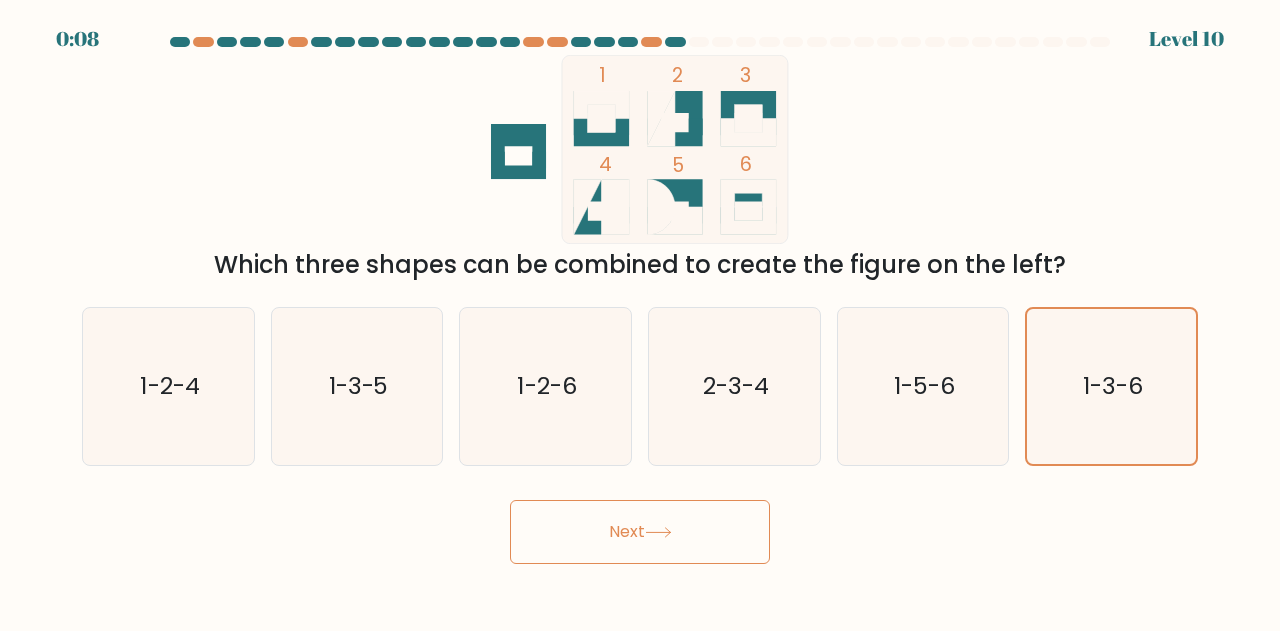 click on "Next" at bounding box center (640, 532) 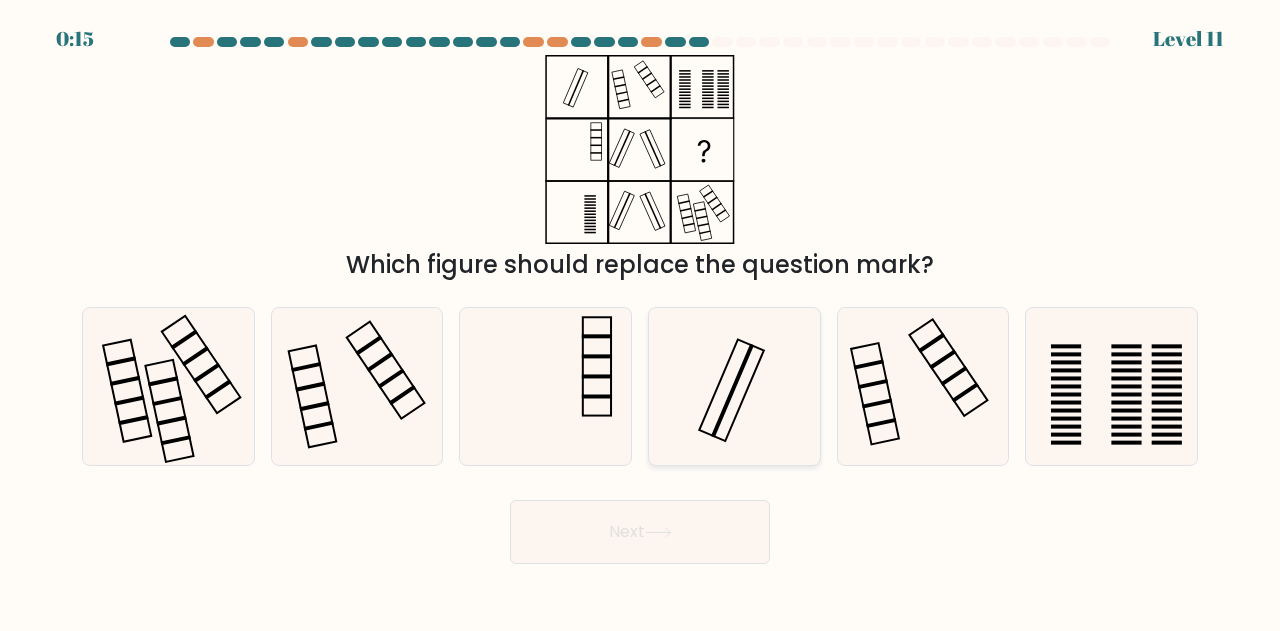 click at bounding box center [734, 386] 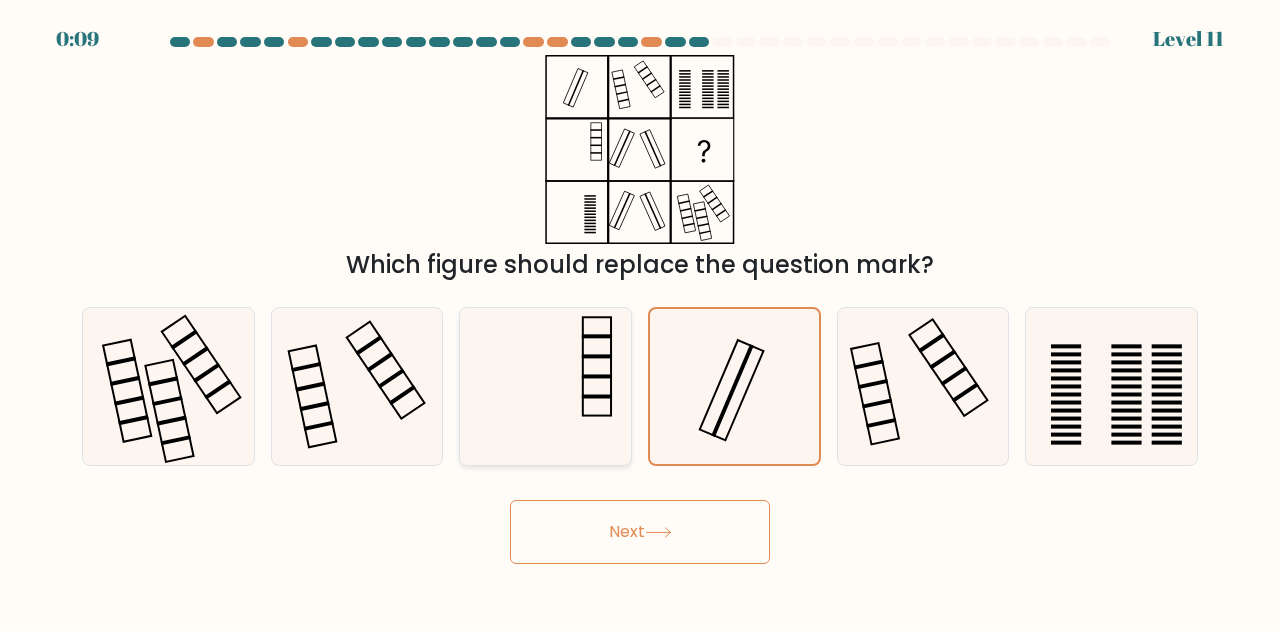 click at bounding box center (545, 386) 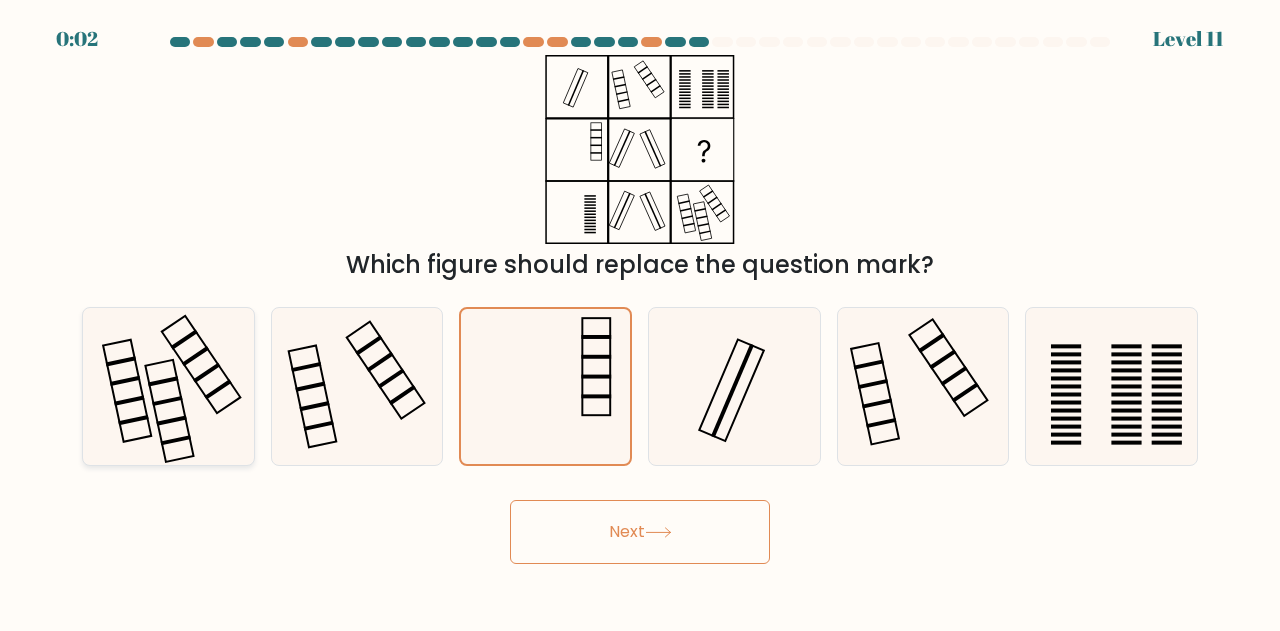 click at bounding box center (168, 386) 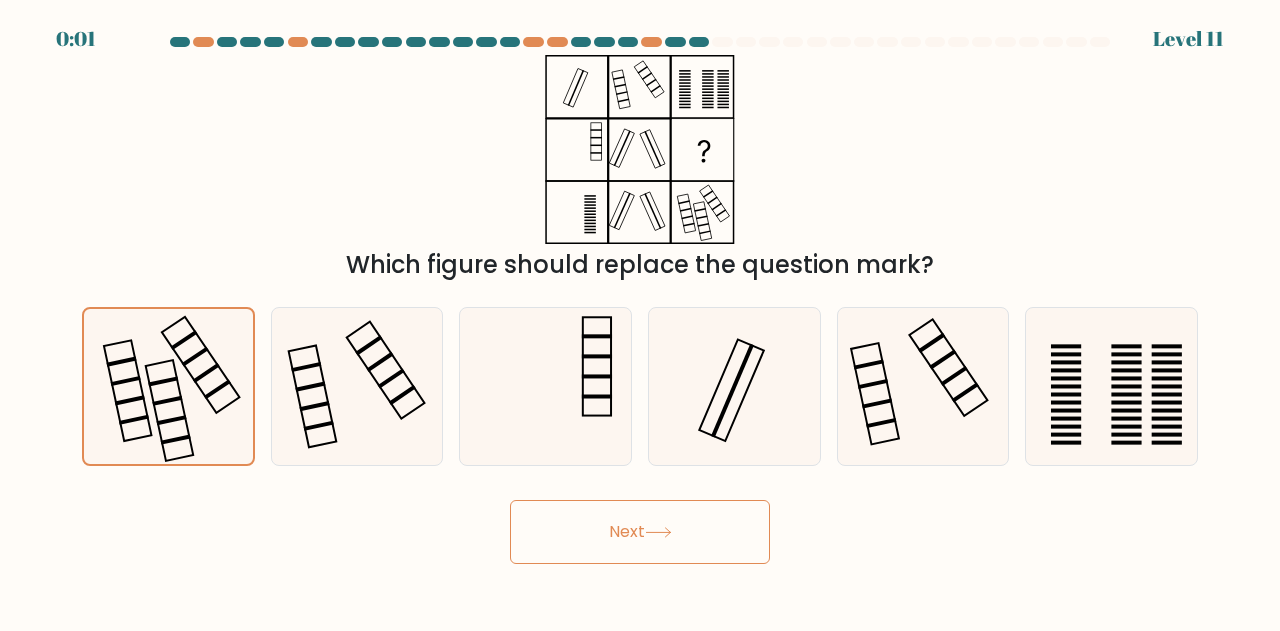 click on "Next" at bounding box center [640, 532] 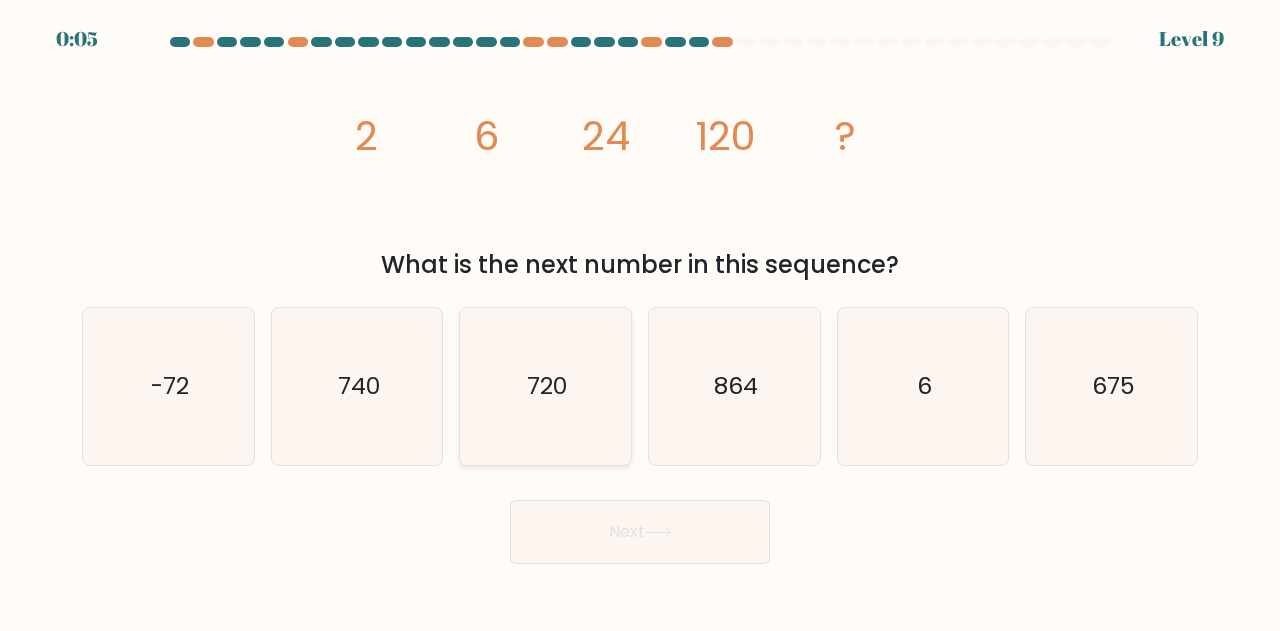 click on "720" at bounding box center [545, 386] 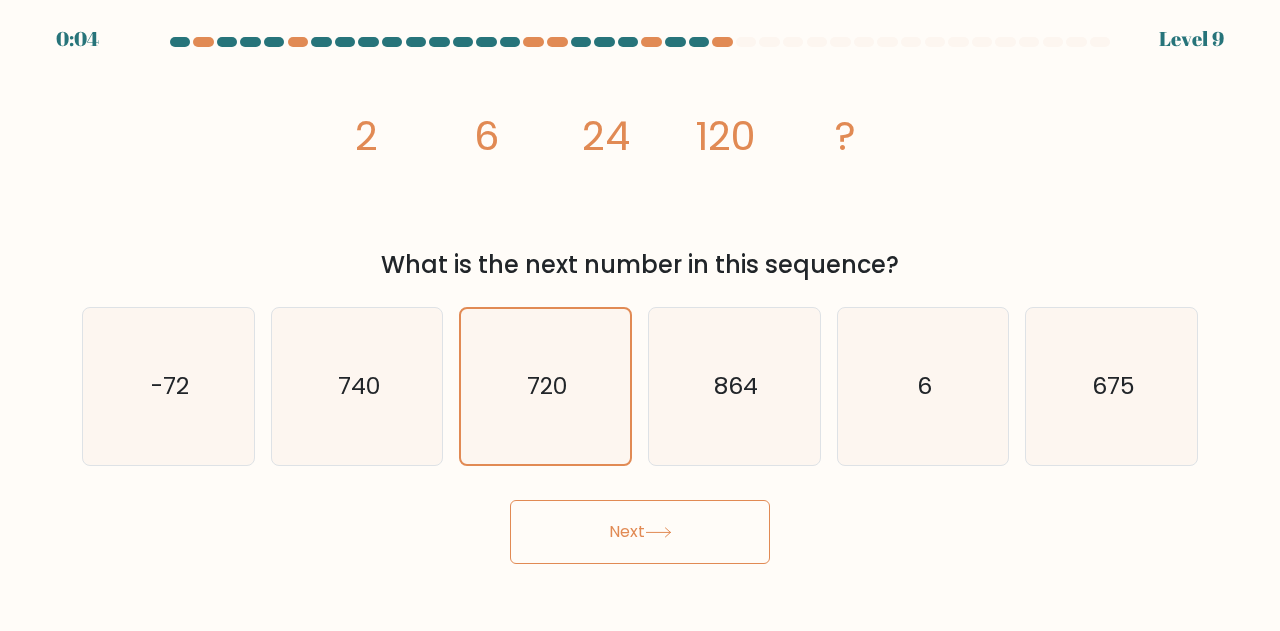 click on "Next" at bounding box center [640, 532] 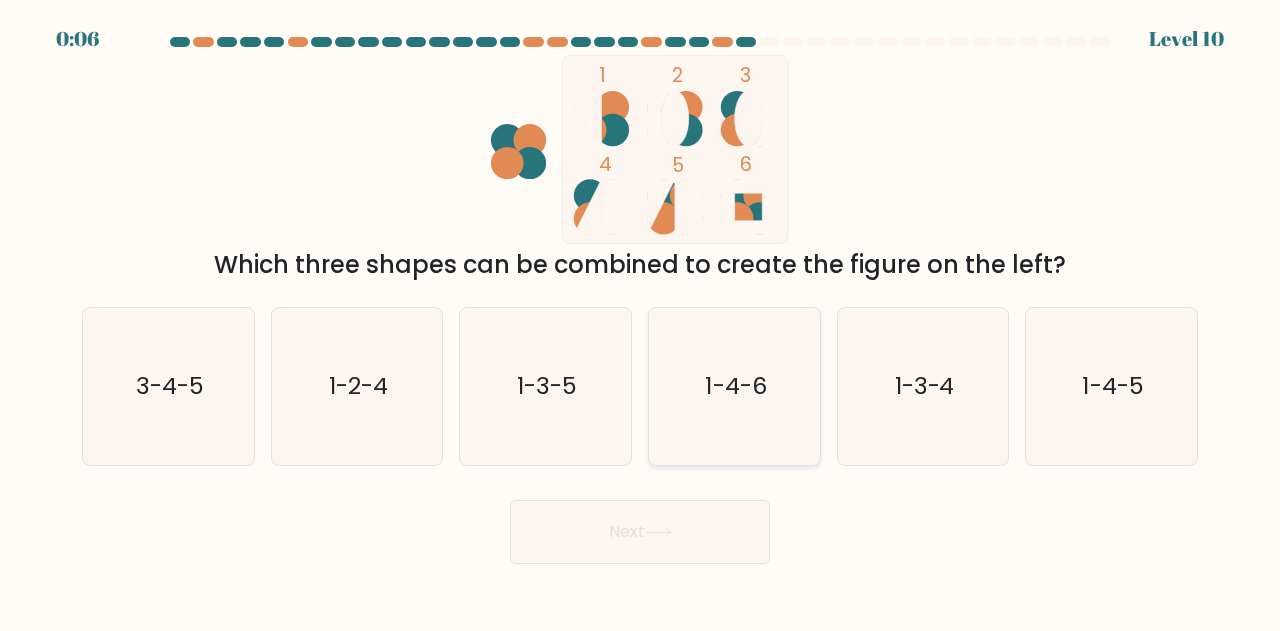 click on "1-4-6" at bounding box center [734, 386] 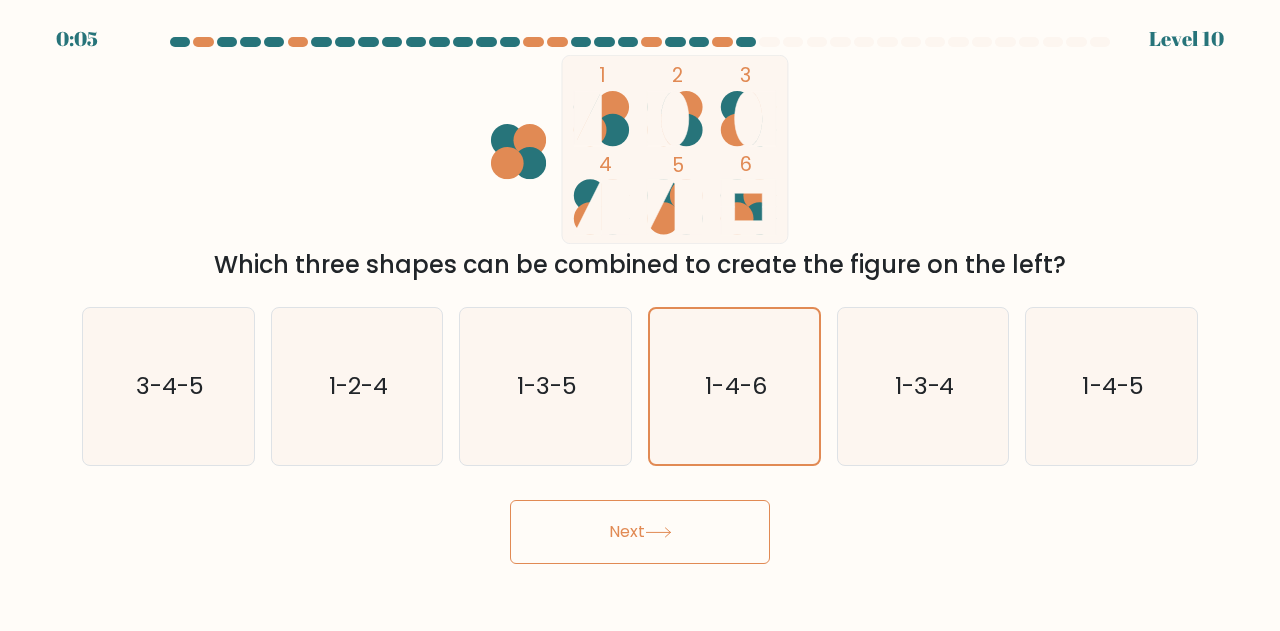 click on "Next" at bounding box center [640, 532] 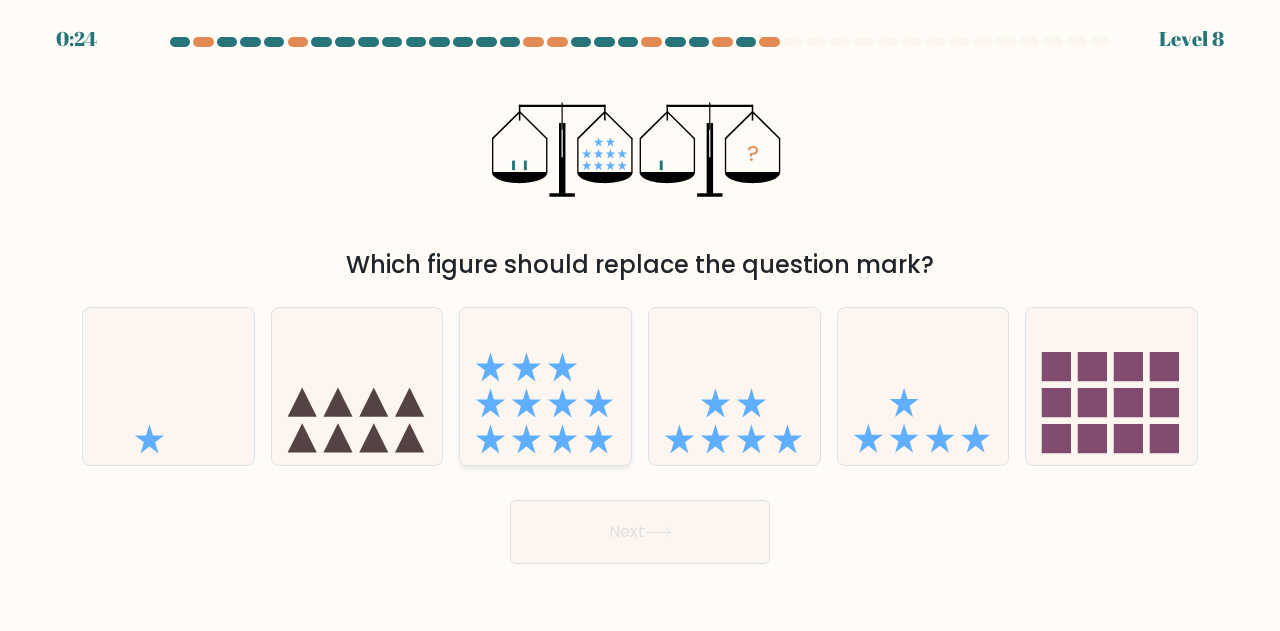 click at bounding box center (526, 438) 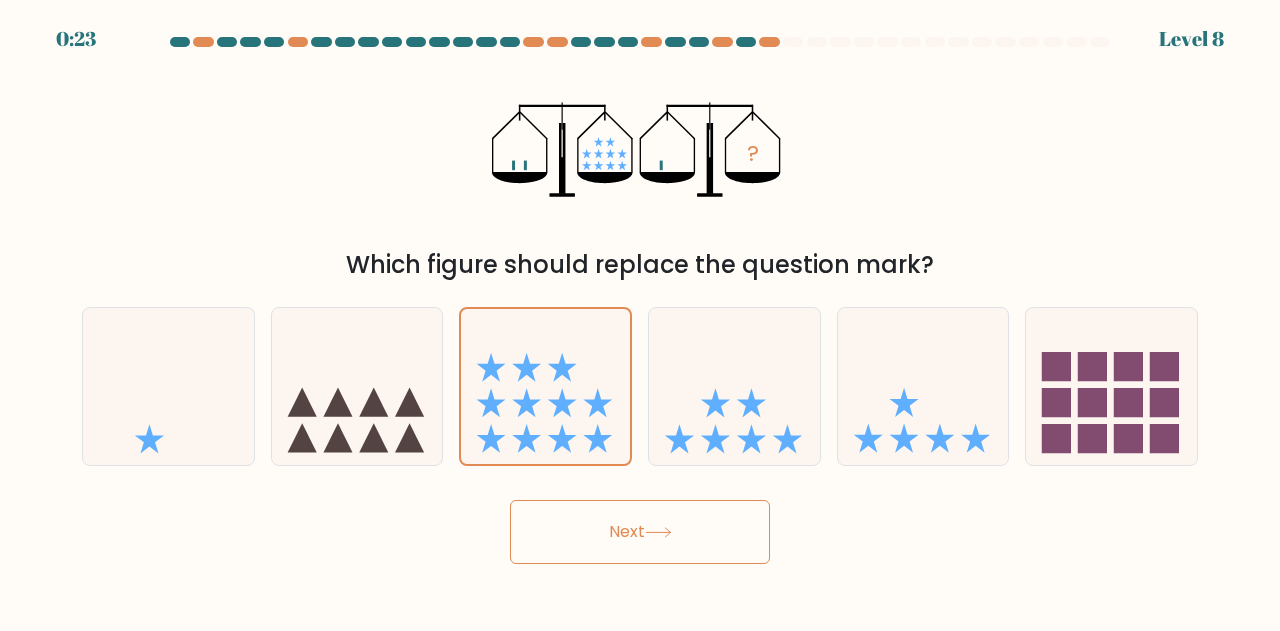 click on "Next" at bounding box center [640, 532] 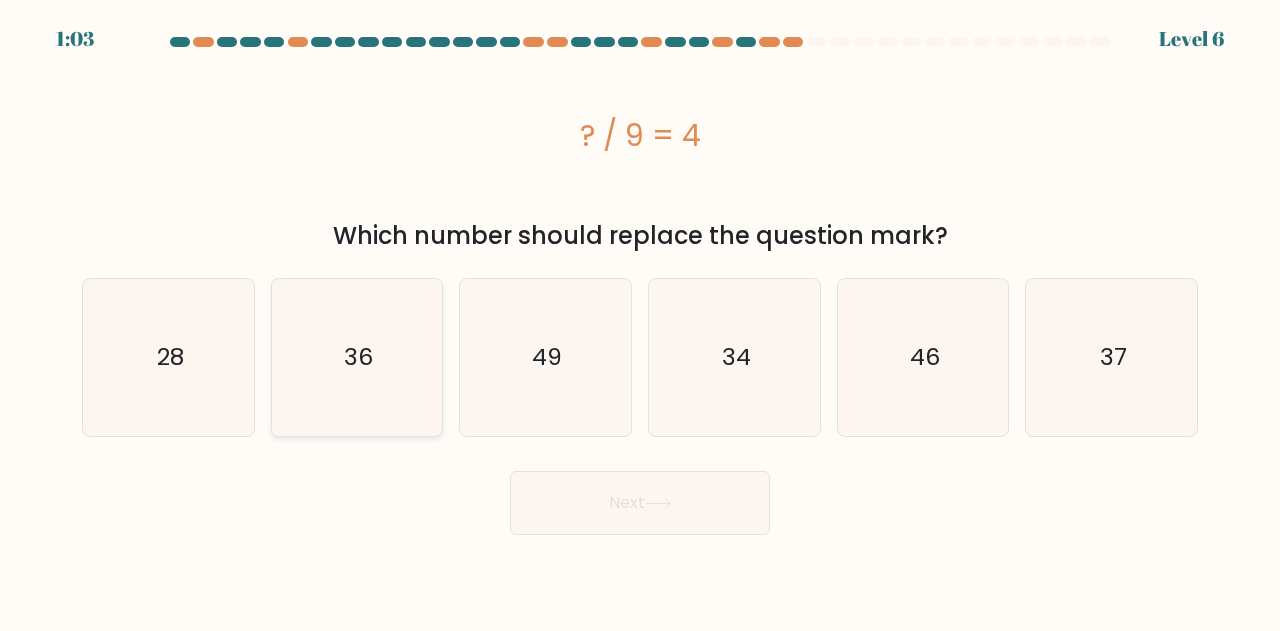 click on "36" at bounding box center [357, 357] 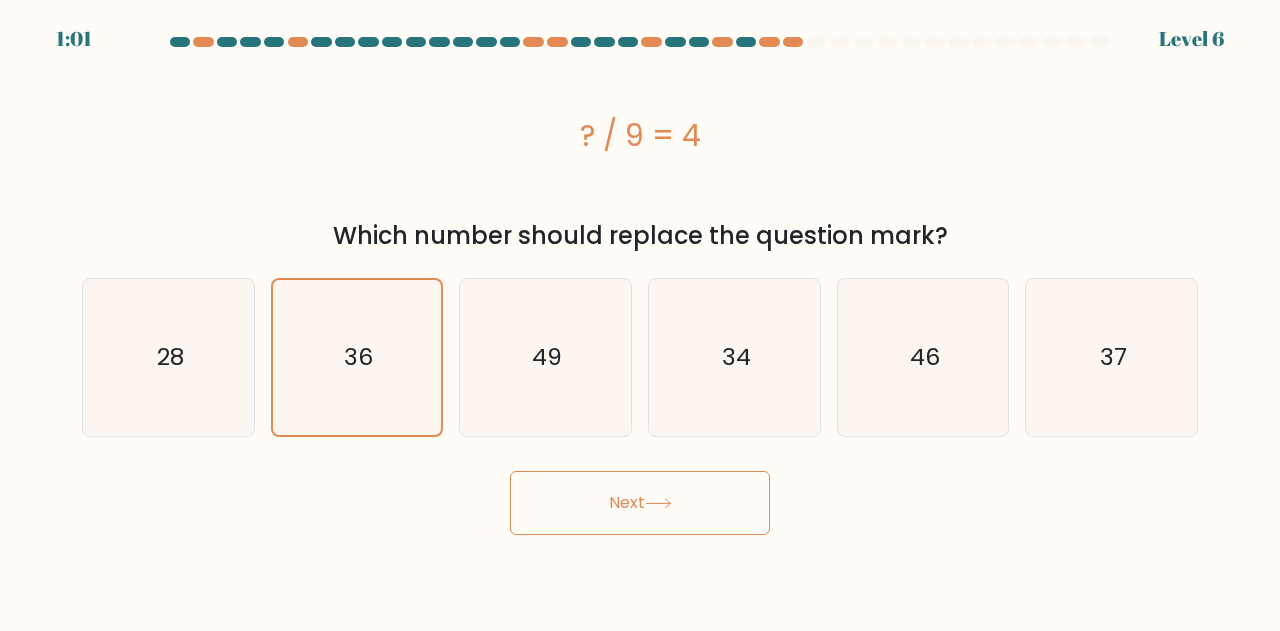 click on "Next" at bounding box center [640, 503] 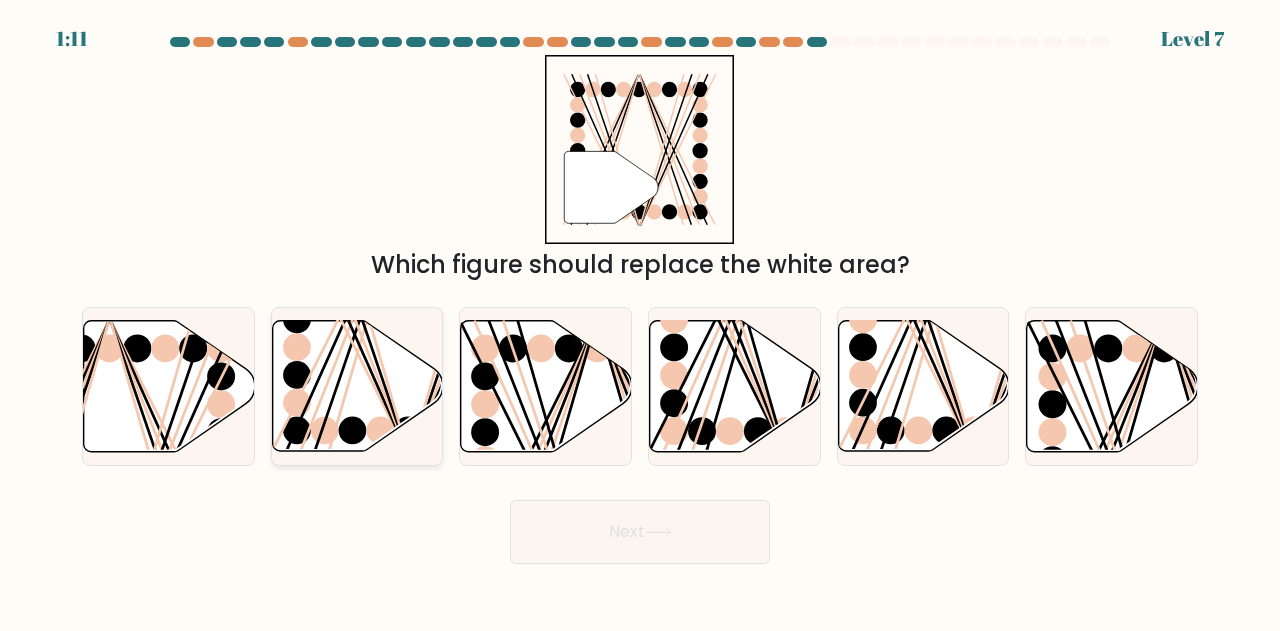 click at bounding box center [297, 375] 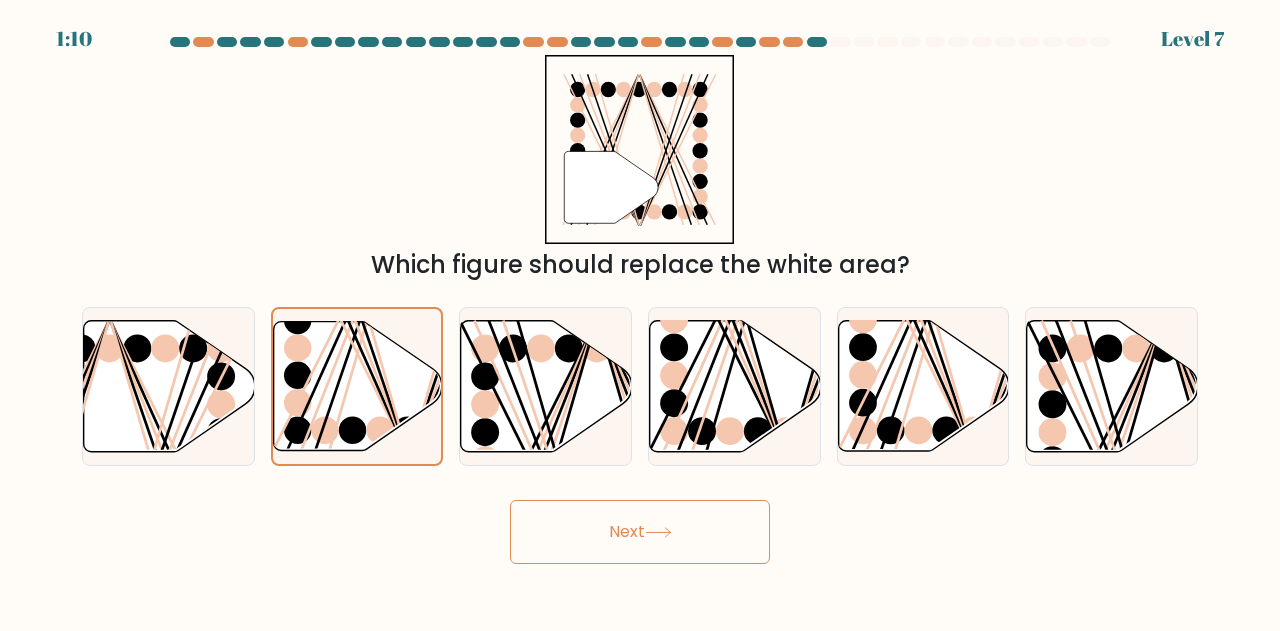 click on "Next" at bounding box center [640, 532] 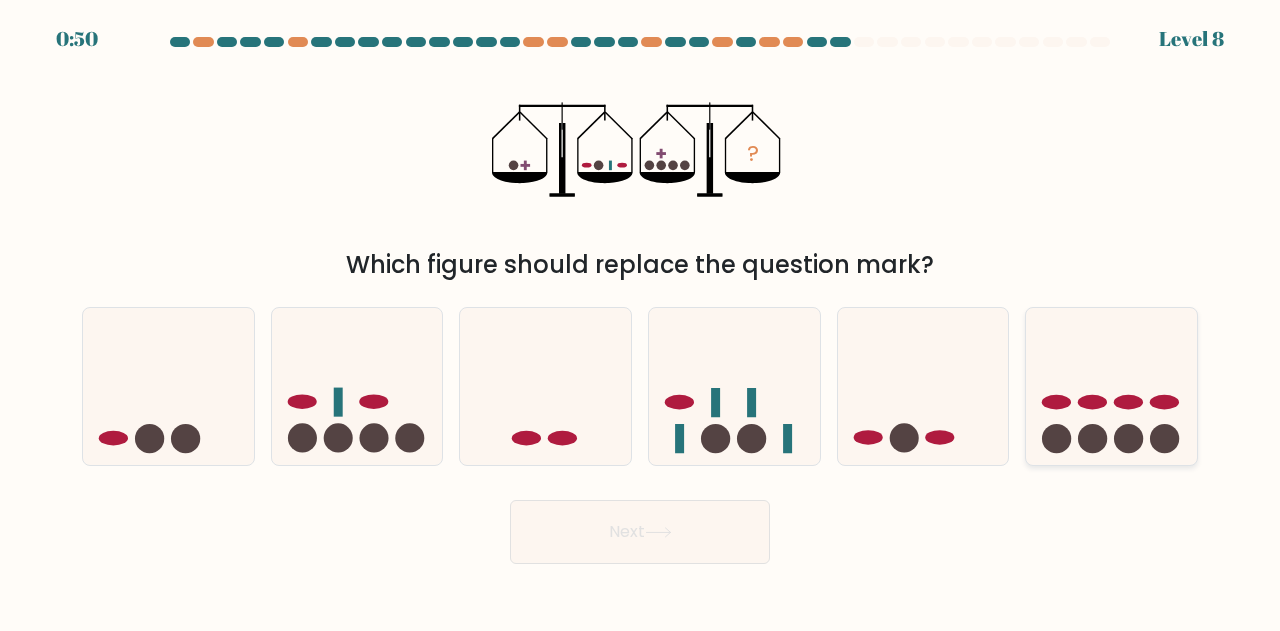 click at bounding box center (1092, 438) 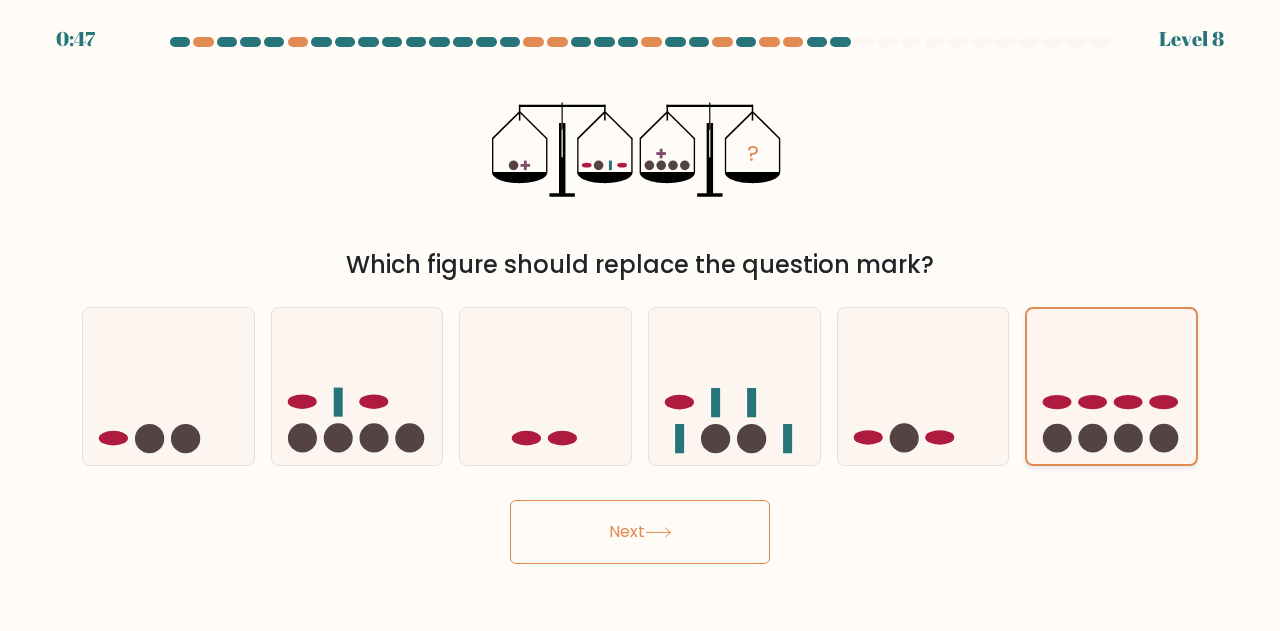 click at bounding box center (1093, 437) 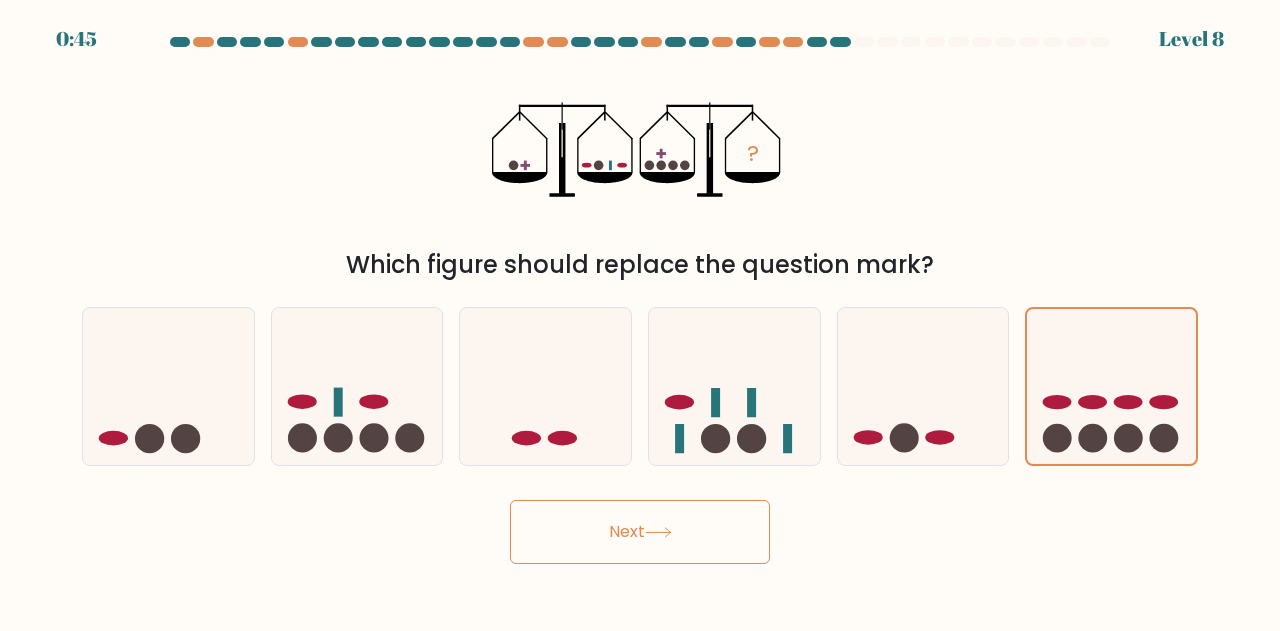 click on "Next" at bounding box center [640, 532] 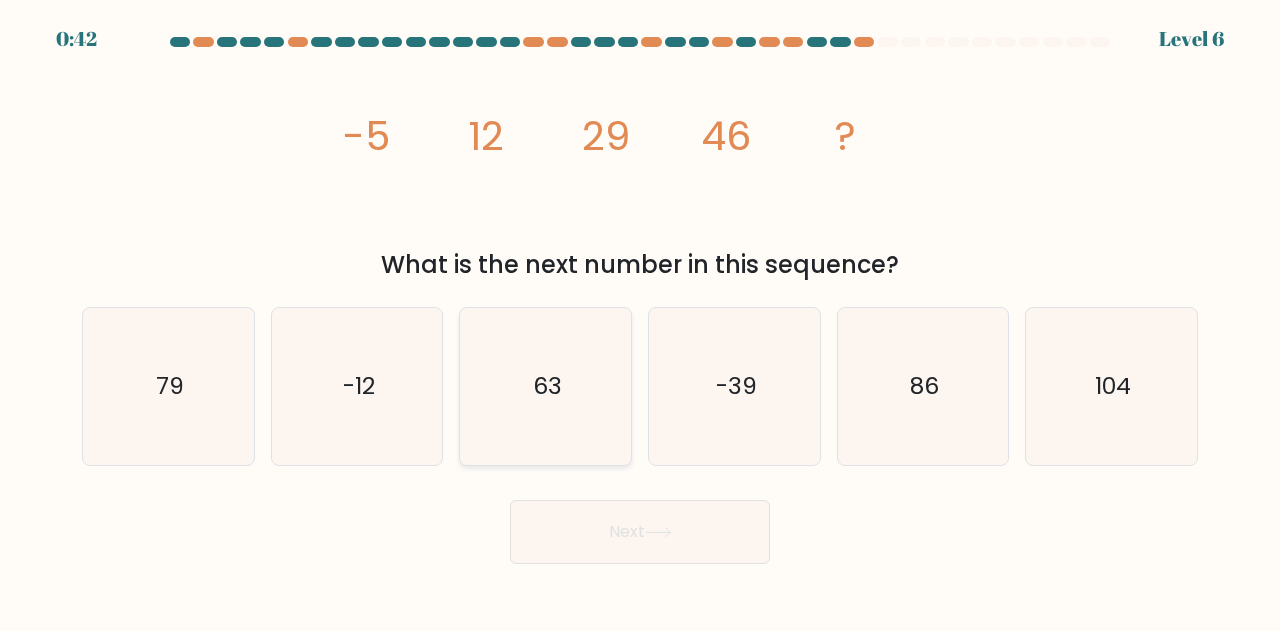 click on "63" at bounding box center [545, 386] 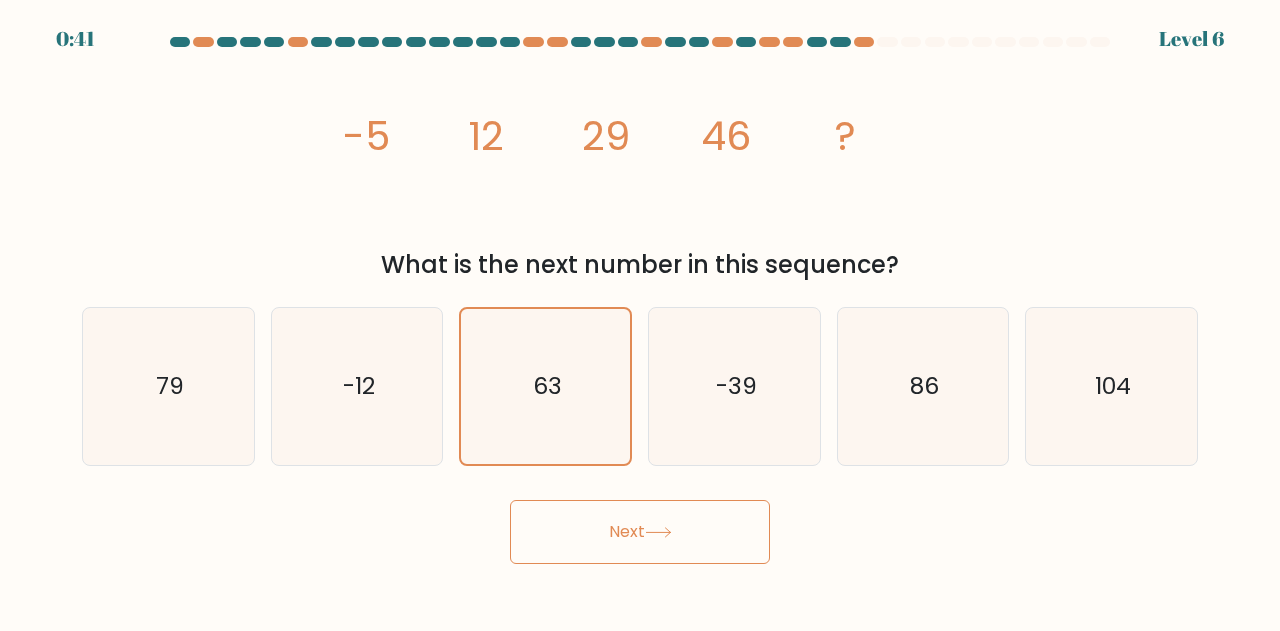 click on "Next" at bounding box center [640, 532] 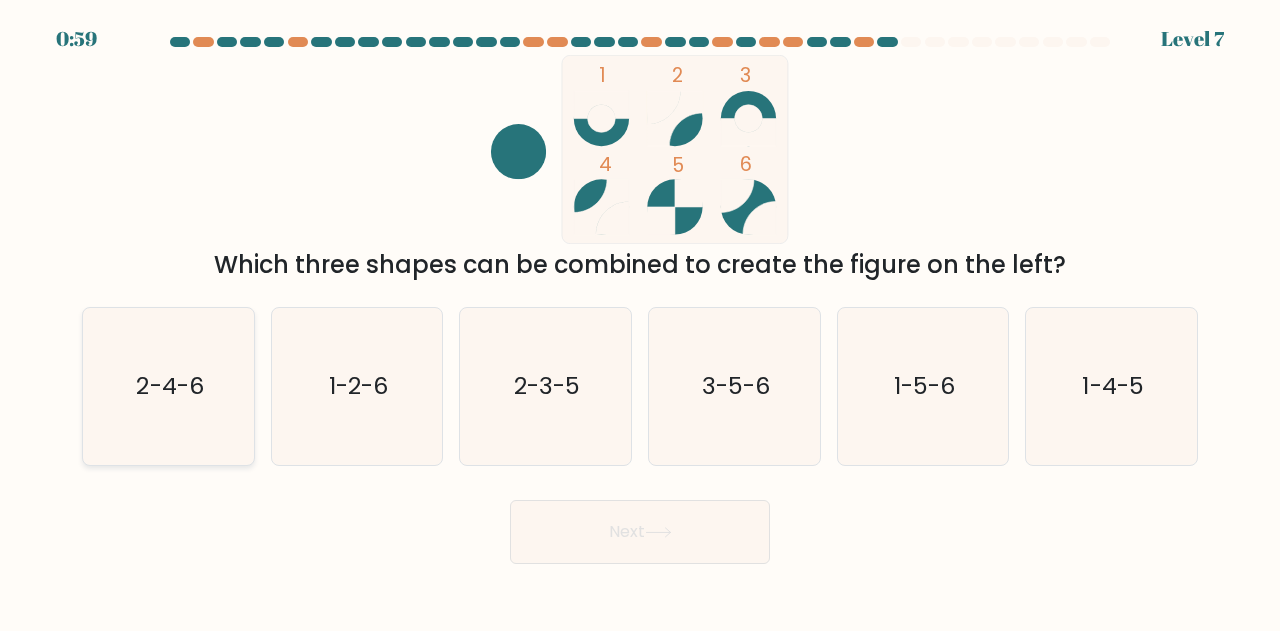 click on "2-4-6" at bounding box center (169, 386) 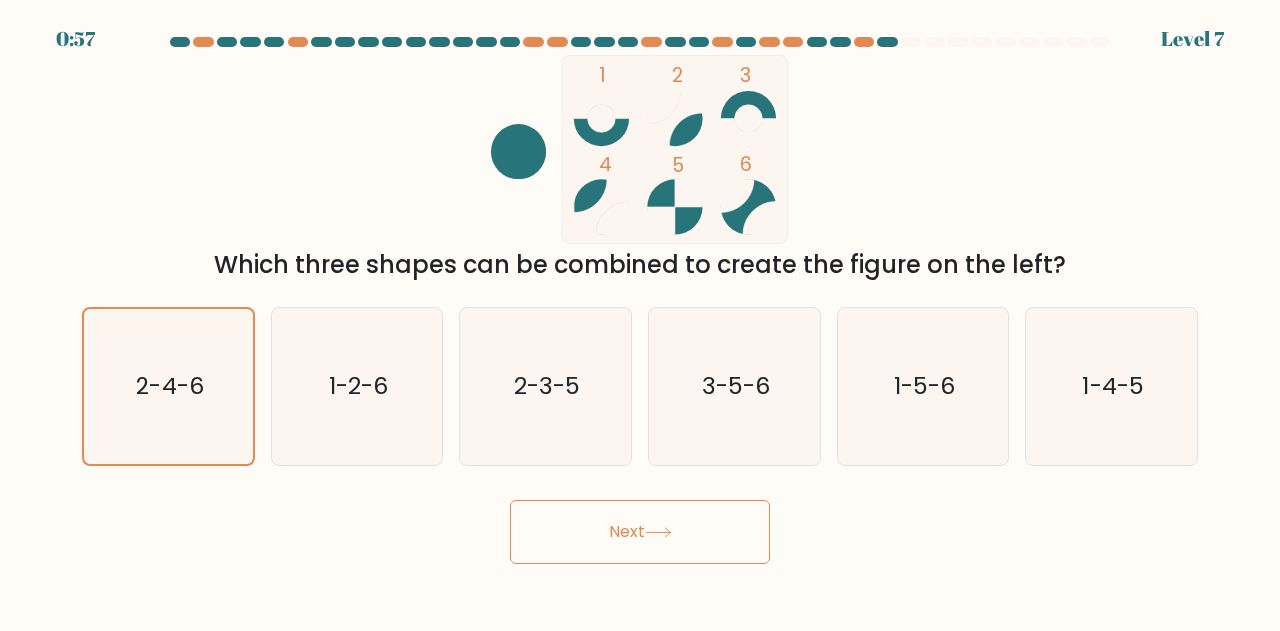 click on "Next" at bounding box center [640, 532] 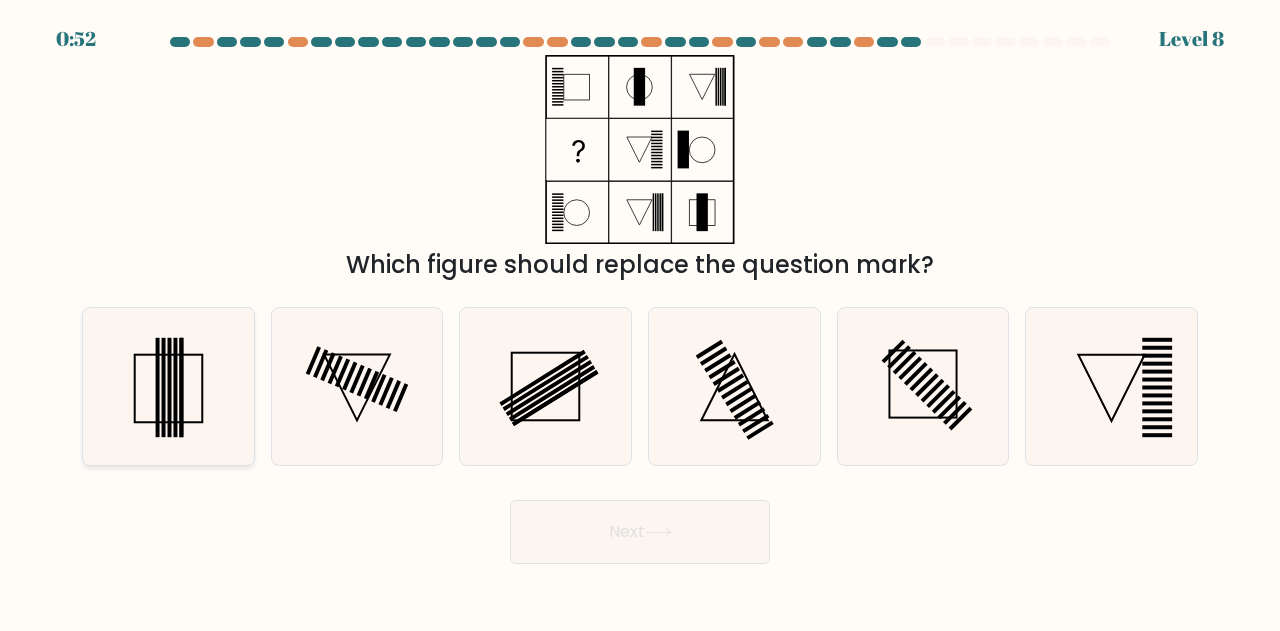 click at bounding box center [168, 386] 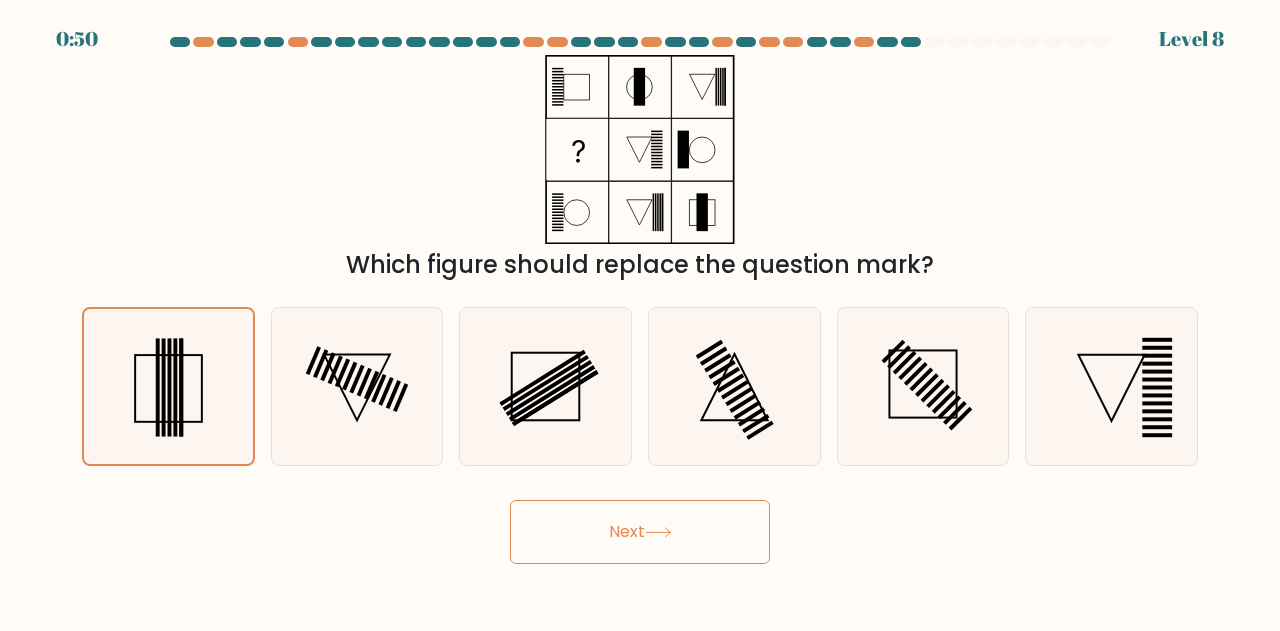 click on "Next" at bounding box center [640, 532] 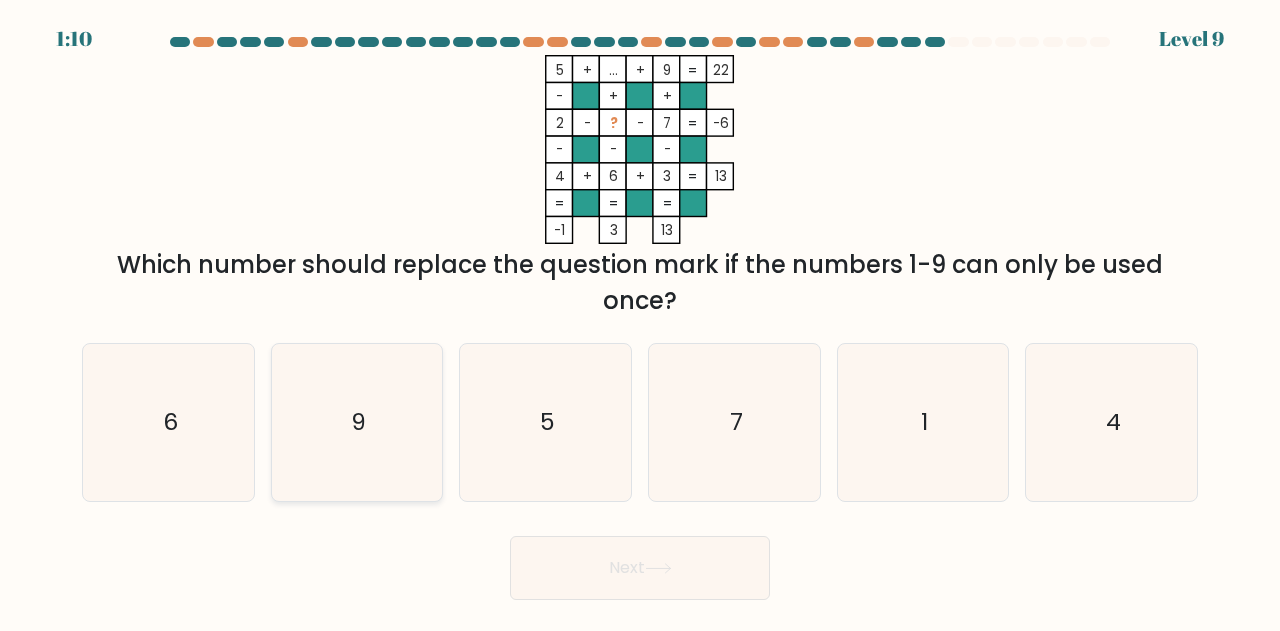 click on "9" at bounding box center (357, 422) 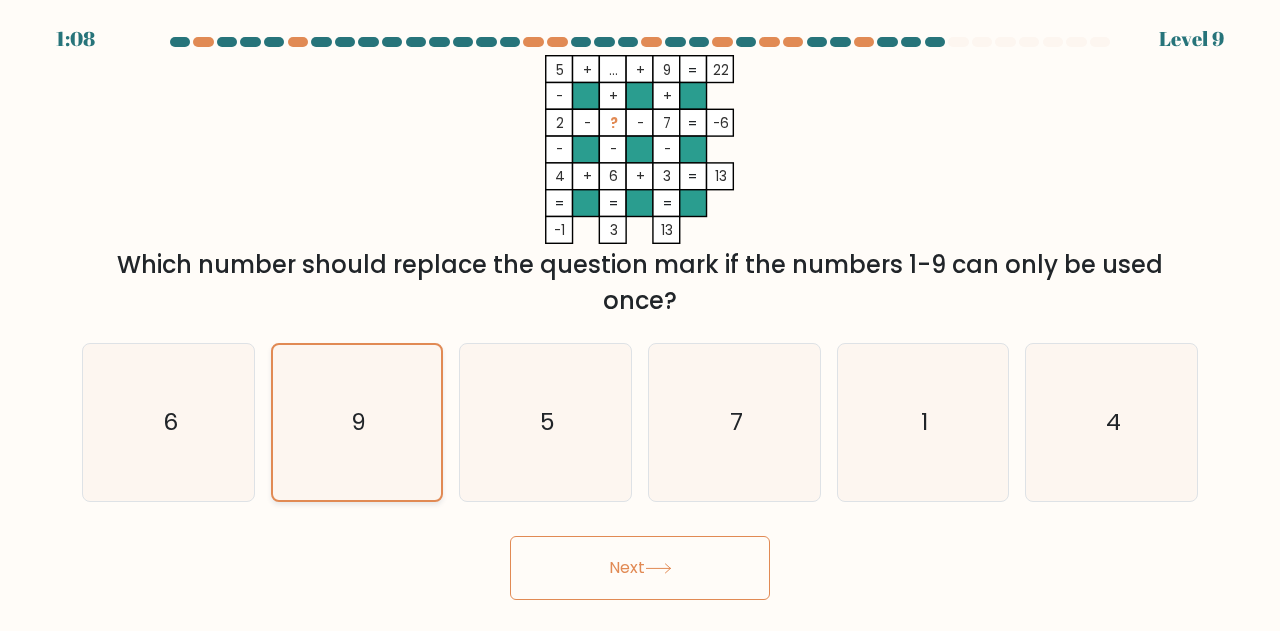click on "9" at bounding box center [357, 422] 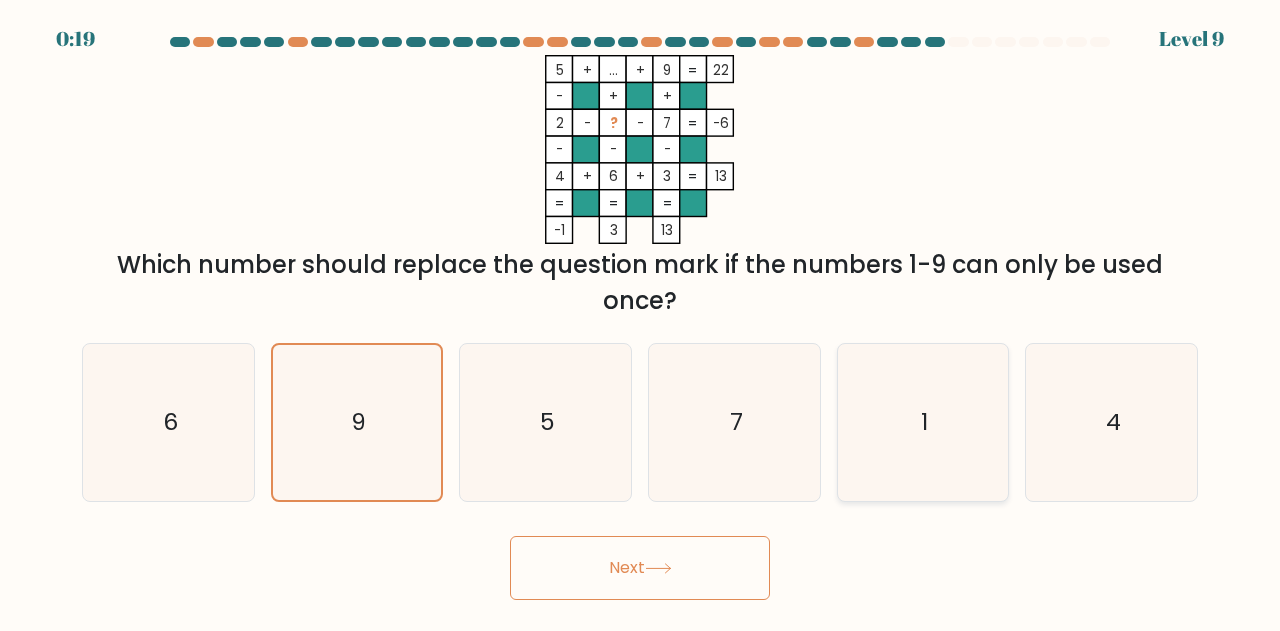click on "1" at bounding box center (923, 422) 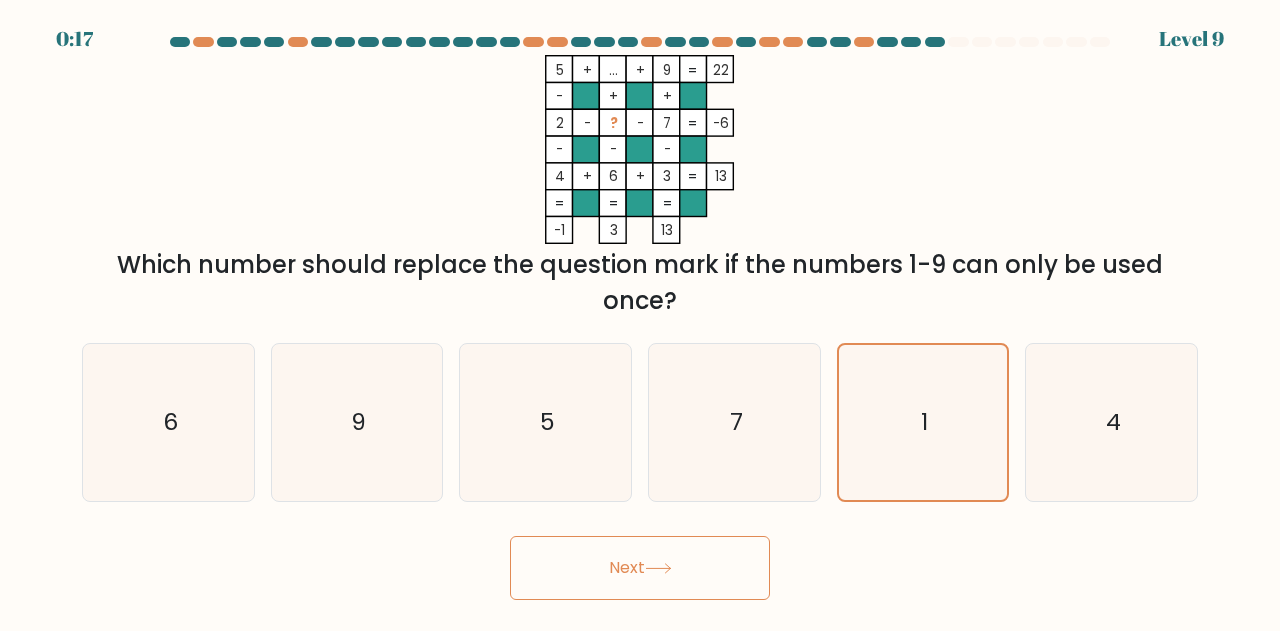 click on "Next" at bounding box center [640, 568] 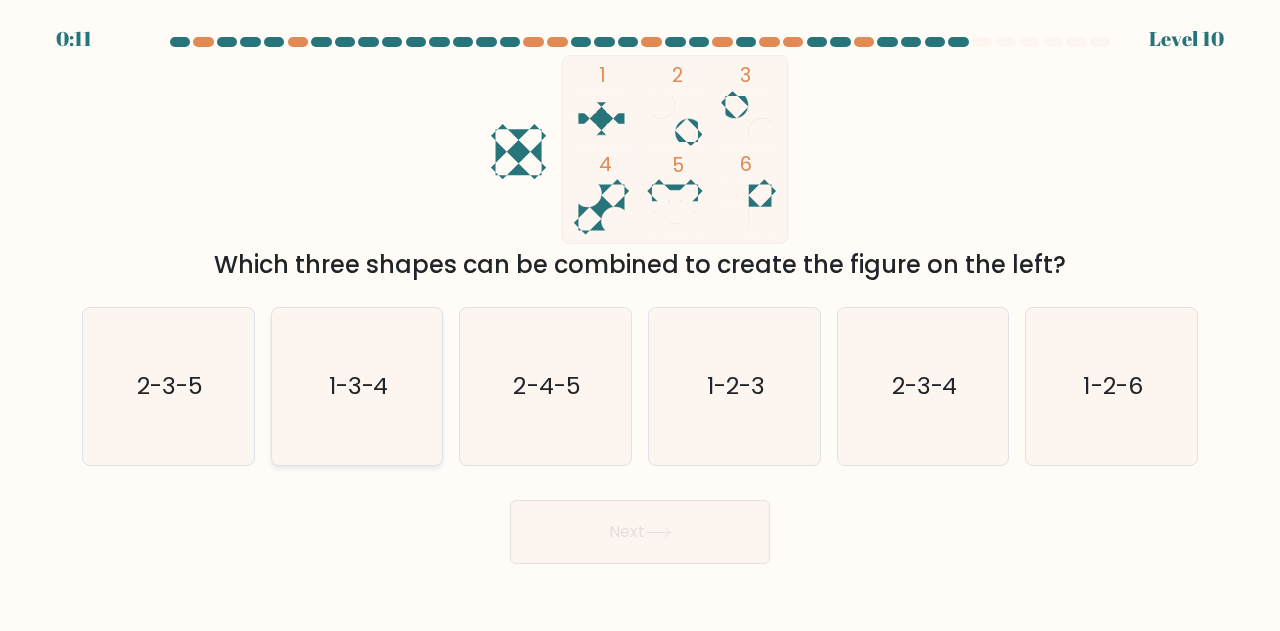 click on "1-3-4" at bounding box center [357, 386] 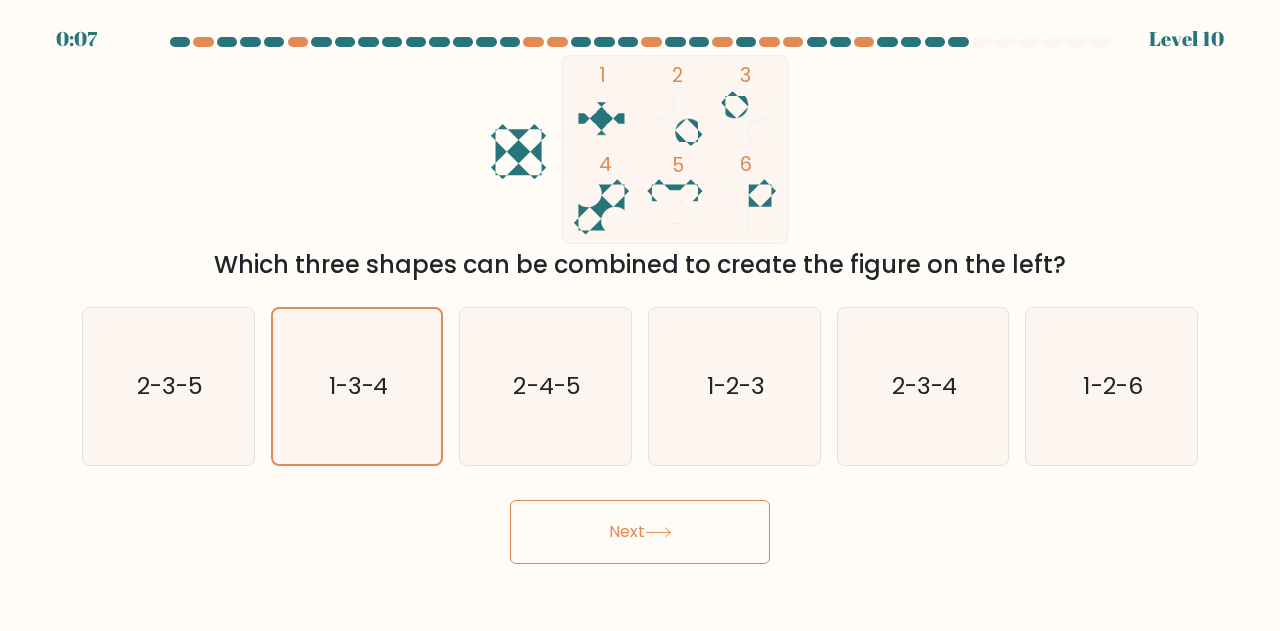 click on "Next" at bounding box center [640, 532] 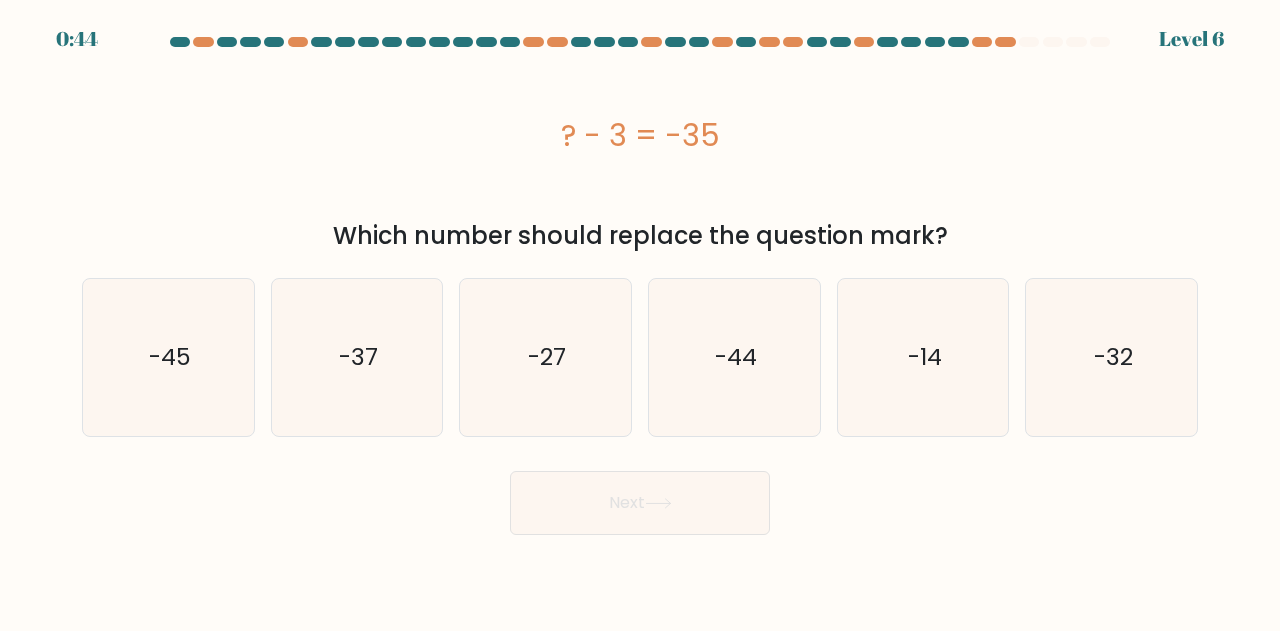 scroll, scrollTop: 0, scrollLeft: 0, axis: both 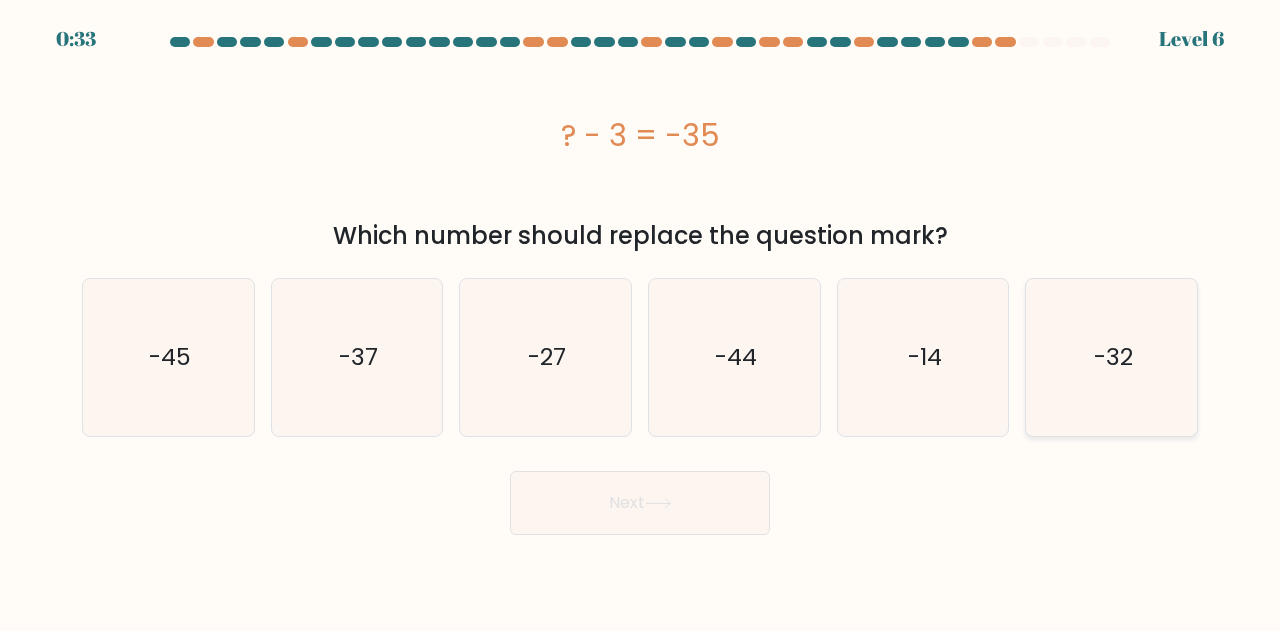 click on "-32" at bounding box center (1111, 357) 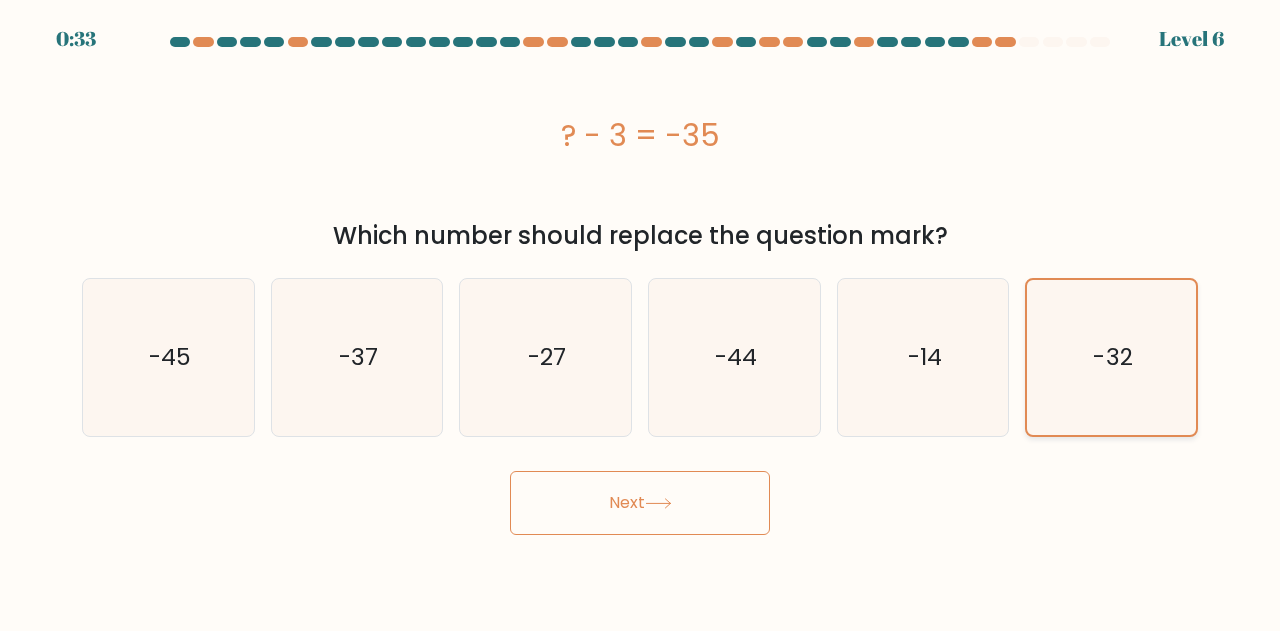 click on "-32" at bounding box center (1111, 357) 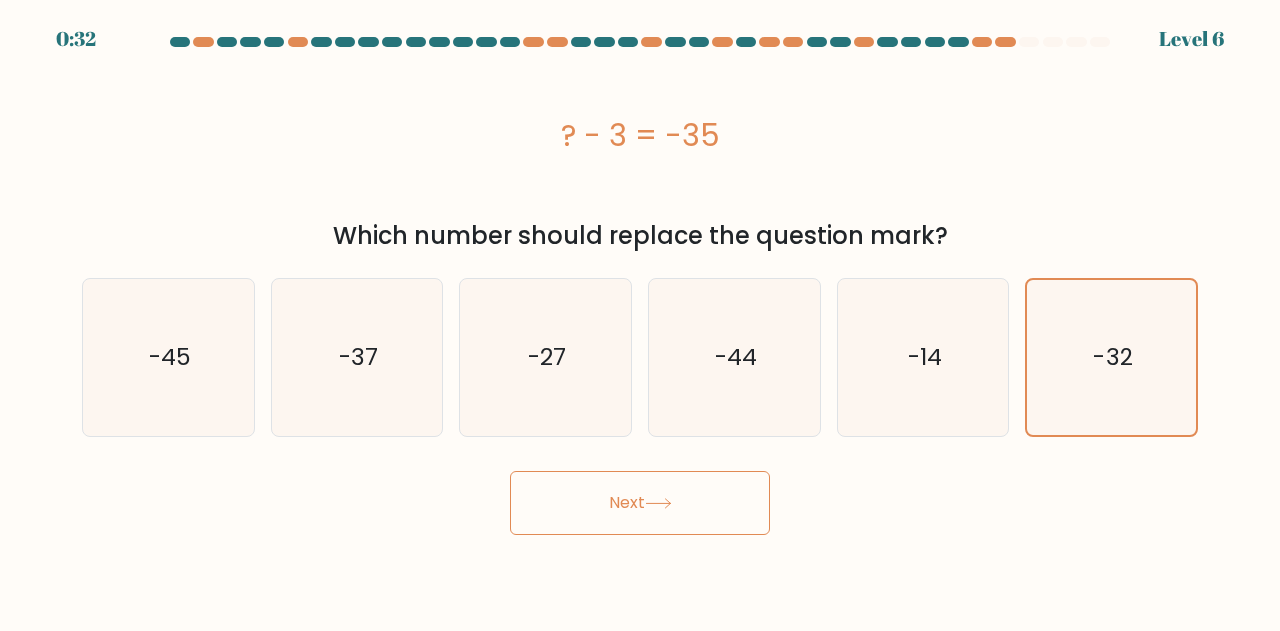 click on "Next" at bounding box center (640, 503) 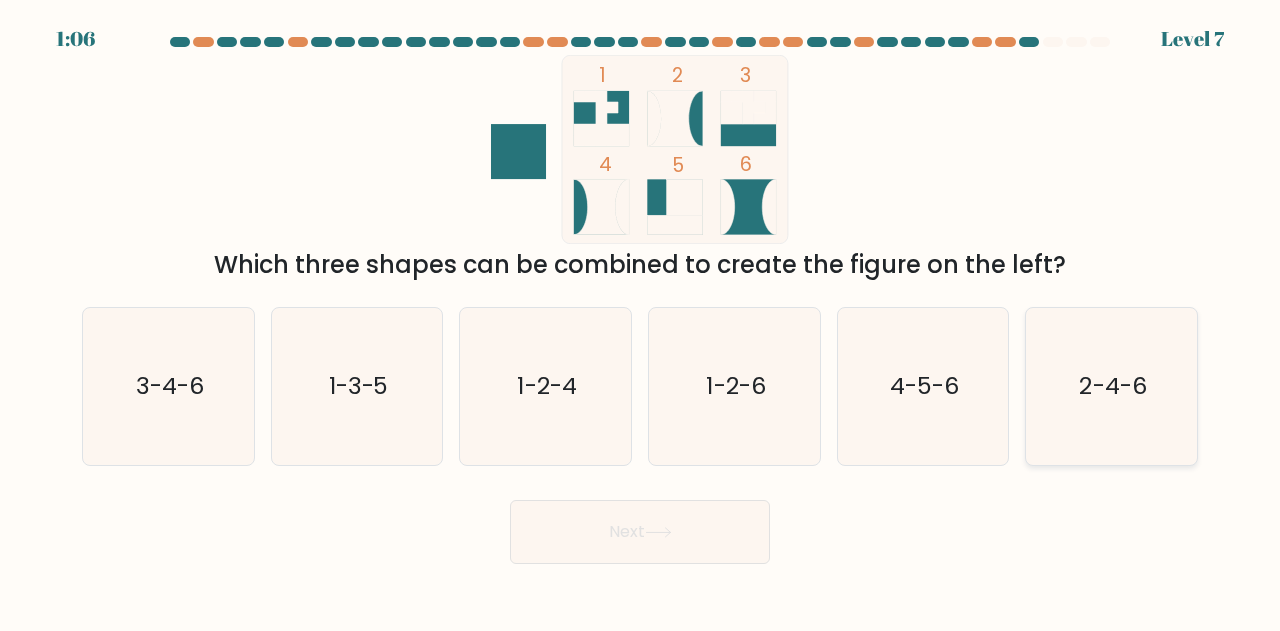 click on "2-4-6" at bounding box center [1113, 386] 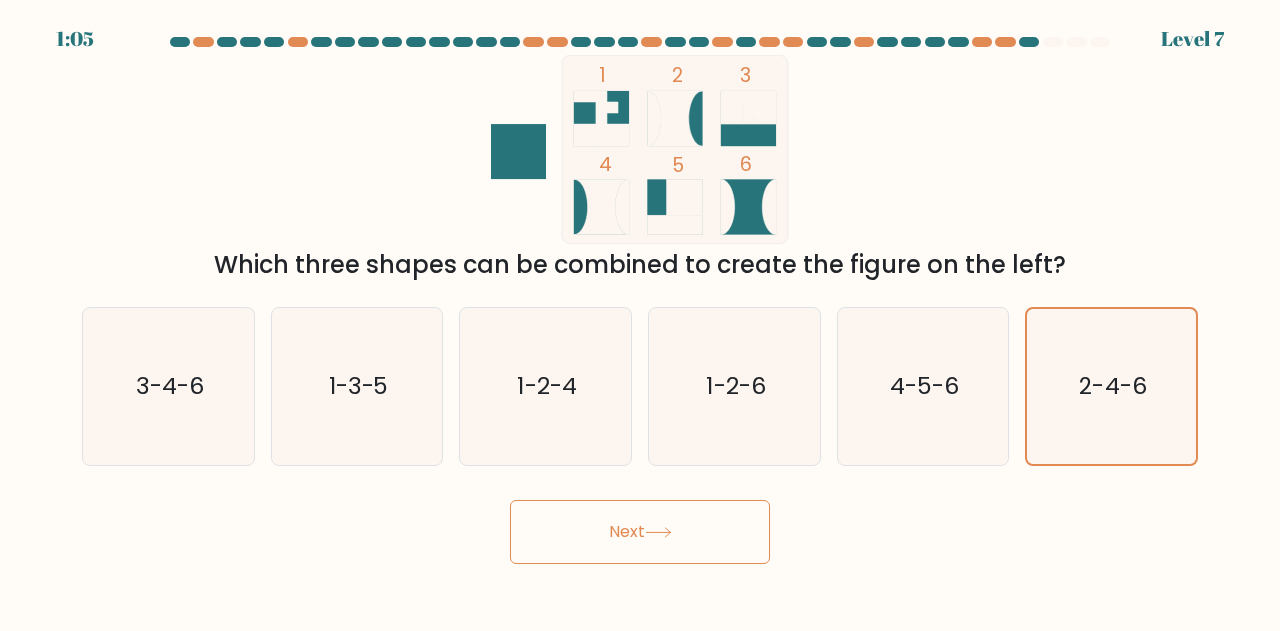 click on "Next" at bounding box center (640, 532) 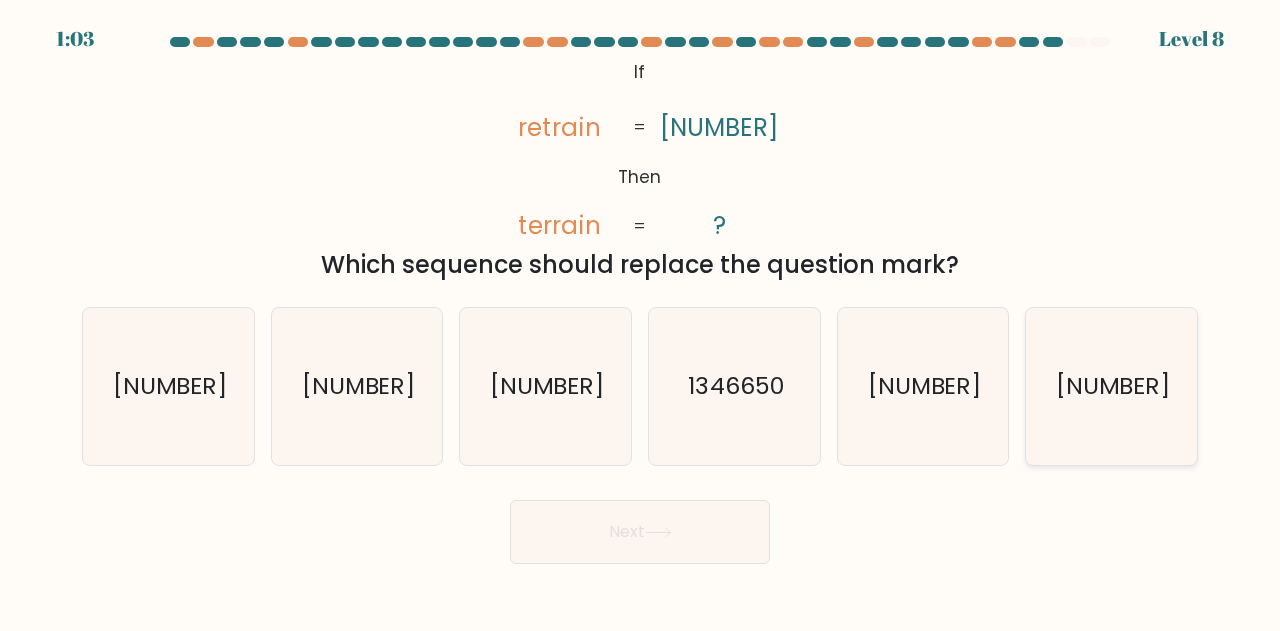 click on "3166054" at bounding box center [1111, 386] 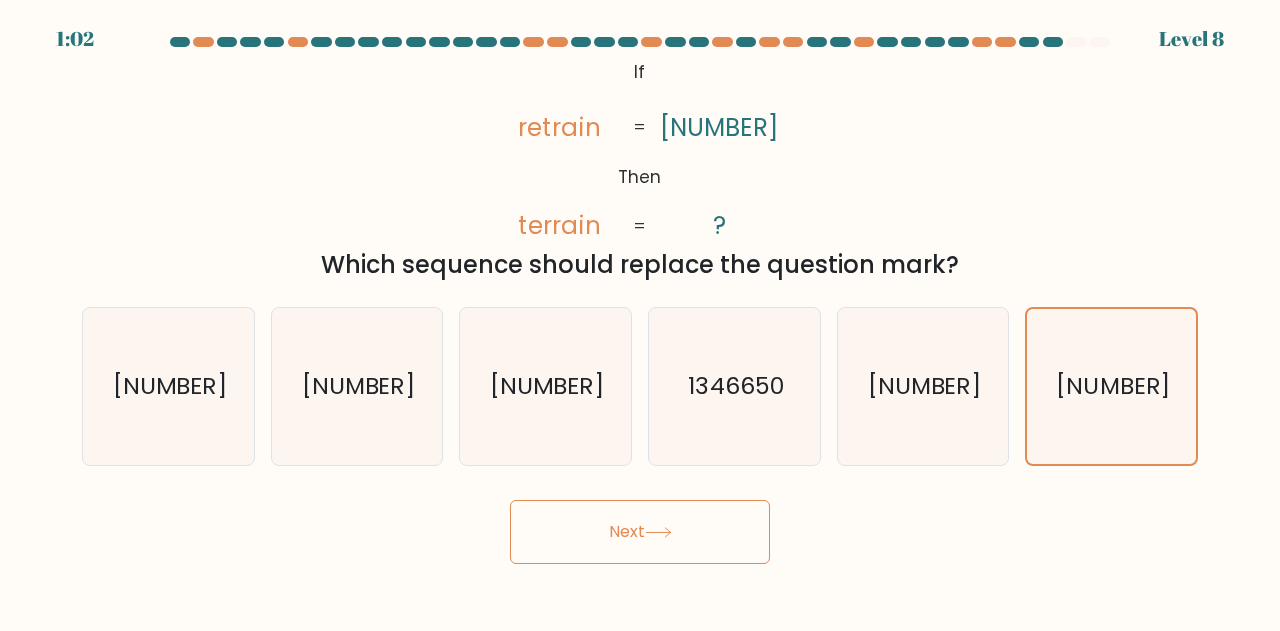 click on "Next" at bounding box center (640, 532) 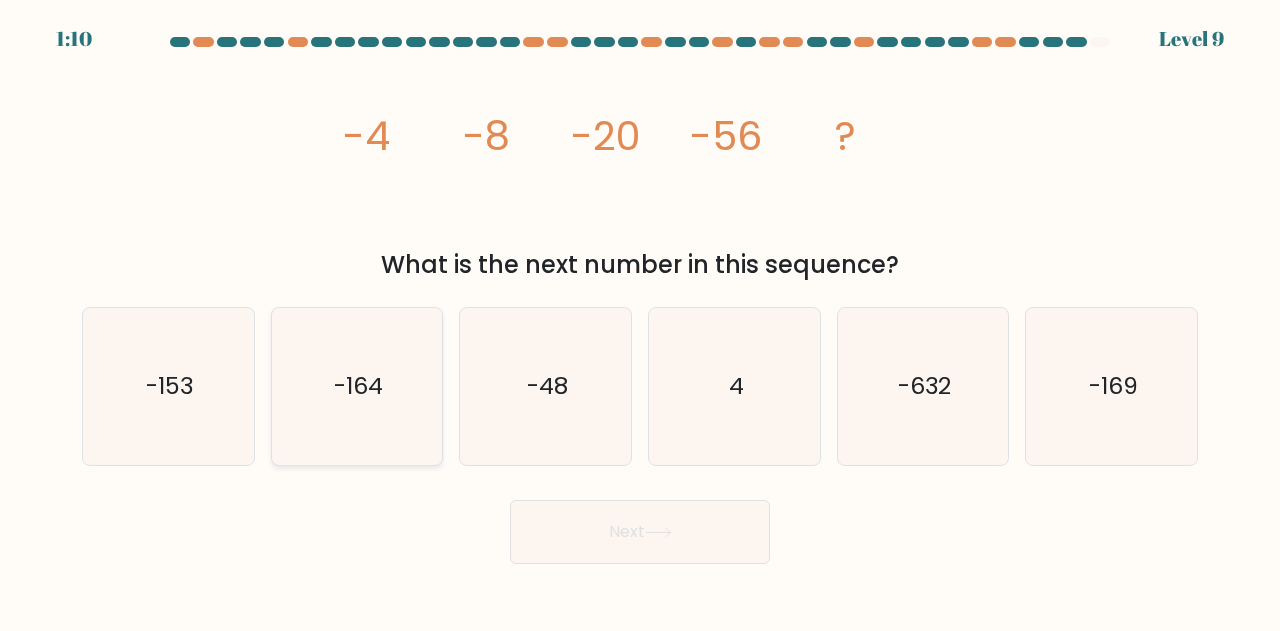 click on "-164" at bounding box center [358, 386] 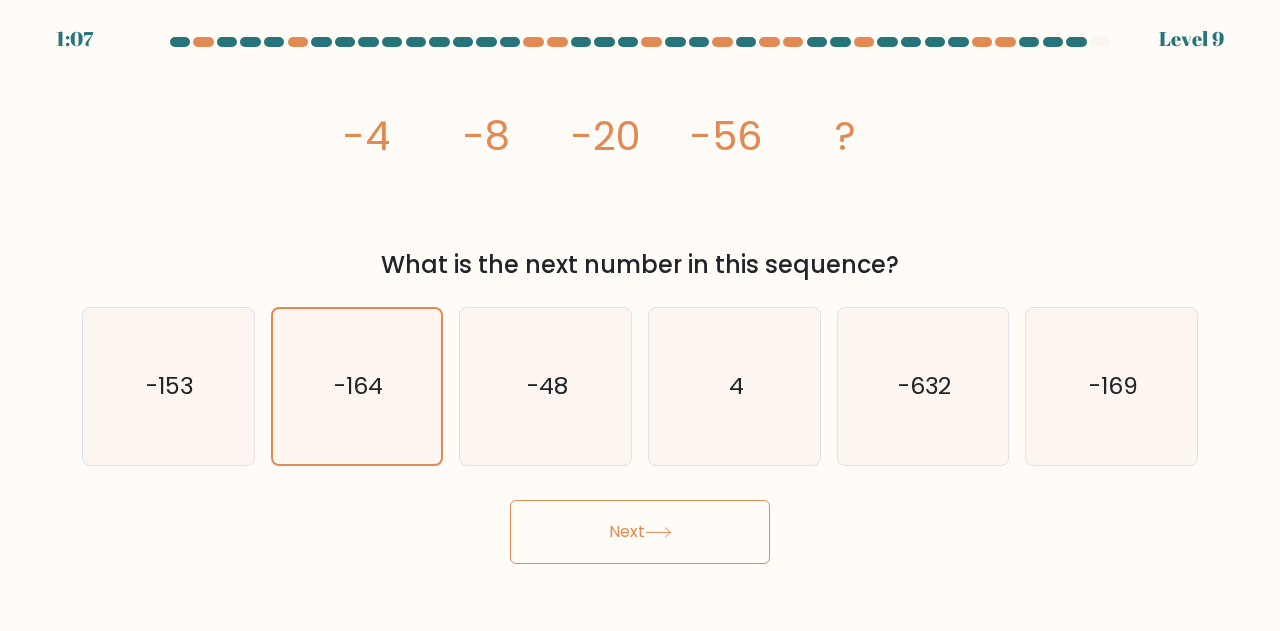 click on "Next" at bounding box center [640, 532] 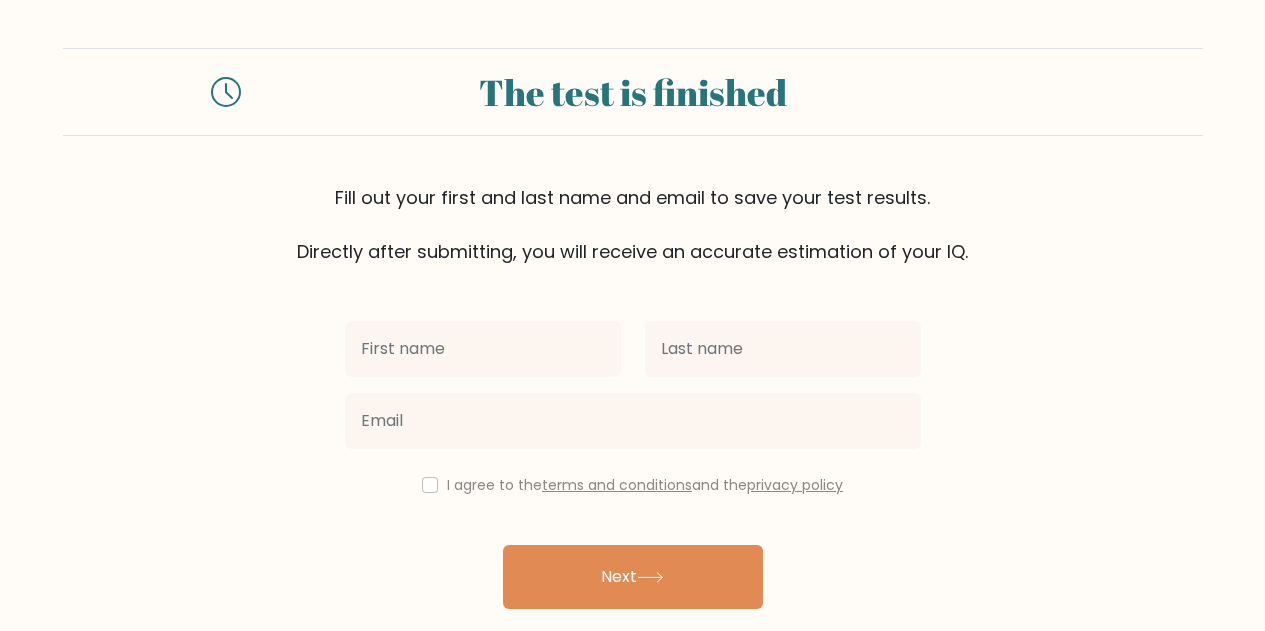 scroll, scrollTop: 0, scrollLeft: 0, axis: both 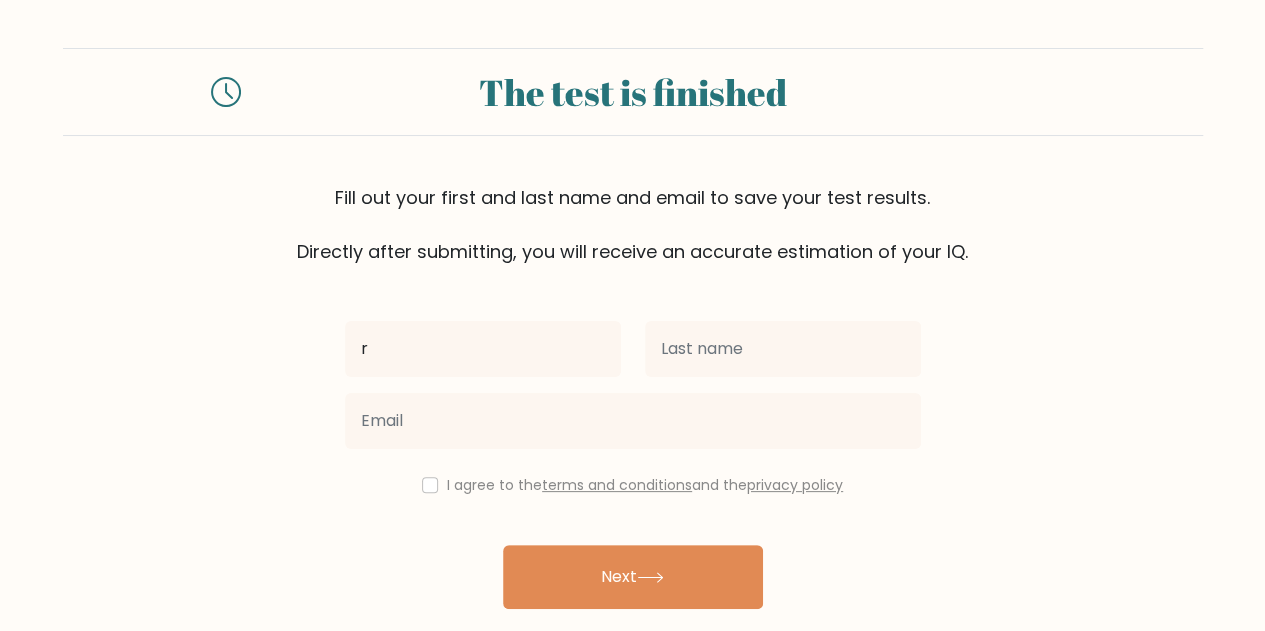 type on "[FIRST]" 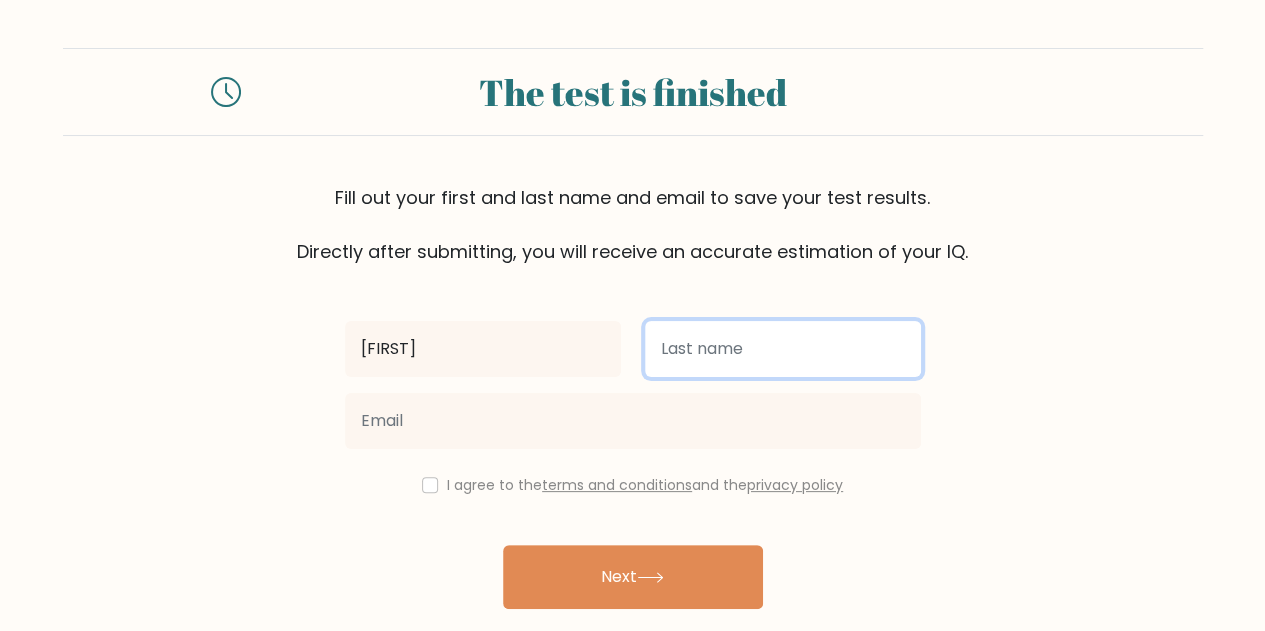 click at bounding box center (783, 349) 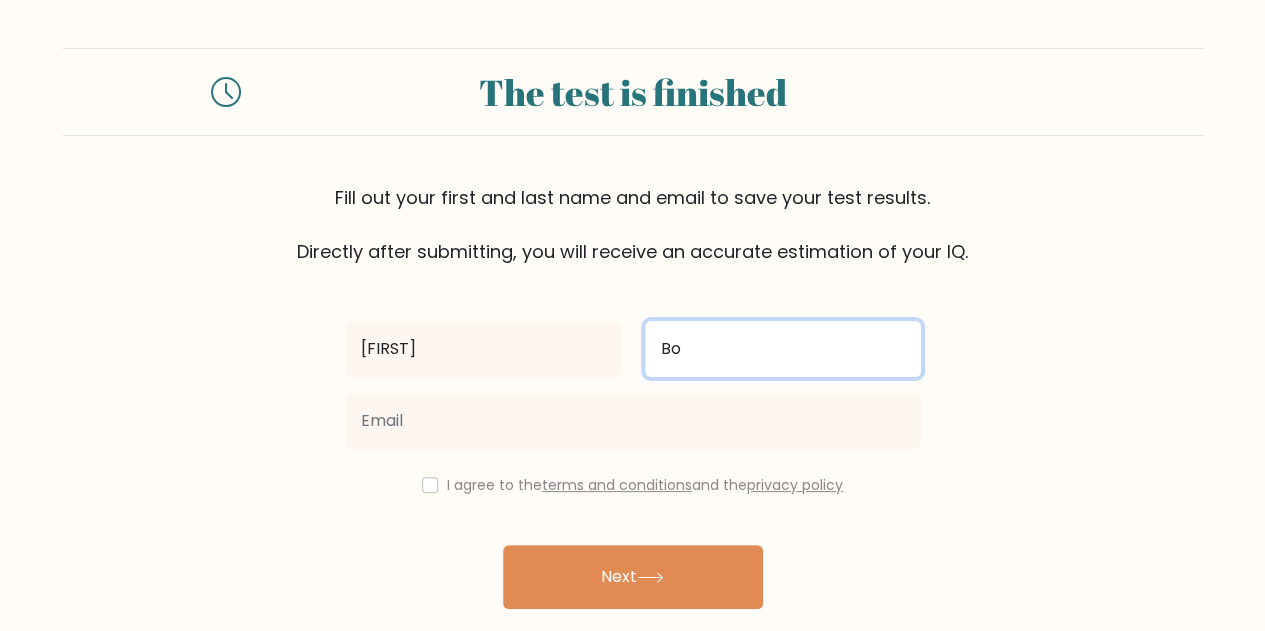 type on "[LAST]" 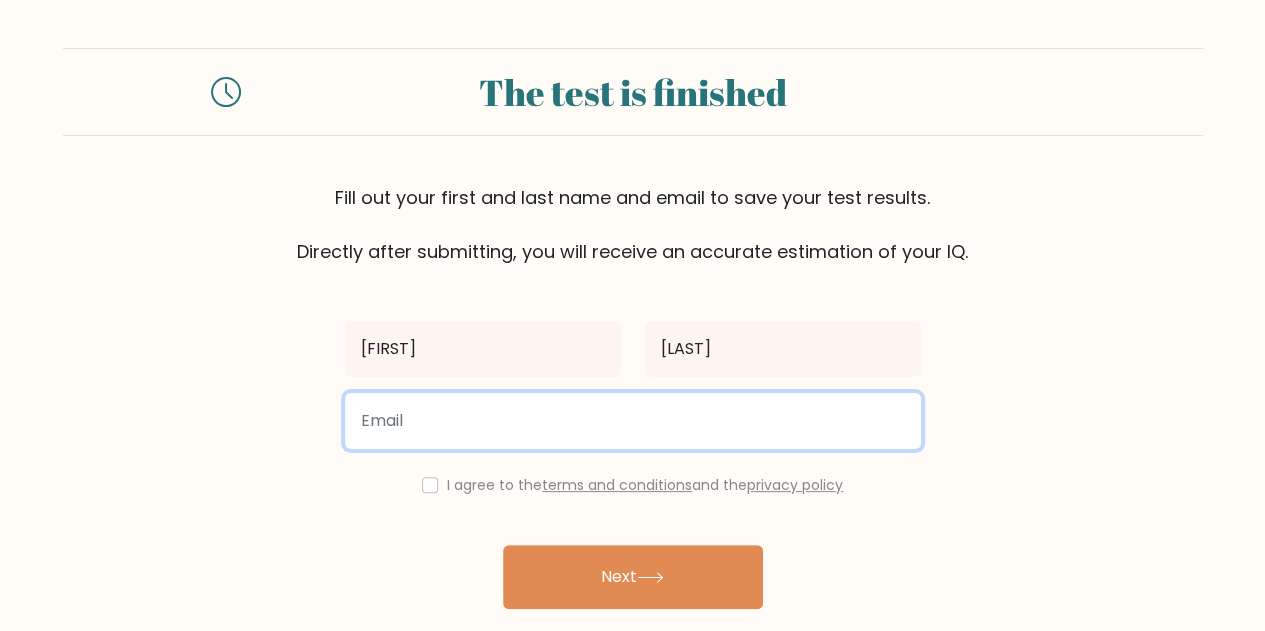 click at bounding box center [633, 421] 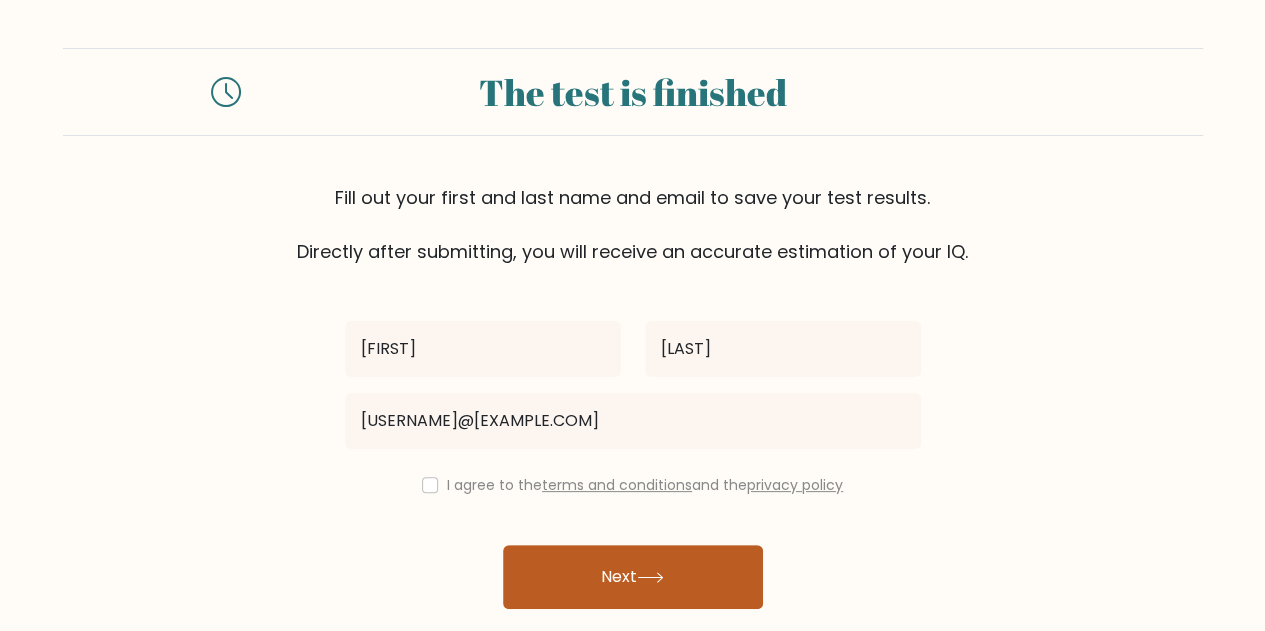click on "Next" at bounding box center (633, 577) 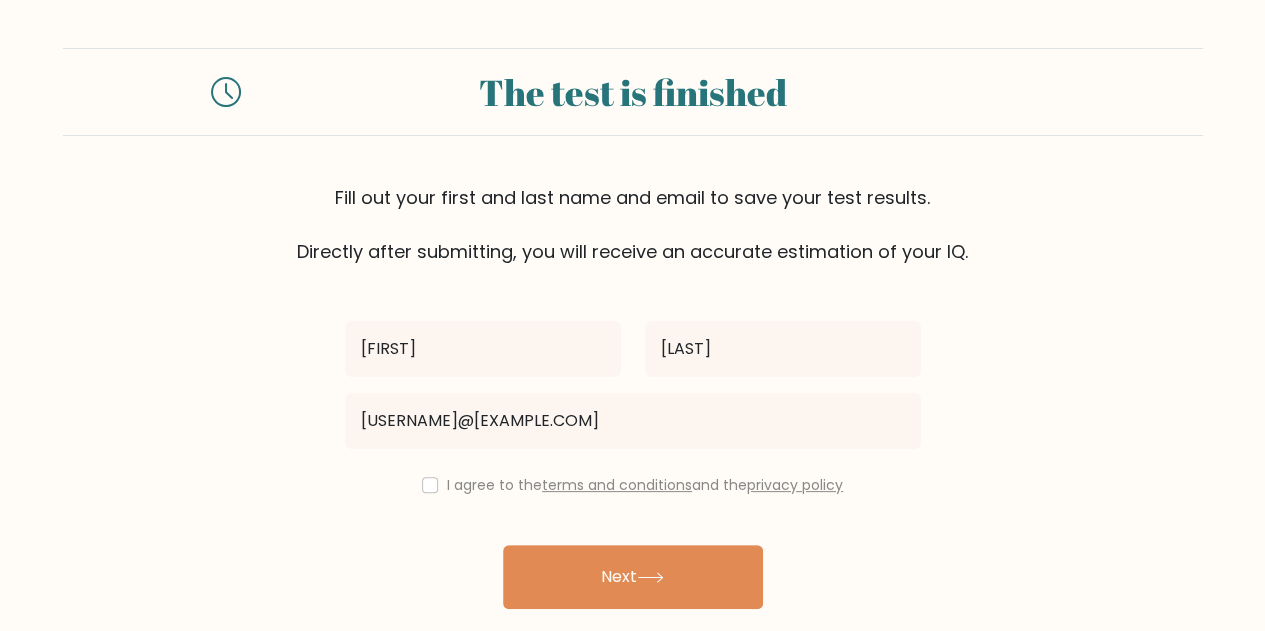 click on "I agree to the  terms and conditions  and the  privacy policy" at bounding box center (633, 485) 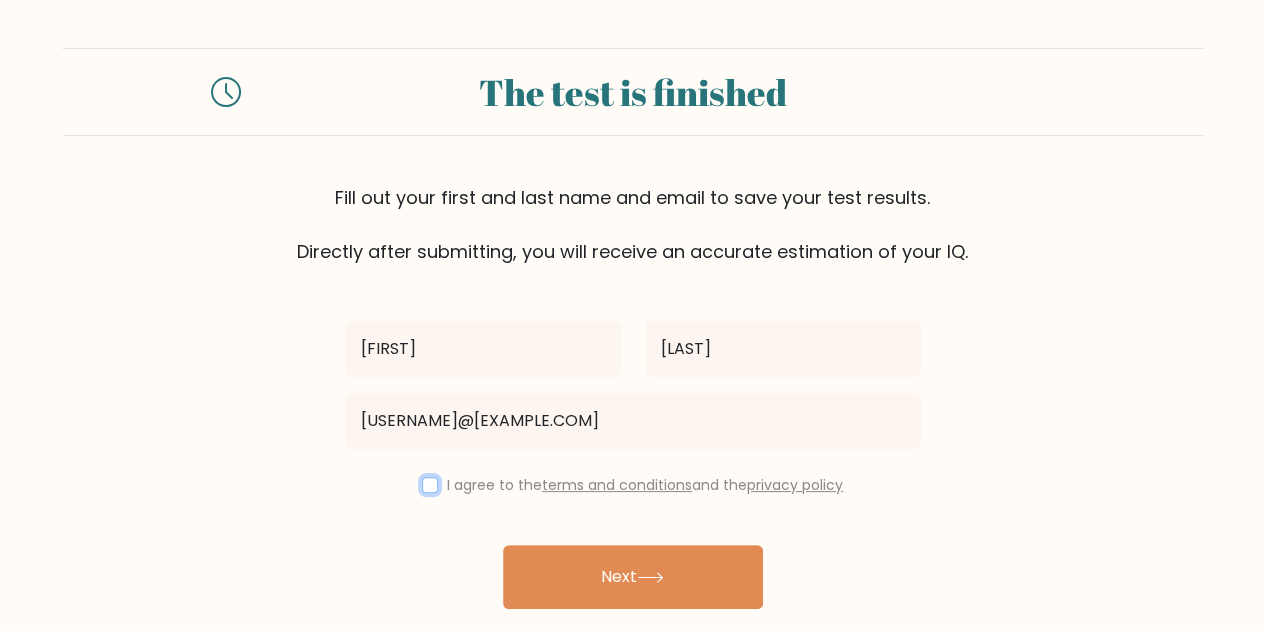 click at bounding box center (430, 485) 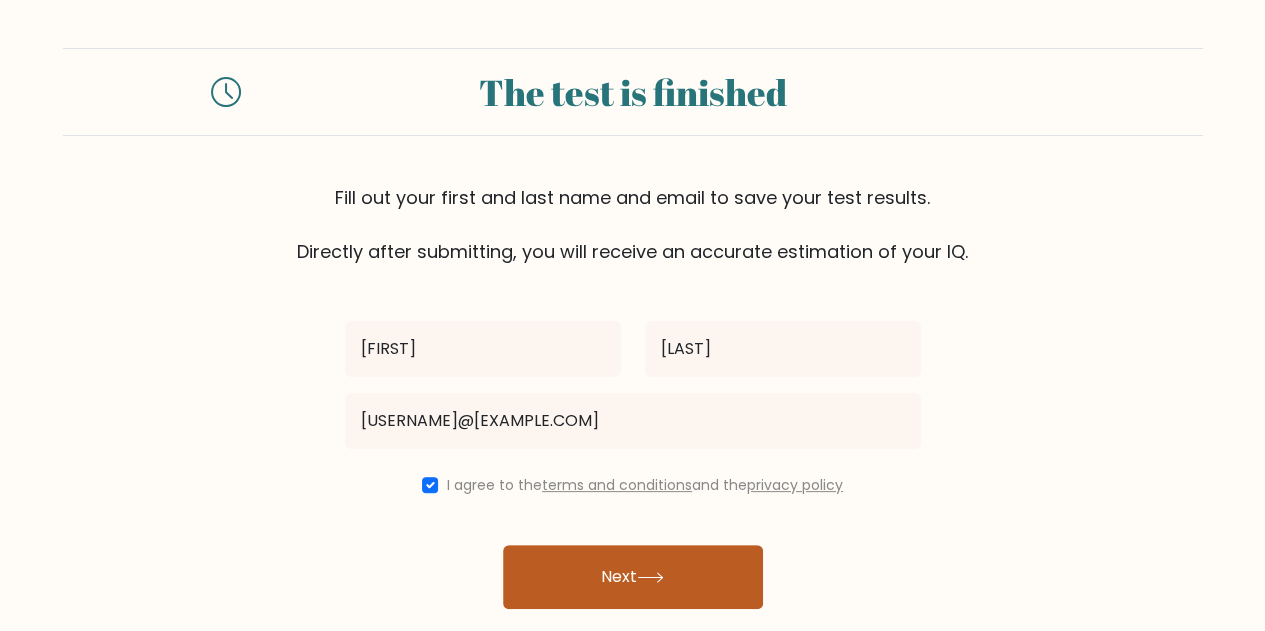 click on "Next" at bounding box center (633, 577) 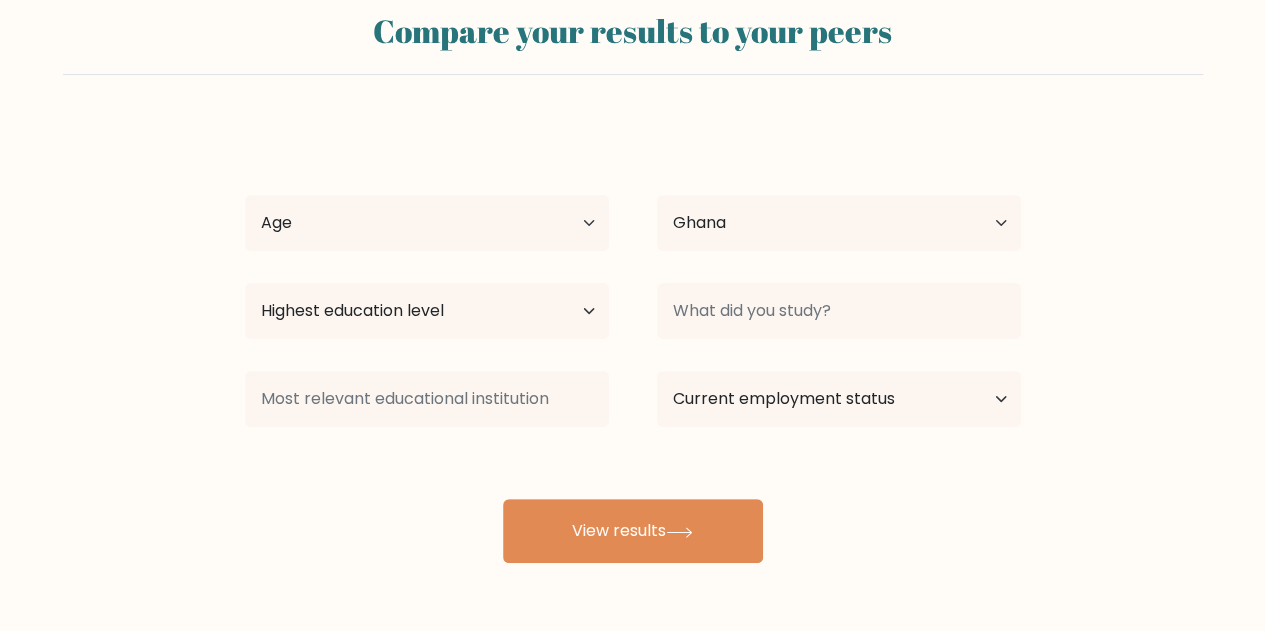 scroll, scrollTop: 51, scrollLeft: 0, axis: vertical 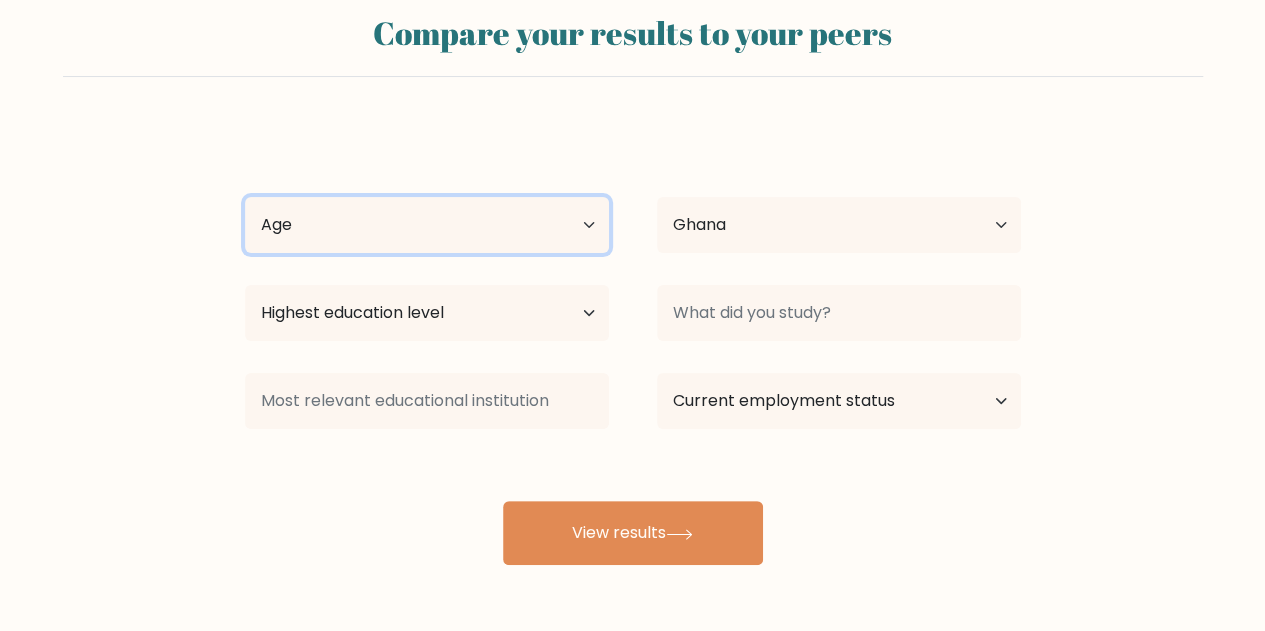 click on "Age
Under 18 years old
18-24 years old
25-34 years old
35-44 years old
45-54 years old
55-64 years old
65 years old and above" at bounding box center (427, 225) 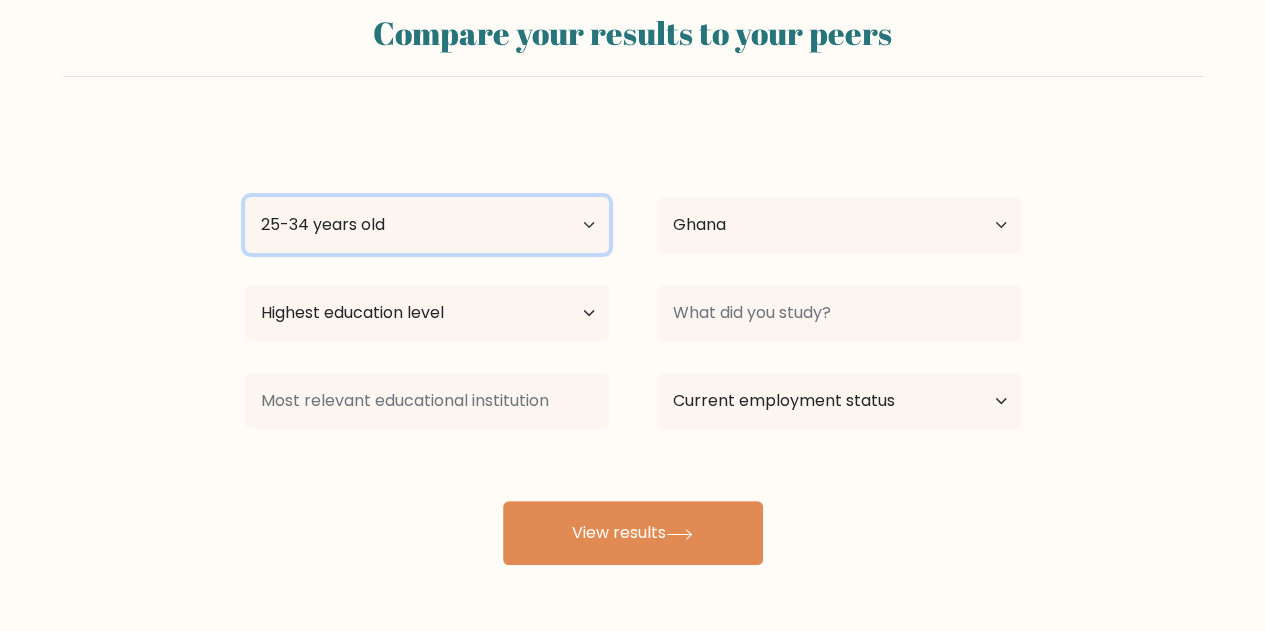 click on "Age
Under 18 years old
18-24 years old
25-34 years old
35-44 years old
45-54 years old
55-64 years old
65 years old and above" at bounding box center (427, 225) 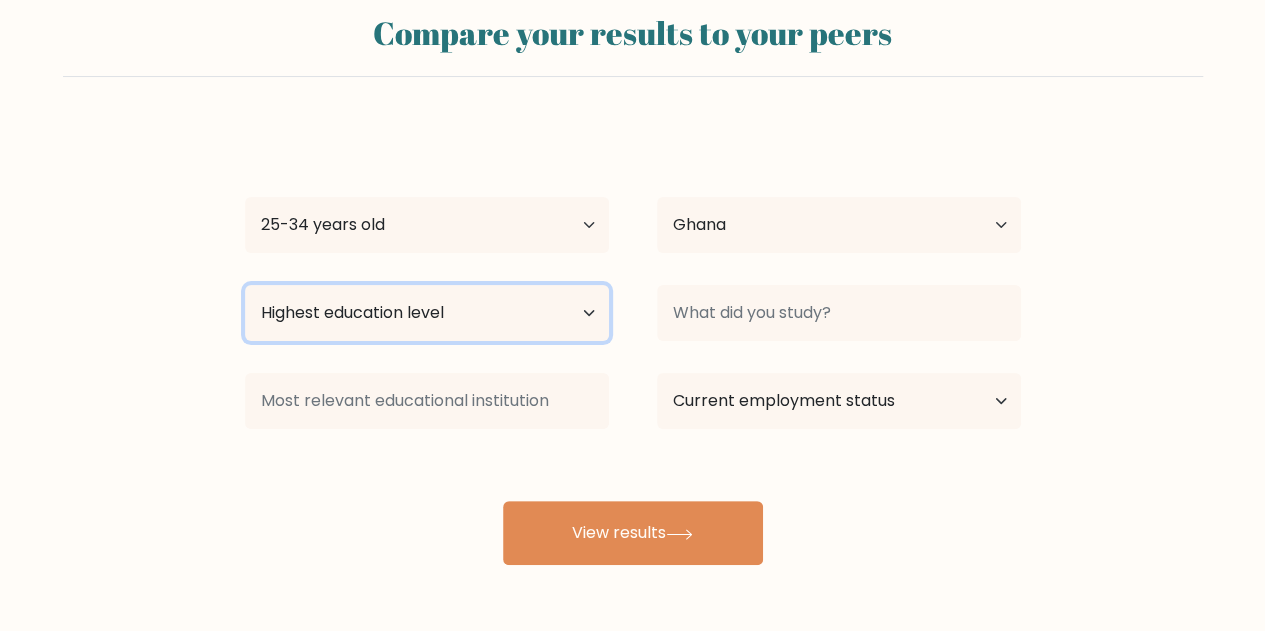 click on "Highest education level
No schooling
Primary
Lower Secondary
Upper Secondary
Occupation Specific
Bachelor's degree
Master's degree
Doctoral degree" at bounding box center [427, 313] 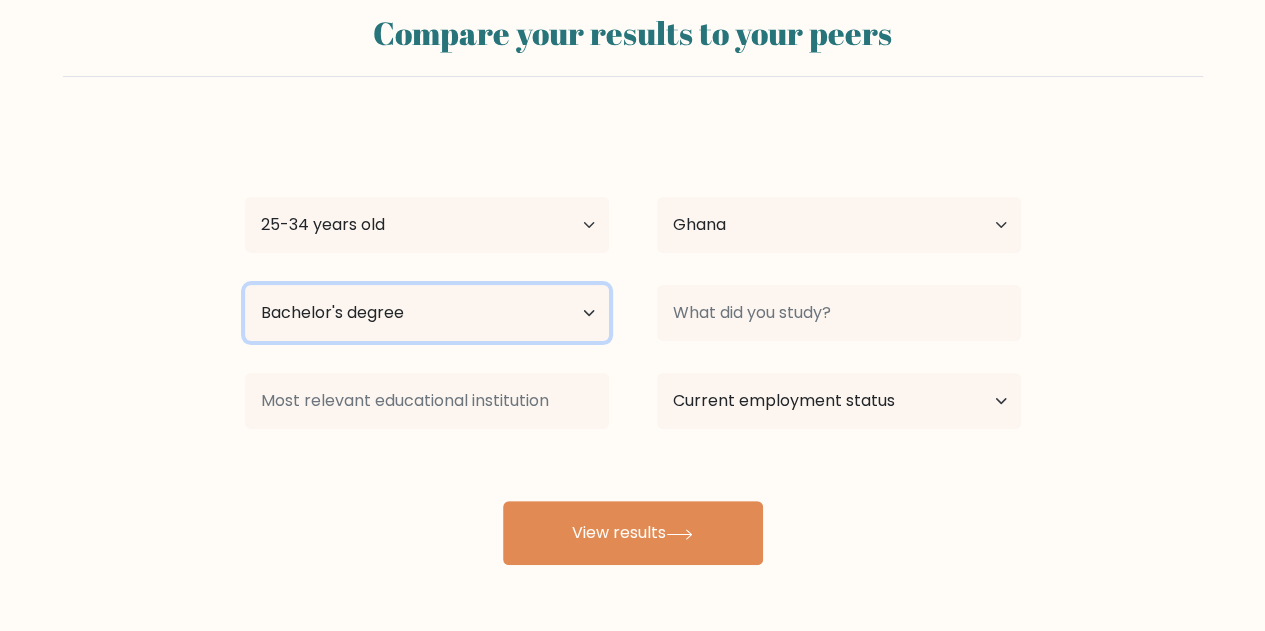 click on "Highest education level
No schooling
Primary
Lower Secondary
Upper Secondary
Occupation Specific
Bachelor's degree
Master's degree
Doctoral degree" at bounding box center [427, 313] 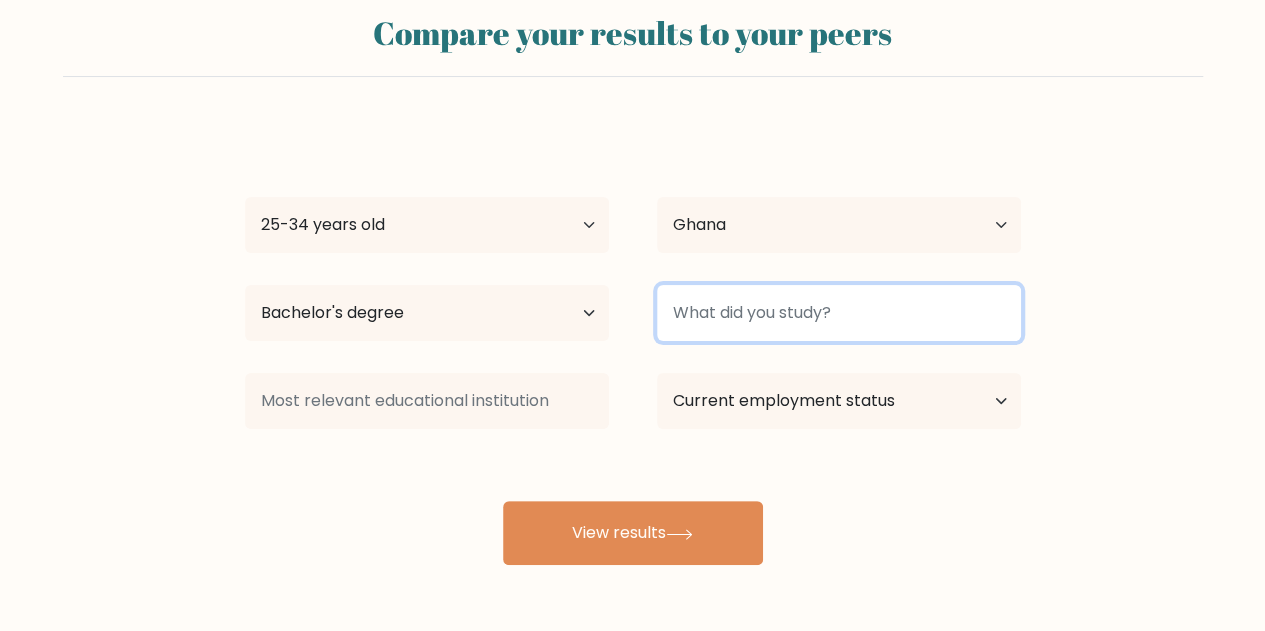 click at bounding box center (839, 313) 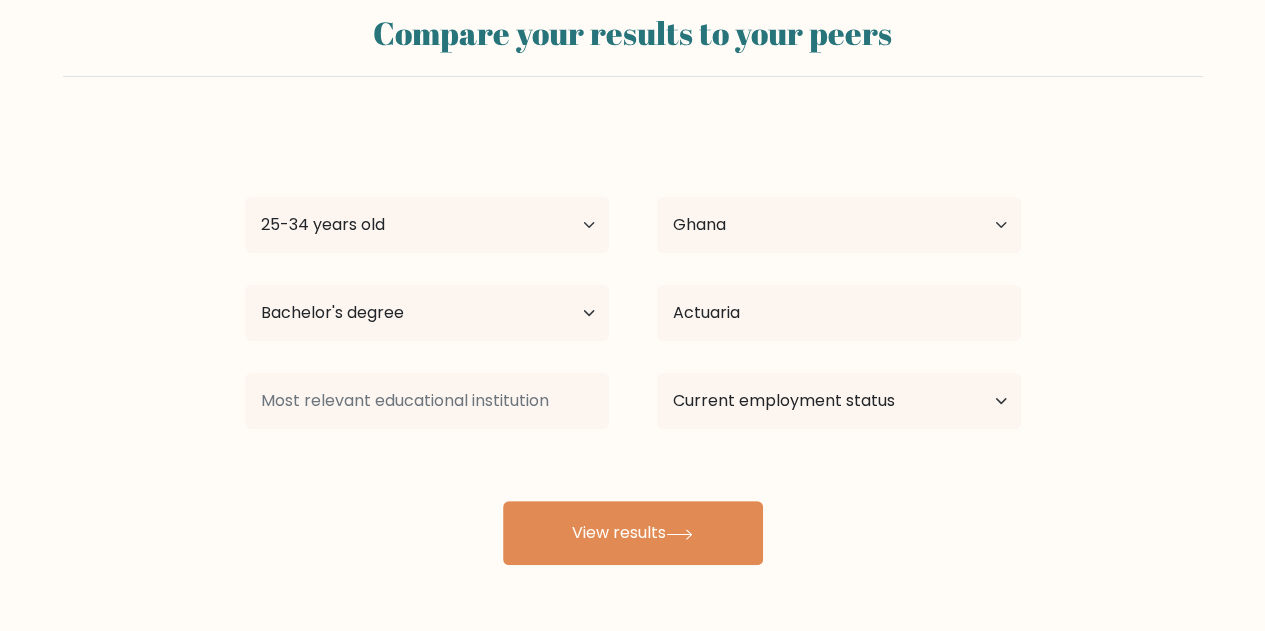 click on "[PERSON]
[PERSON]
Age
Under 18 years old
18-24 years old
25-34 years old
35-44 years old
45-54 years old
55-64 years old
65 years old and above
Country
Afghanistan
Albania
Algeria
American Samoa
Andorra
Angola
Anguilla
Antarctica
Antigua and Barbuda
Argentina
Armenia
Aruba
Australia
Austria
Azerbaijan
Bahamas
Bahrain
Bangladesh
Barbados
Belarus
Belgium
Belize
Benin
Bermuda
Bhutan
Bolivia
Bonaire, Sint Eustatius and Saba
Bosnia and Herzegovina
Botswana
Bouvet Island
Brazil
Brunei" at bounding box center [633, 345] 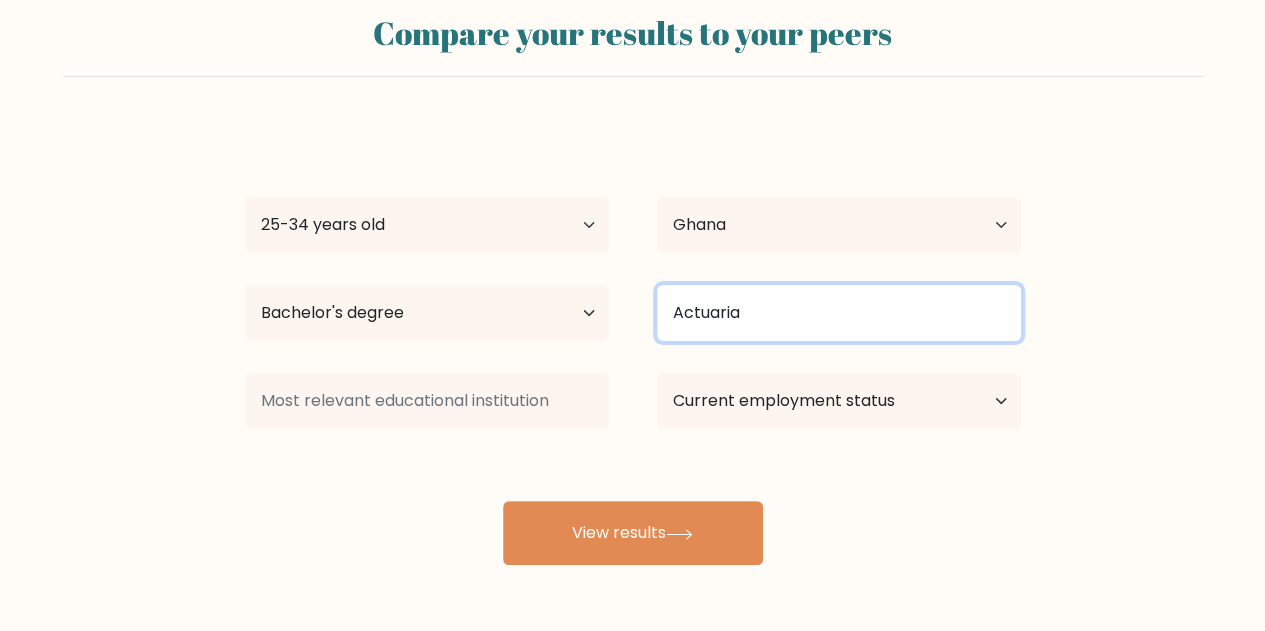 click on "Actuaria" at bounding box center (839, 313) 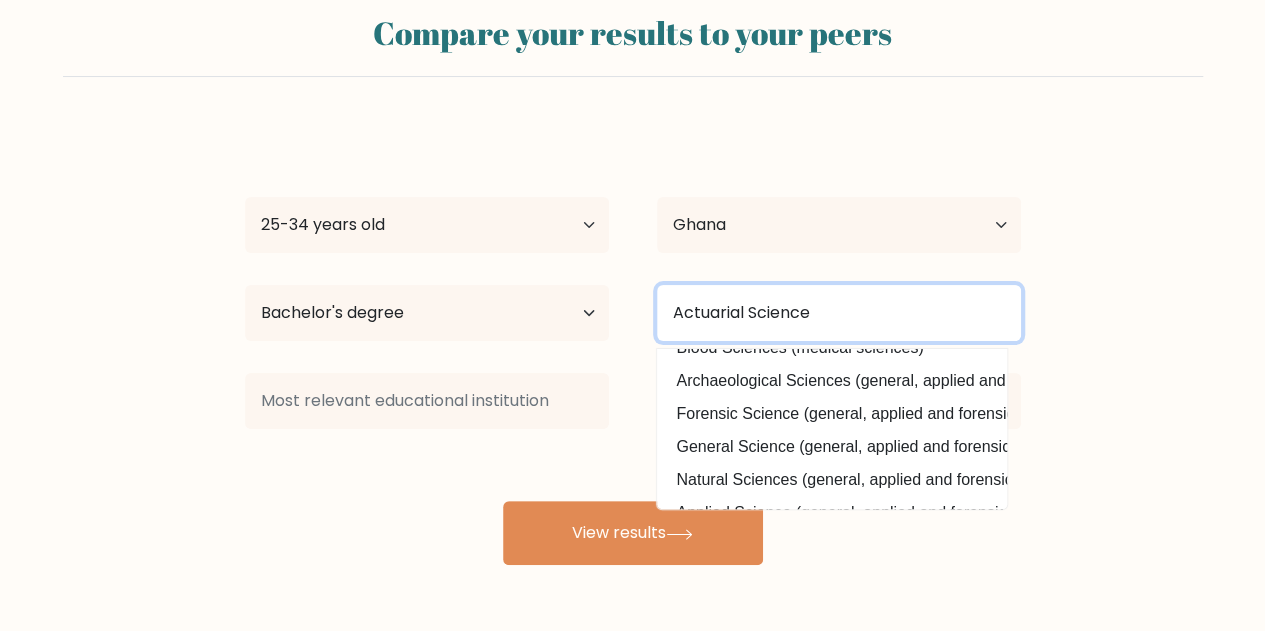 scroll, scrollTop: 195, scrollLeft: 0, axis: vertical 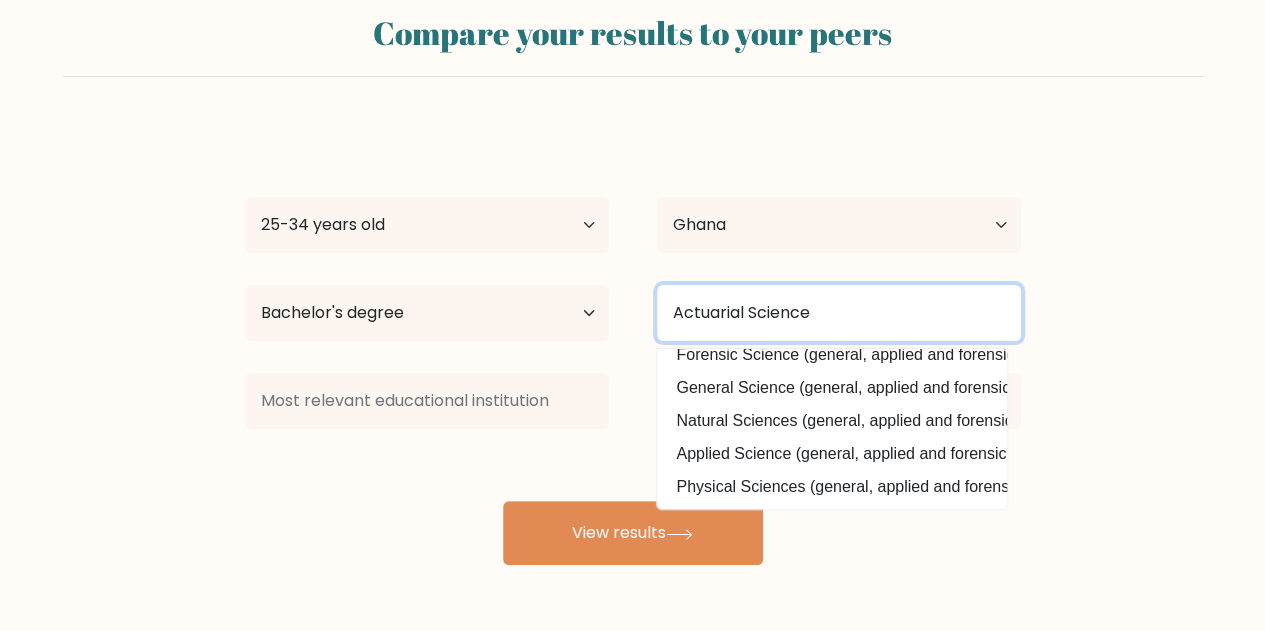 type on "Actuarial Science" 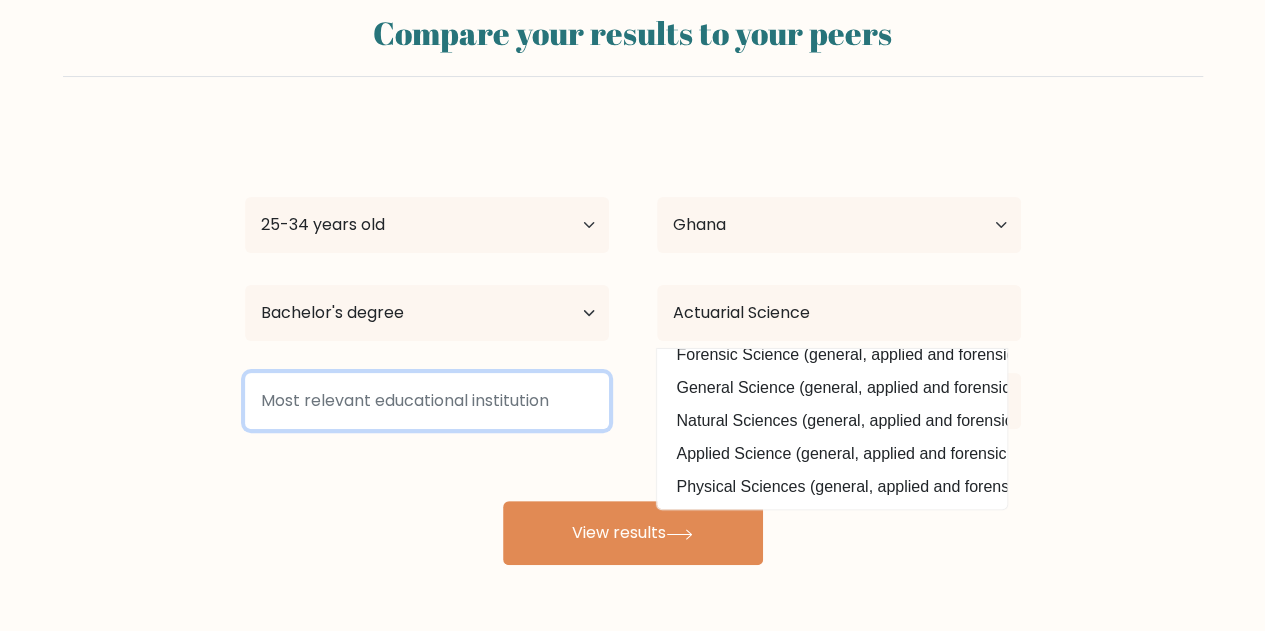 click at bounding box center [427, 401] 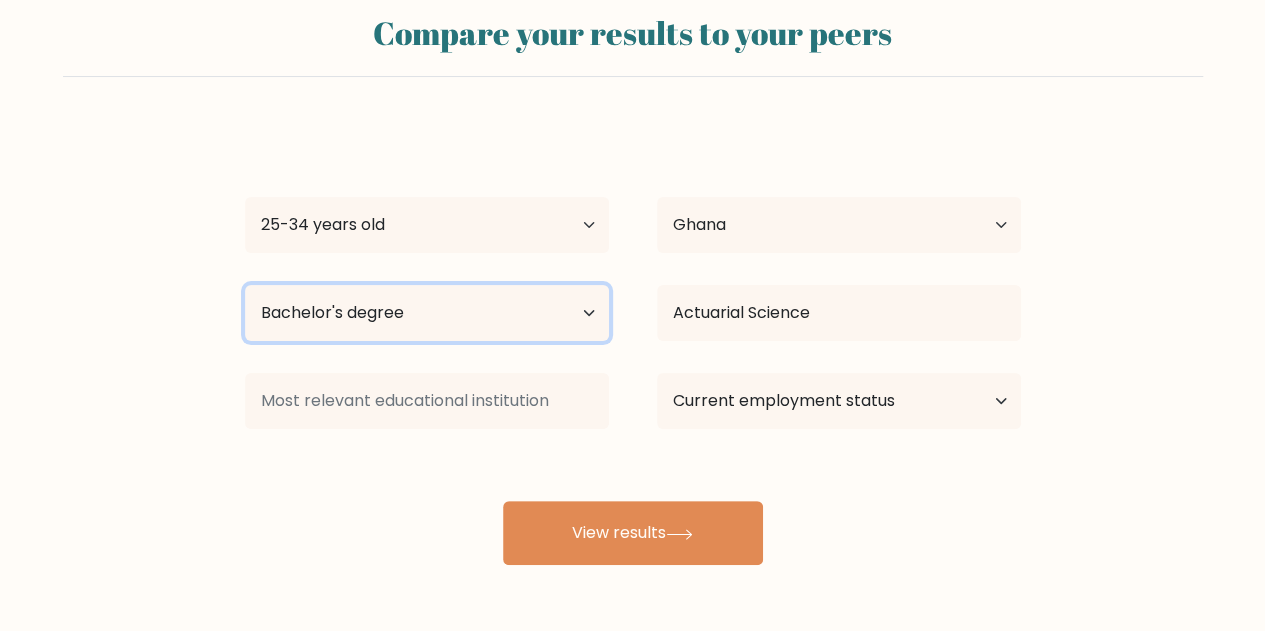 click on "Highest education level
No schooling
Primary
Lower Secondary
Upper Secondary
Occupation Specific
Bachelor's degree
Master's degree
Doctoral degree" at bounding box center [427, 313] 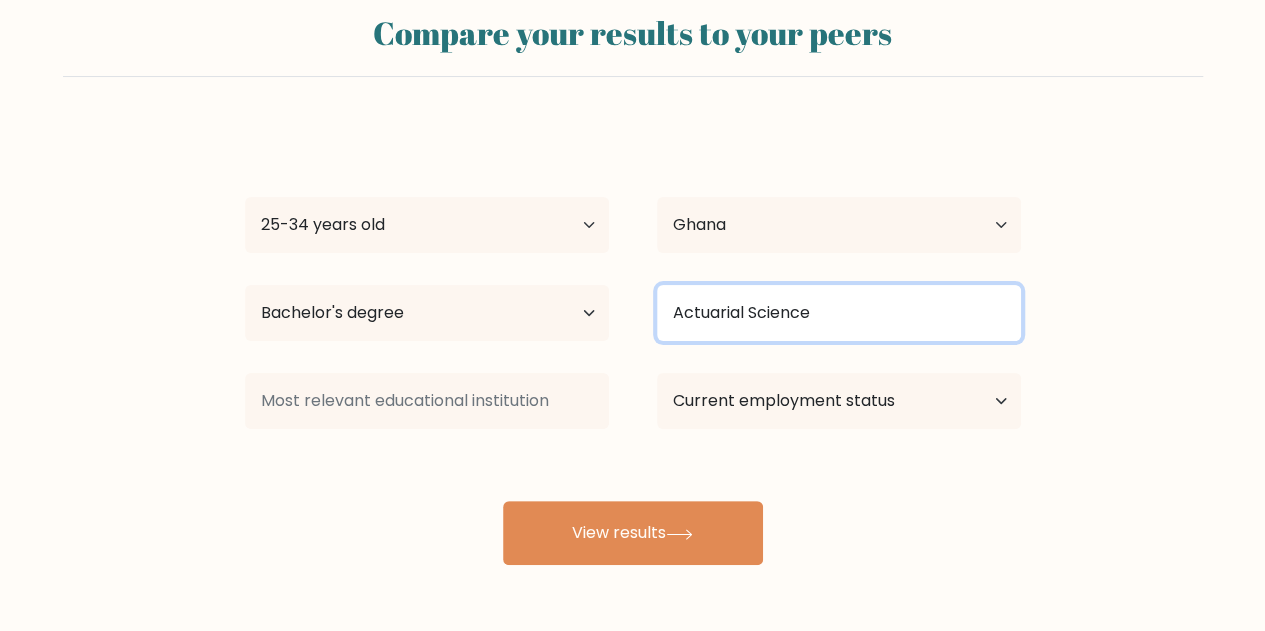 click on "Actuarial Science" at bounding box center [839, 313] 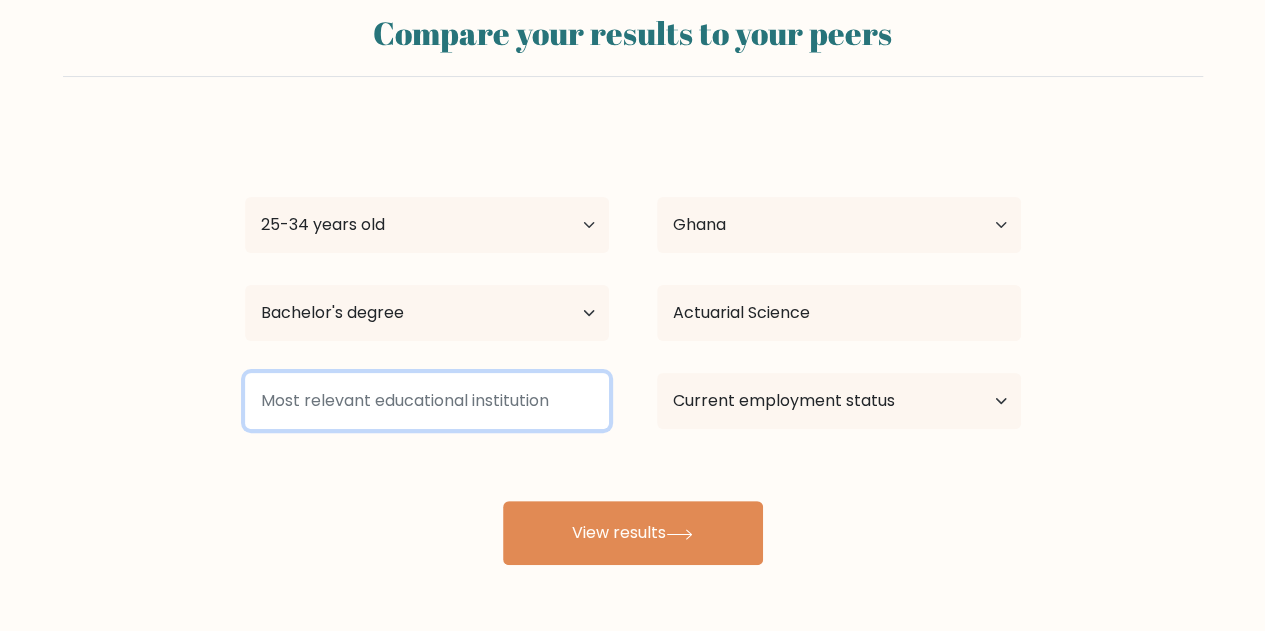 click at bounding box center [427, 401] 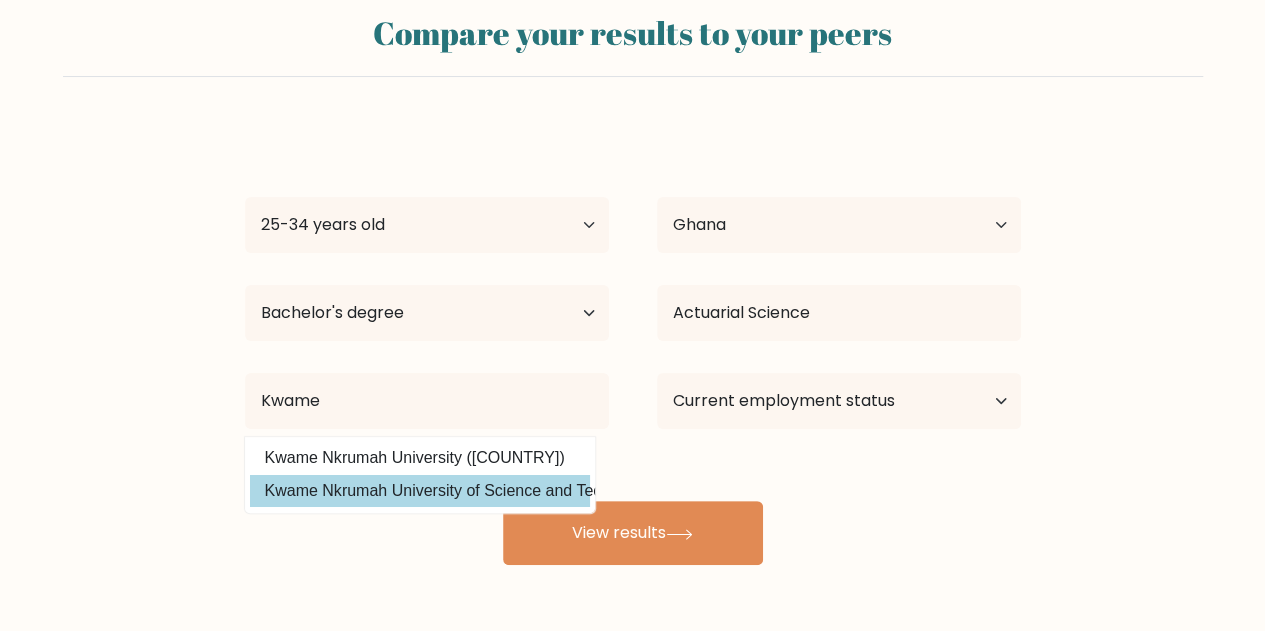 click on "Rhoda
Bosomtwe
Age
Under 18 years old
18-24 years old
25-34 years old
35-44 years old
45-54 years old
55-64 years old
65 years old and above
Country
Afghanistan
Albania
Algeria
American Samoa
Andorra
Angola
Anguilla
Antarctica
Antigua and Barbuda
Argentina
Armenia
Aruba
Australia
Austria
Azerbaijan
Bahamas
Bahrain
Bangladesh
Barbados
Belarus
Belgium
Belize
Benin
Bermuda
Bhutan
Bolivia
Bonaire, Sint Eustatius and Saba
Bosnia and Herzegovina
Botswana
Bouvet Island
Brazil
Brunei" at bounding box center [633, 345] 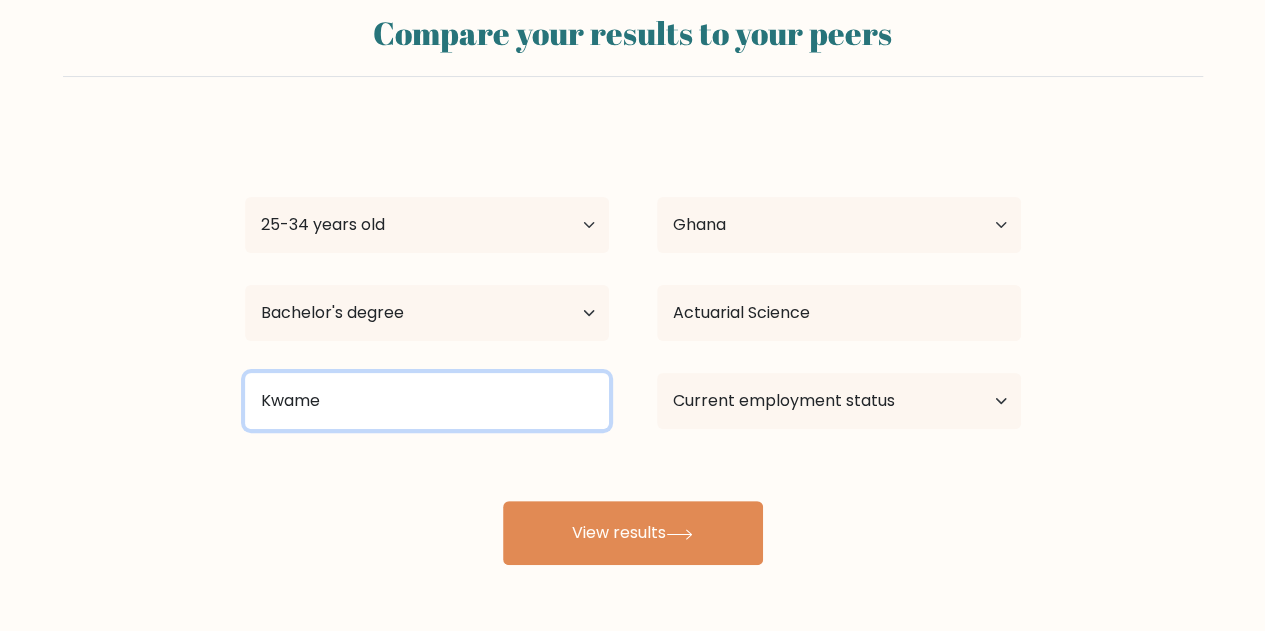 click on "Kwame" at bounding box center (427, 401) 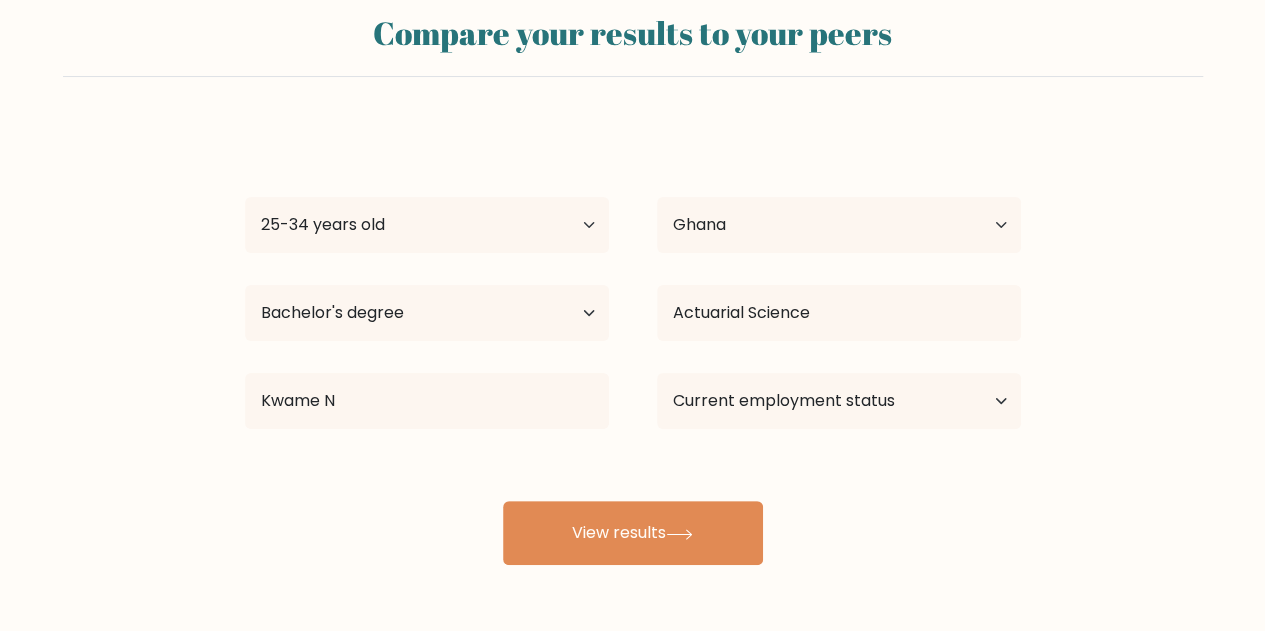 click on "Rhoda
Bosomtwe
Age
Under 18 years old
18-24 years old
25-34 years old
35-44 years old
45-54 years old
55-64 years old
65 years old and above
Country
Afghanistan
Albania
Algeria
American Samoa
Andorra
Angola
Anguilla
Antarctica
Antigua and Barbuda
Argentina
Armenia
Aruba
Australia
Austria
Azerbaijan
Bahamas
Bahrain
Bangladesh
Barbados
Belarus
Belgium
Belize
Benin
Bermuda
Bhutan
Bolivia
Bonaire, Sint Eustatius and Saba
Bosnia and Herzegovina
Botswana
Bouvet Island
Brazil
Brunei" at bounding box center (633, 345) 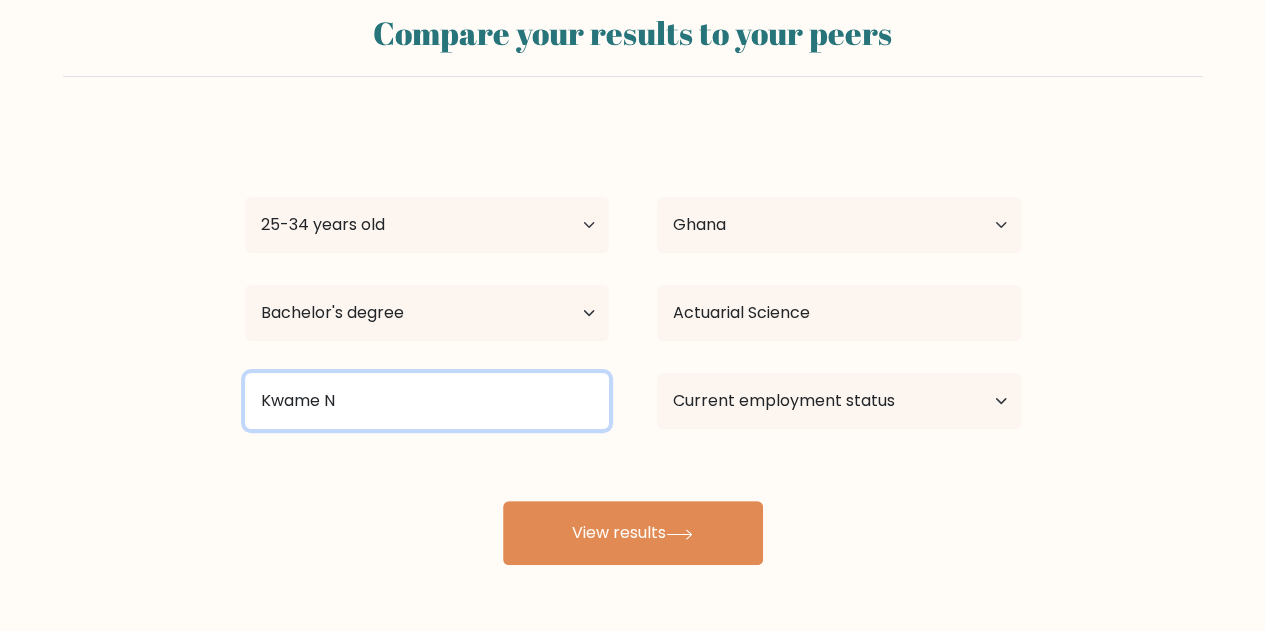 click on "Kwame N" at bounding box center [427, 401] 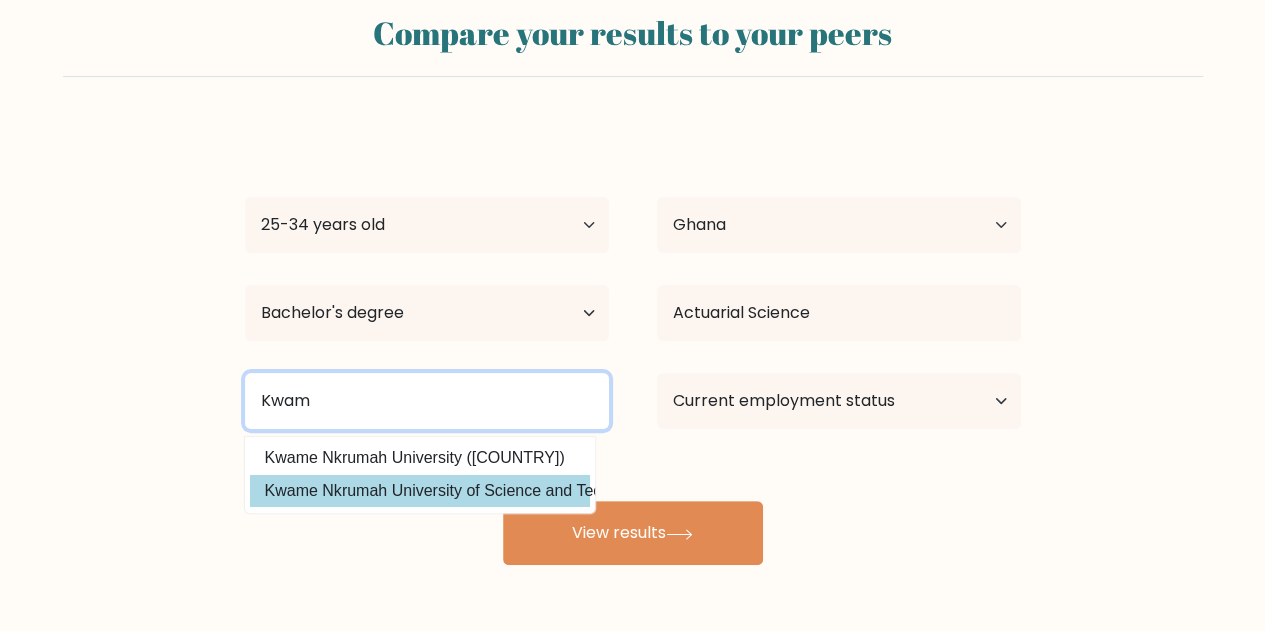 type on "Kwam" 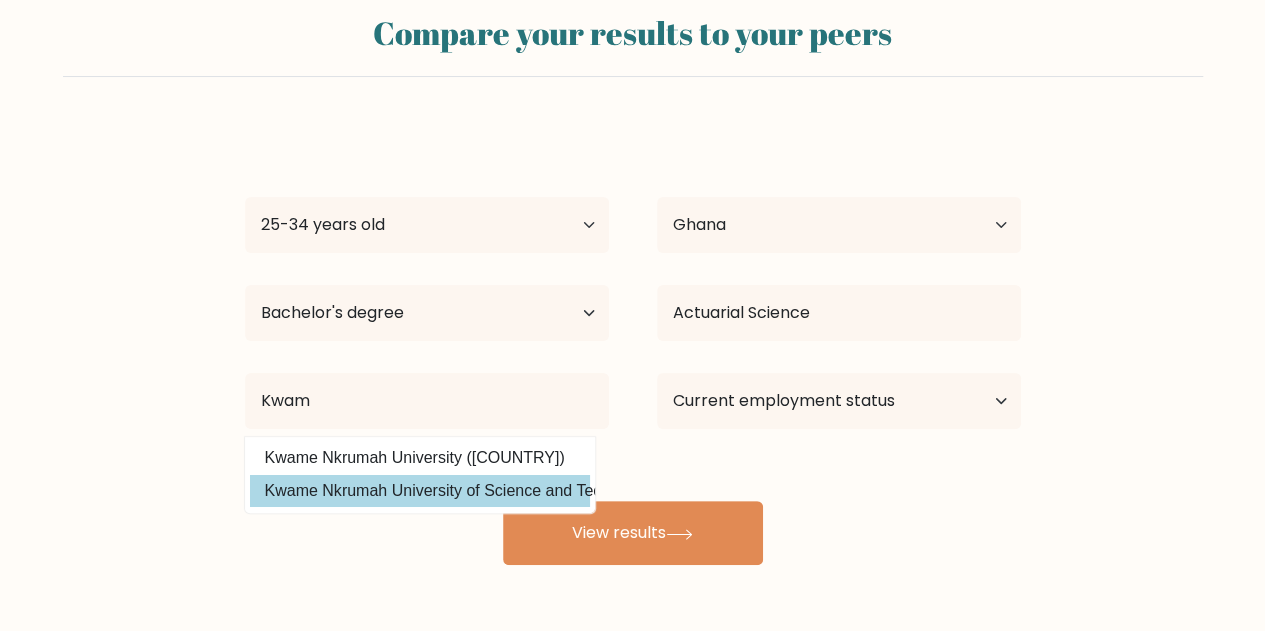 click on "Kwame Nkrumah University of Science and Technology (Ghana)" at bounding box center [420, 491] 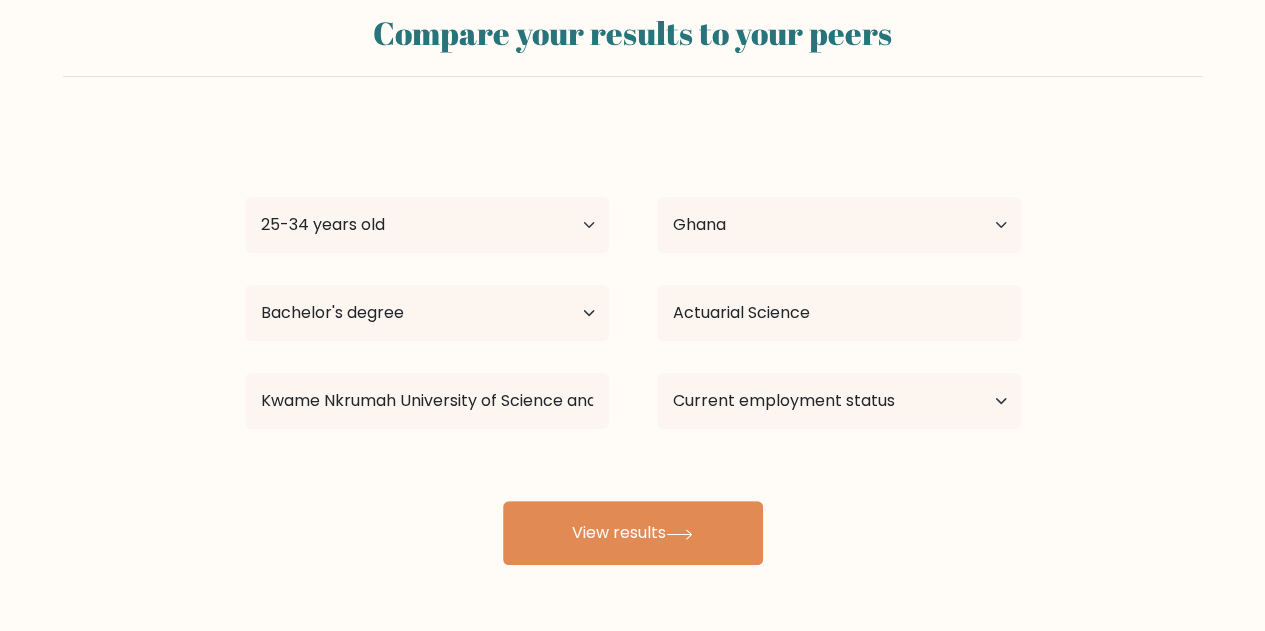 click on "Current employment status
Employed
Student
Retired
Other / prefer not to answer" at bounding box center [839, 225] 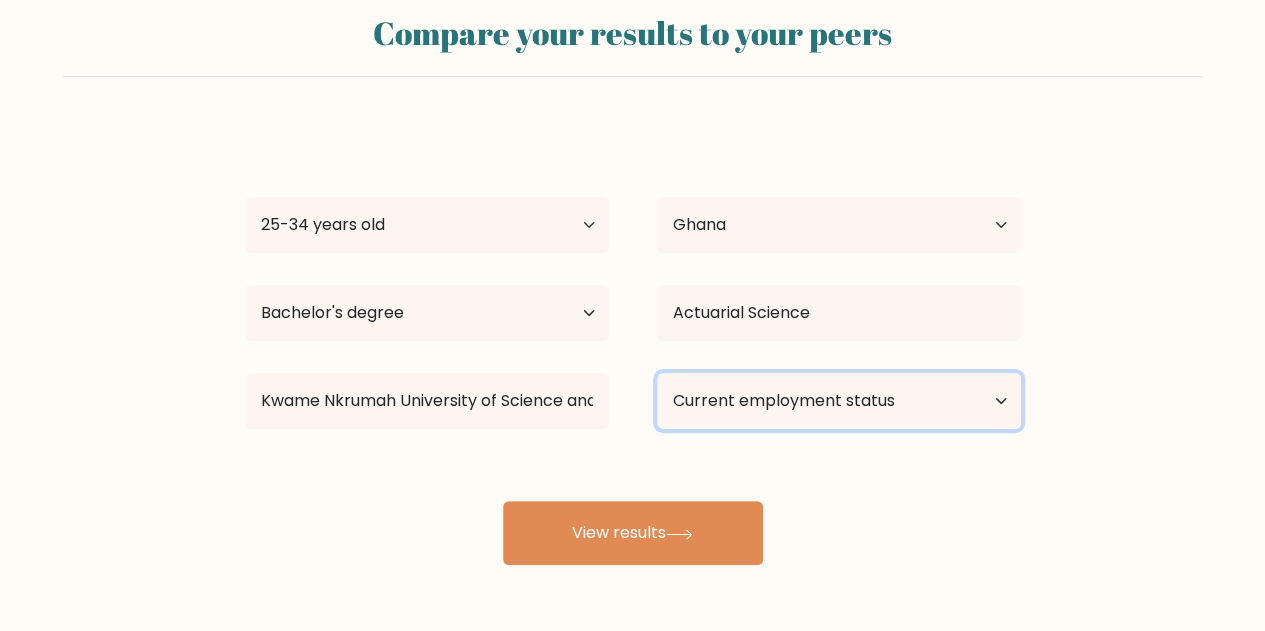 click on "Current employment status
Employed
Student
Retired
Other / prefer not to answer" at bounding box center [839, 401] 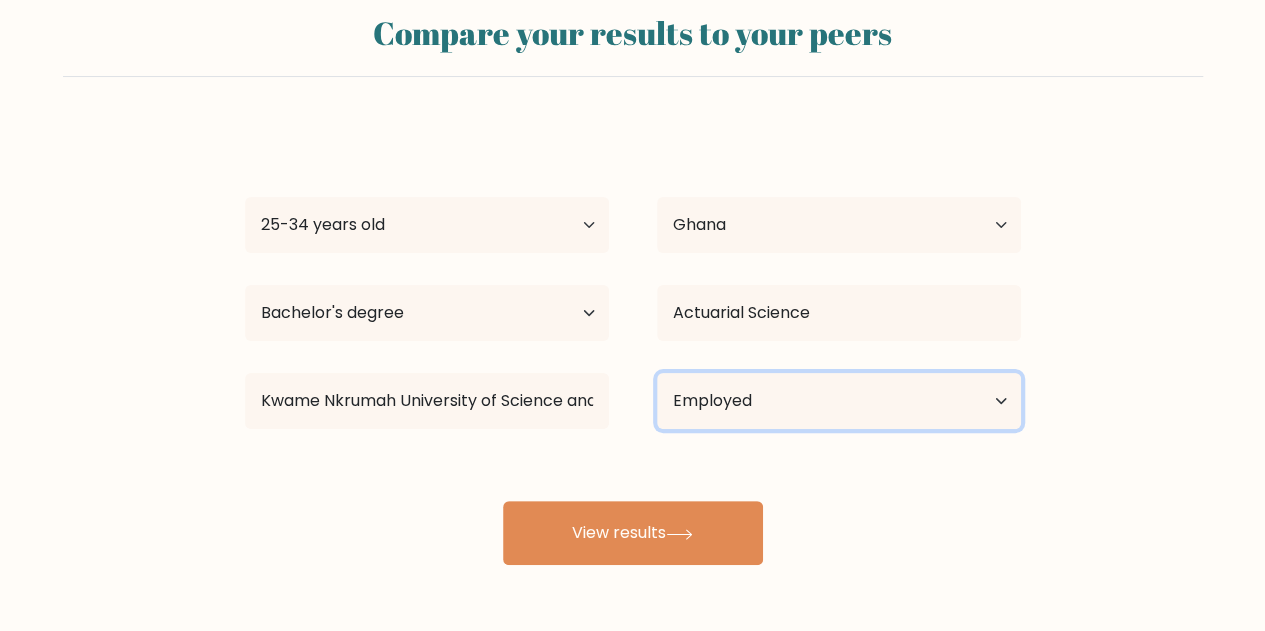 click on "Current employment status
Employed
Student
Retired
Other / prefer not to answer" at bounding box center (839, 401) 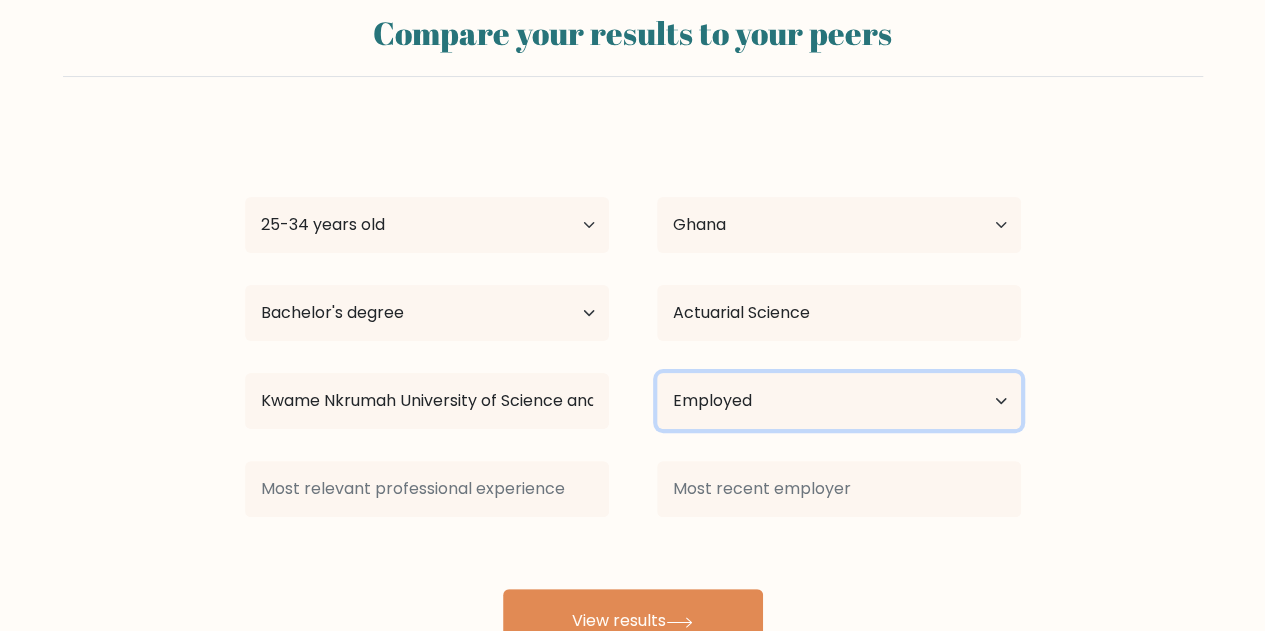 scroll, scrollTop: 126, scrollLeft: 0, axis: vertical 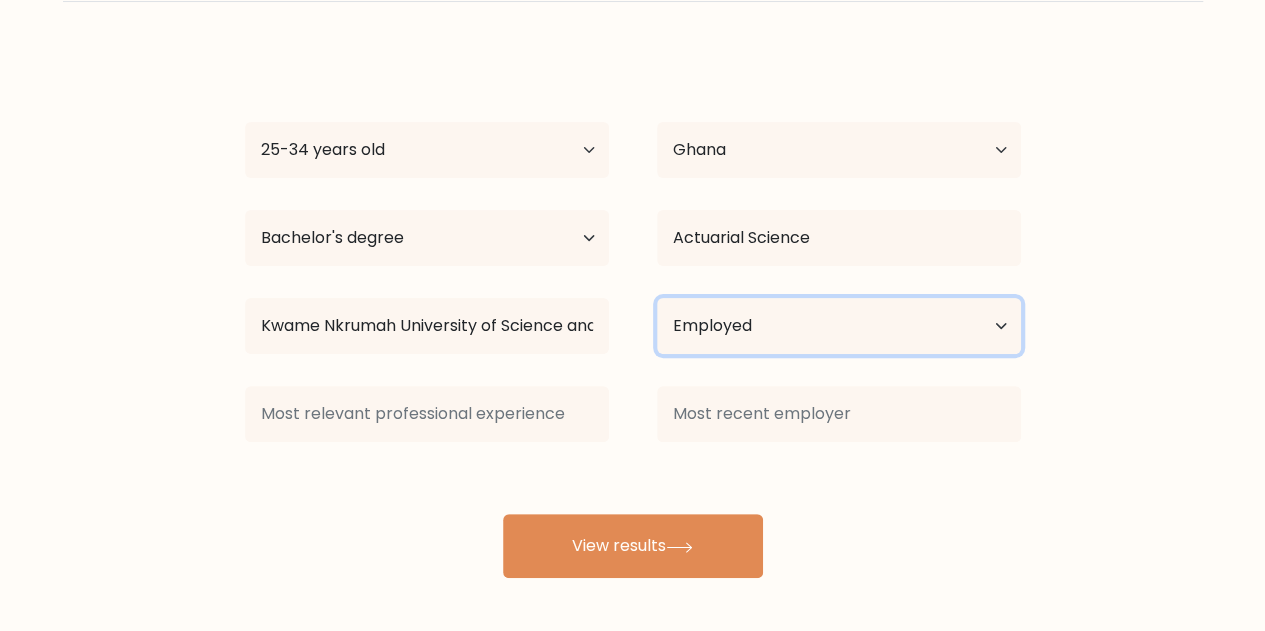 click on "Current employment status
Employed
Student
Retired
Other / prefer not to answer" at bounding box center (839, 326) 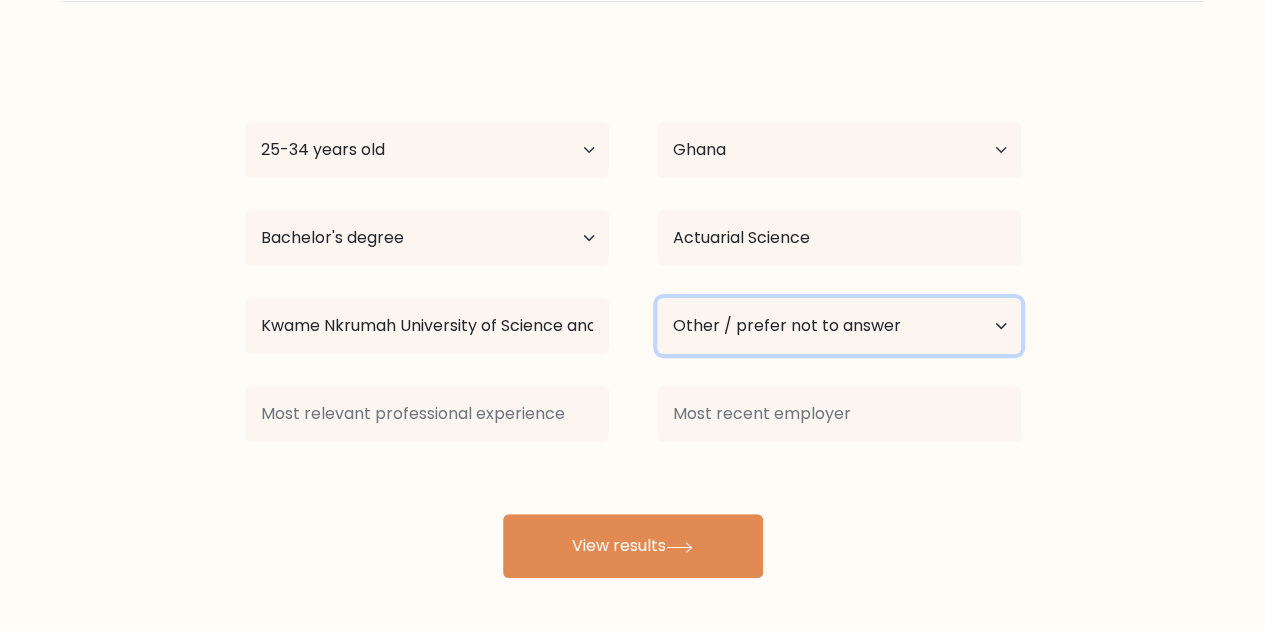 click on "Current employment status
Employed
Student
Retired
Other / prefer not to answer" at bounding box center (839, 326) 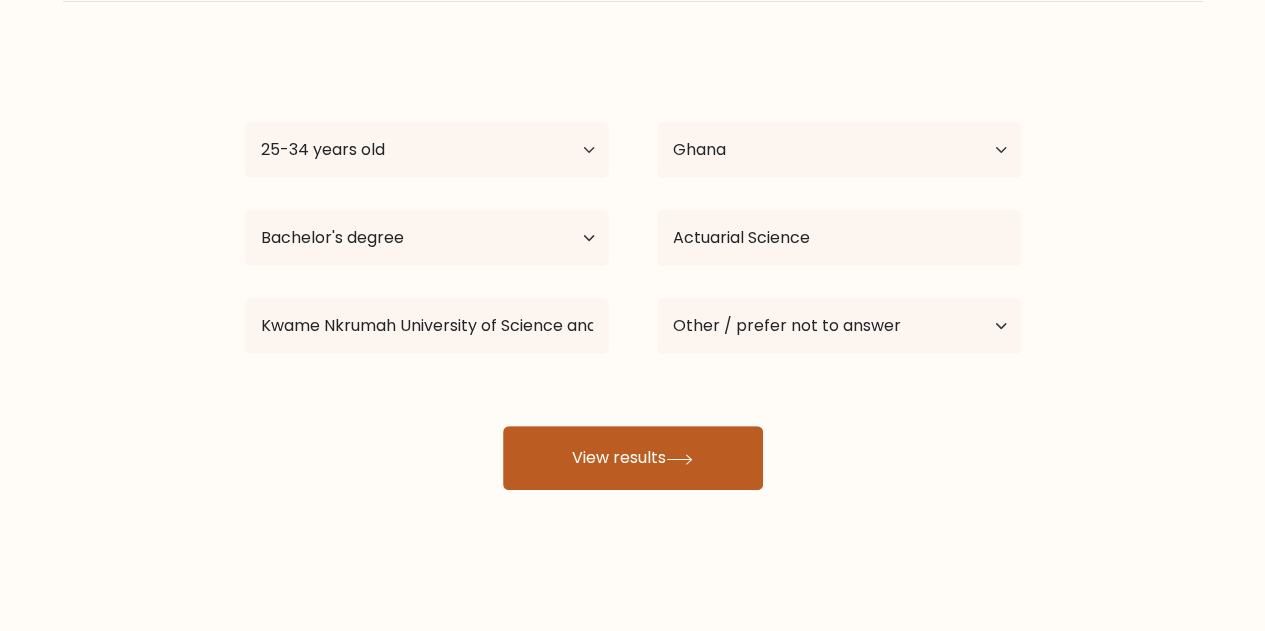 click on "View results" at bounding box center [633, 458] 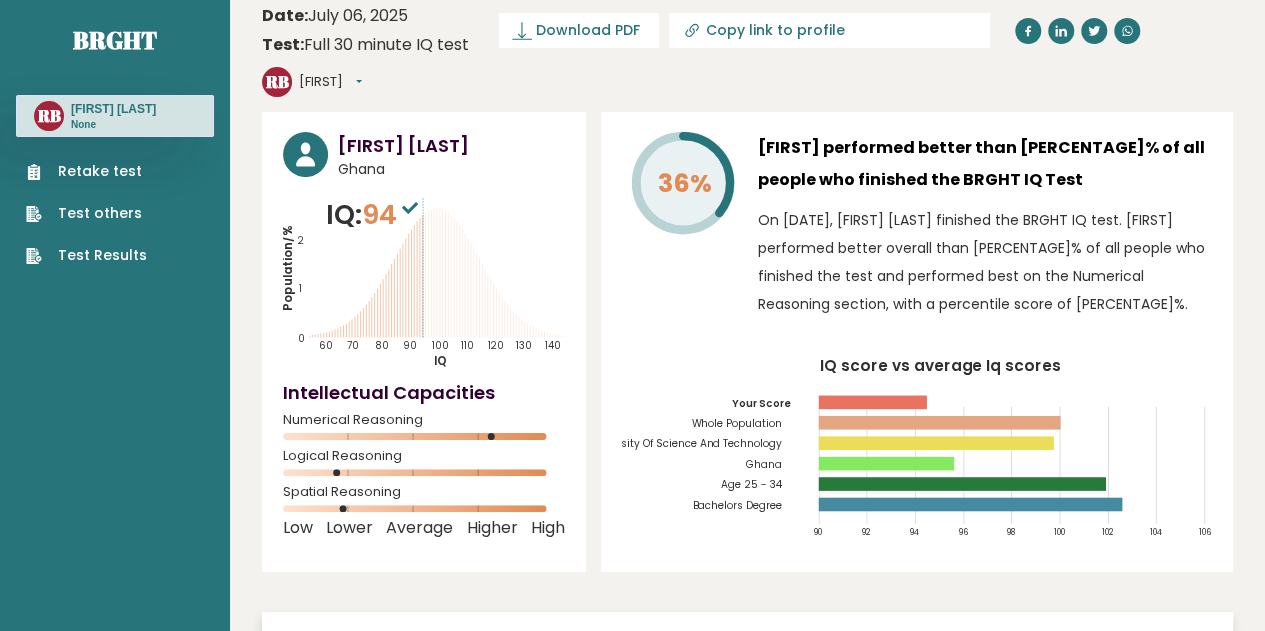 scroll, scrollTop: 0, scrollLeft: 0, axis: both 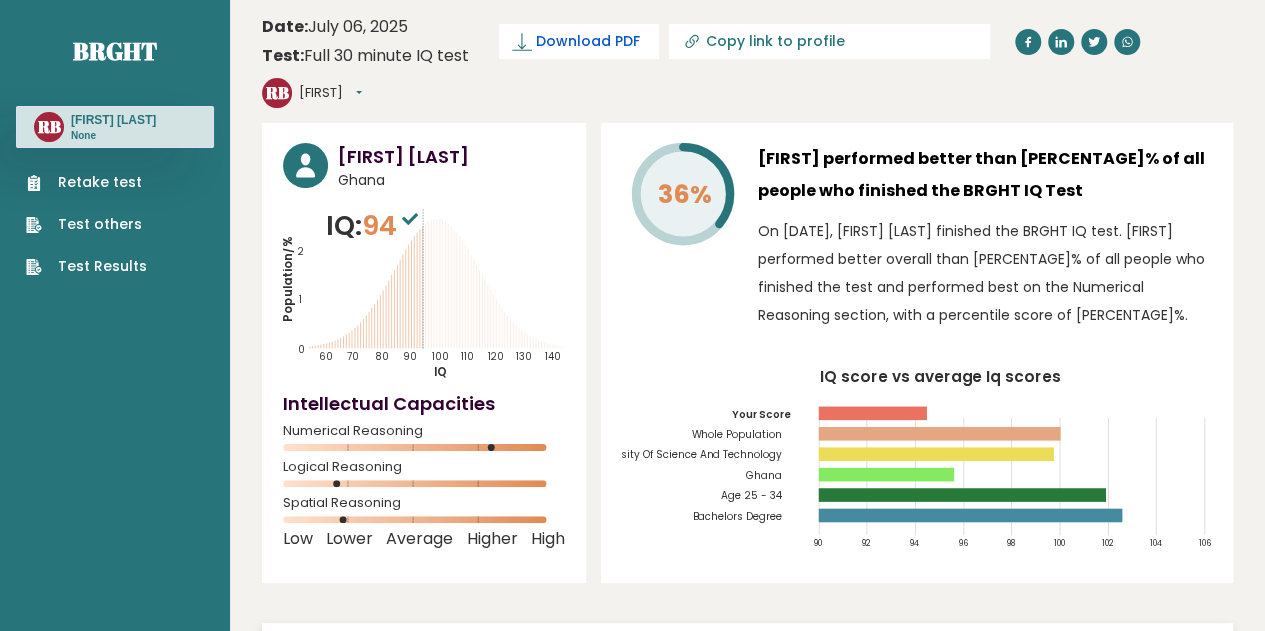click on "Download PDF" at bounding box center (588, 41) 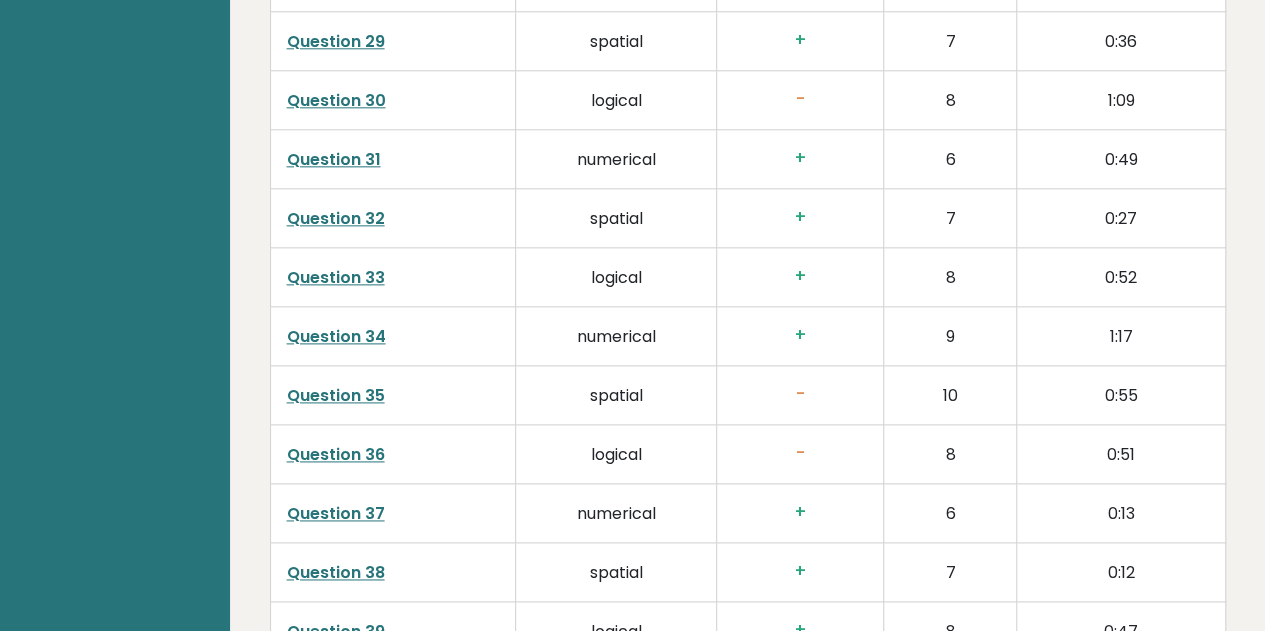 scroll, scrollTop: 5262, scrollLeft: 0, axis: vertical 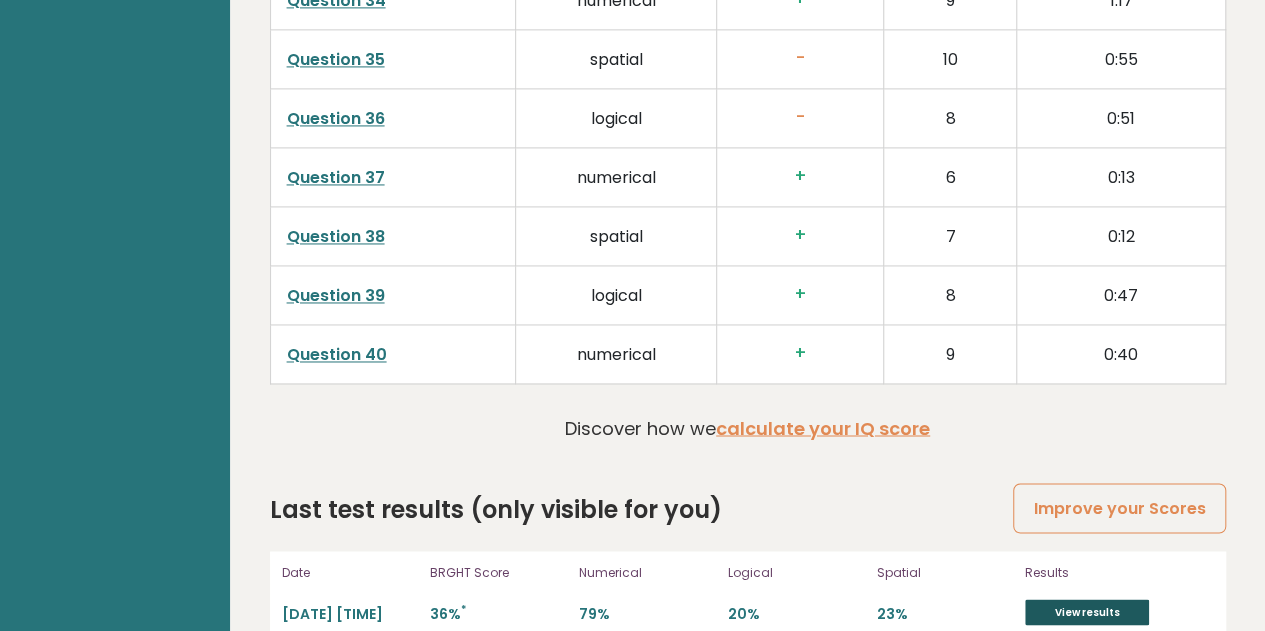 click on "View results" at bounding box center (1087, 612) 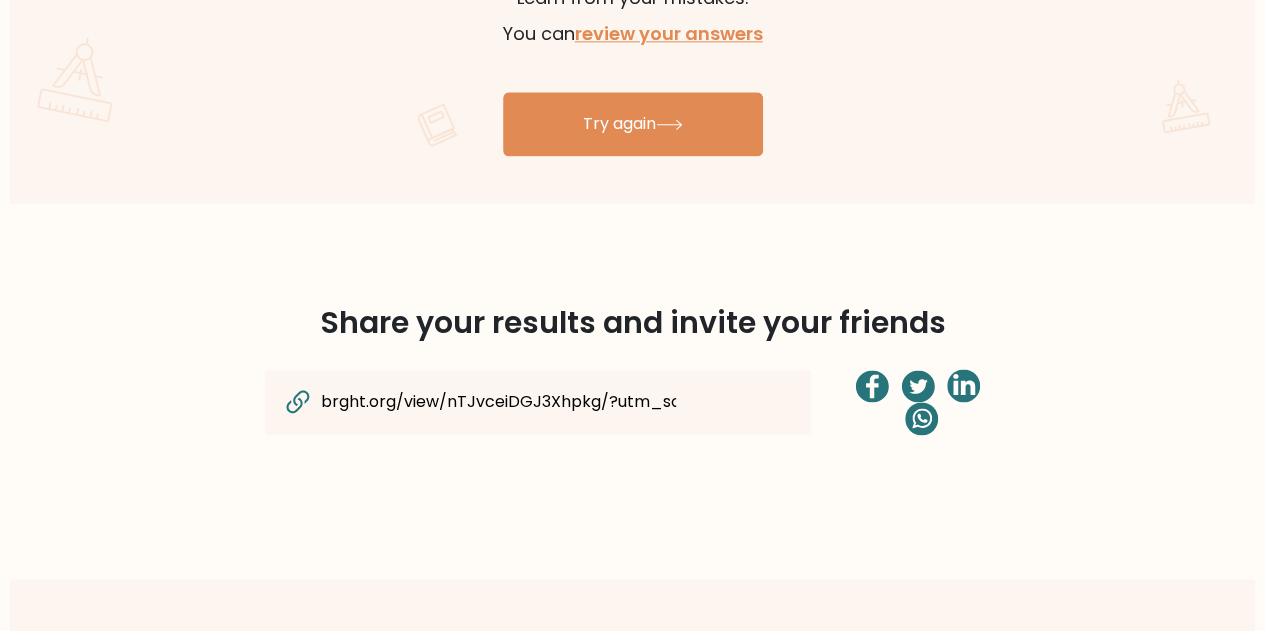 scroll, scrollTop: 1323, scrollLeft: 0, axis: vertical 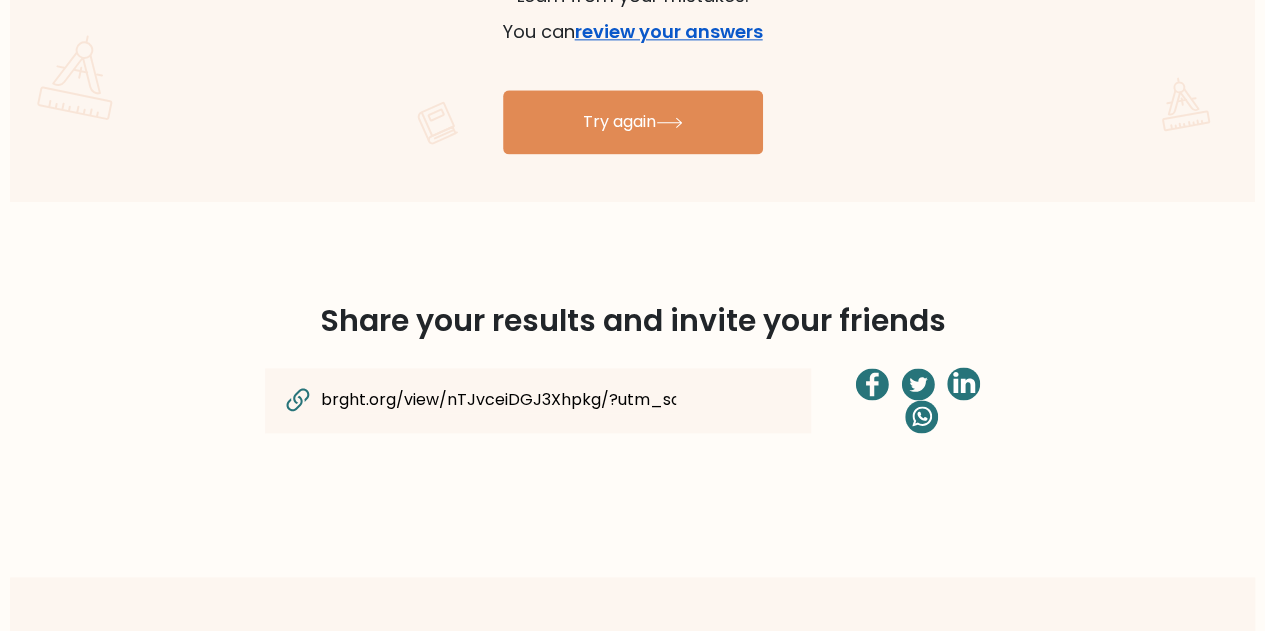 click on "review your answers" at bounding box center [669, 31] 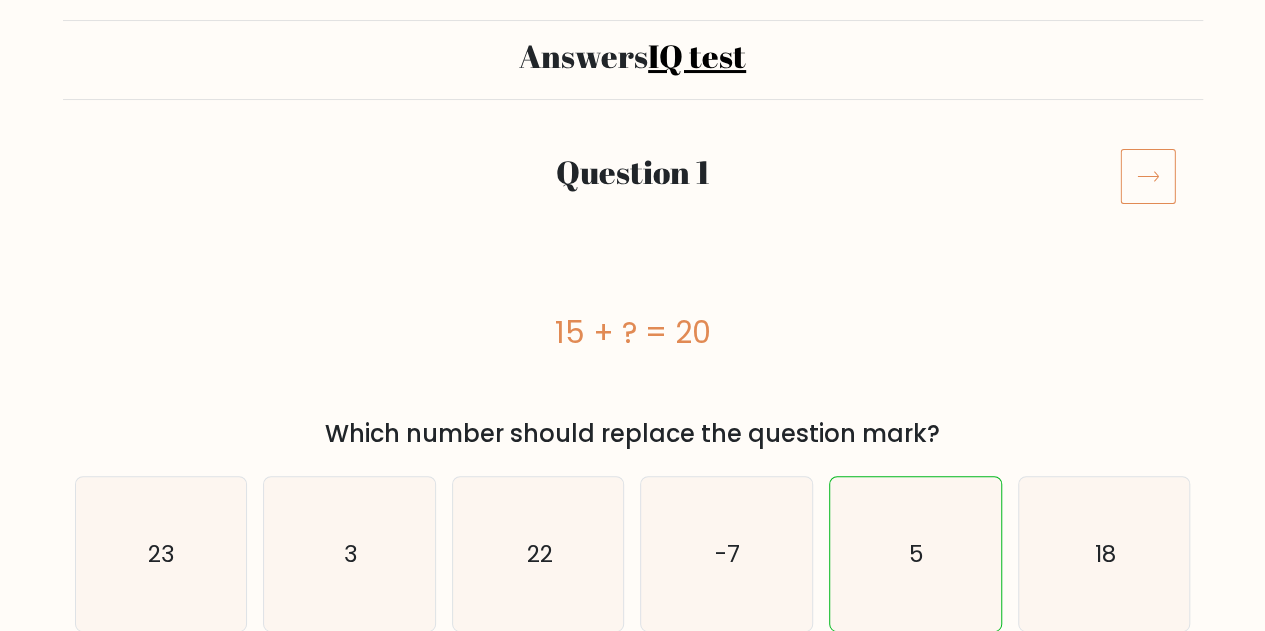 scroll, scrollTop: 116, scrollLeft: 0, axis: vertical 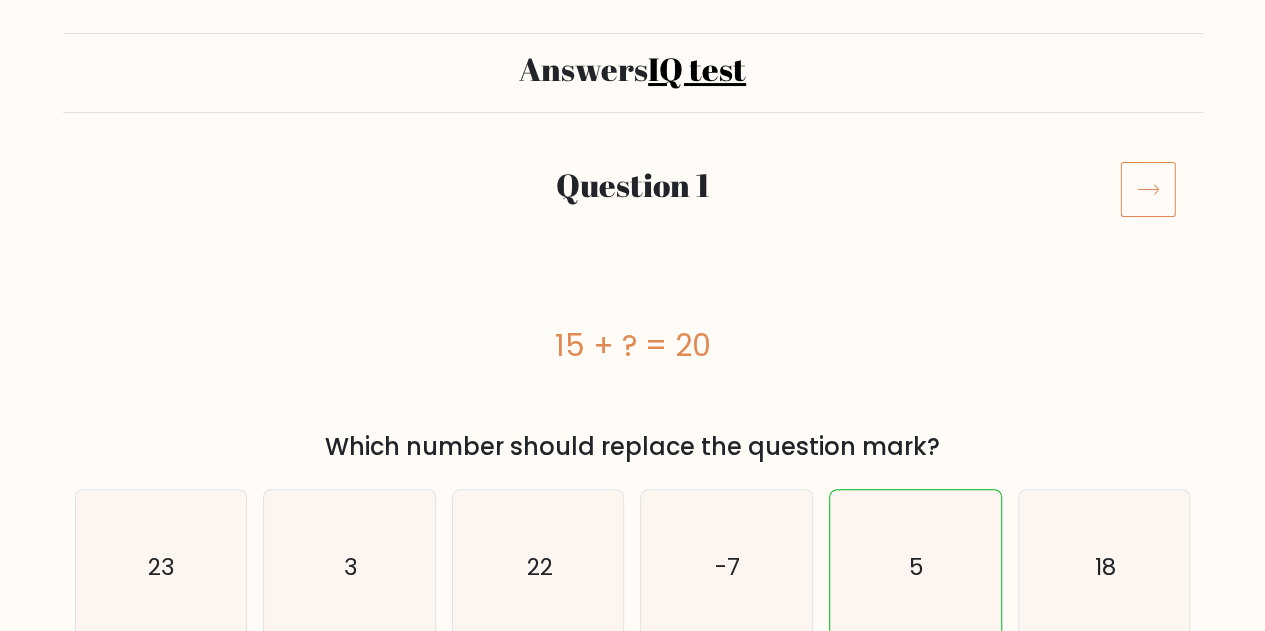 click at bounding box center (1148, 189) 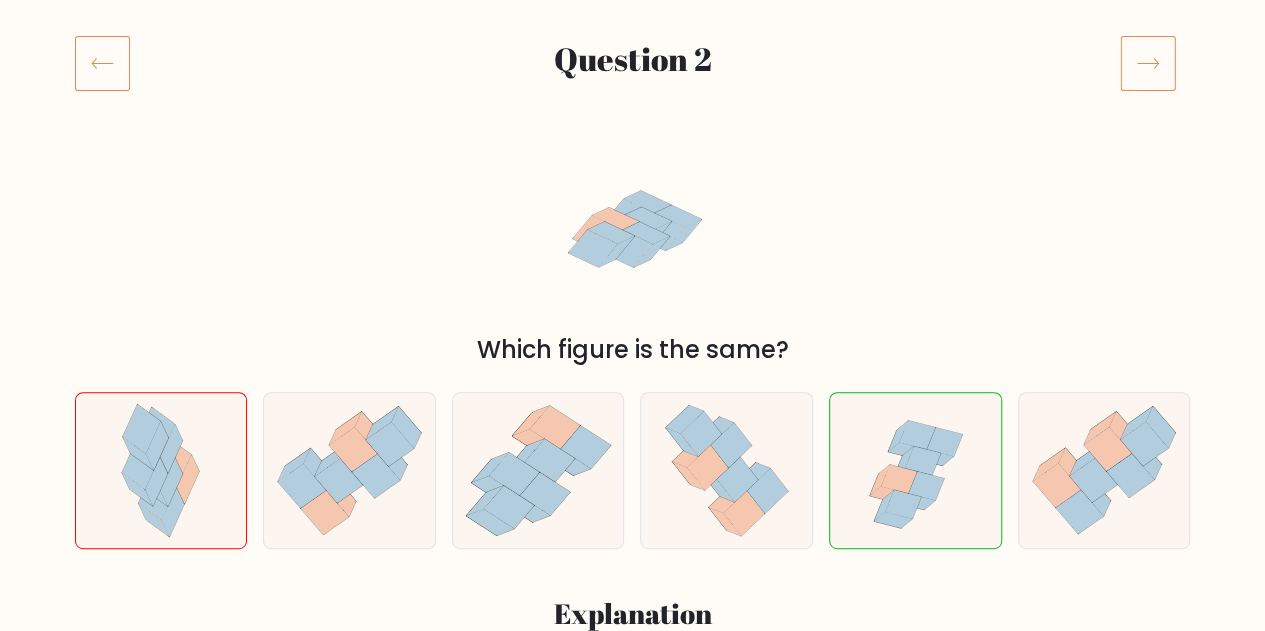 scroll, scrollTop: 251, scrollLeft: 0, axis: vertical 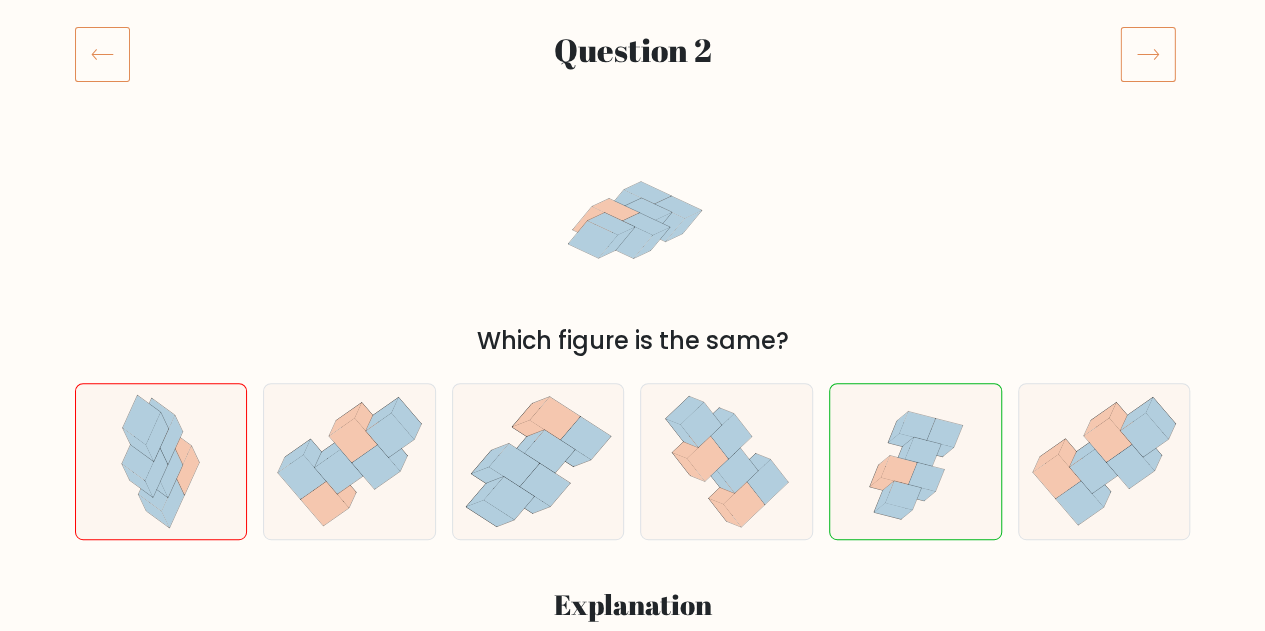 click at bounding box center [1148, 54] 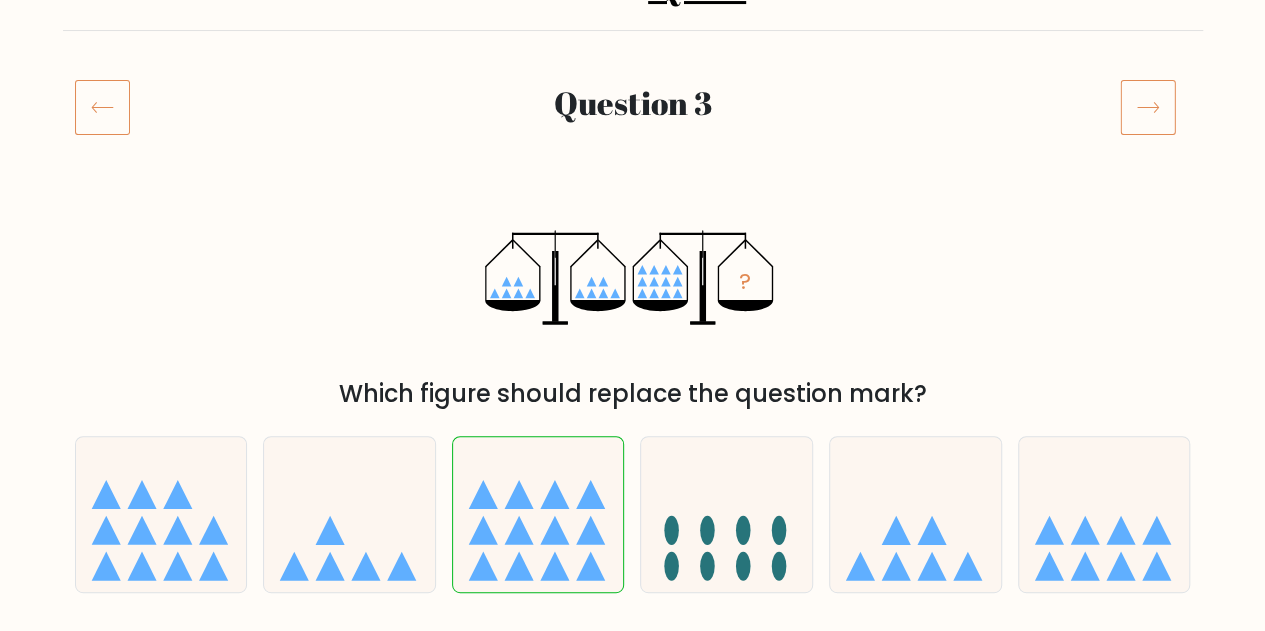 scroll, scrollTop: 199, scrollLeft: 0, axis: vertical 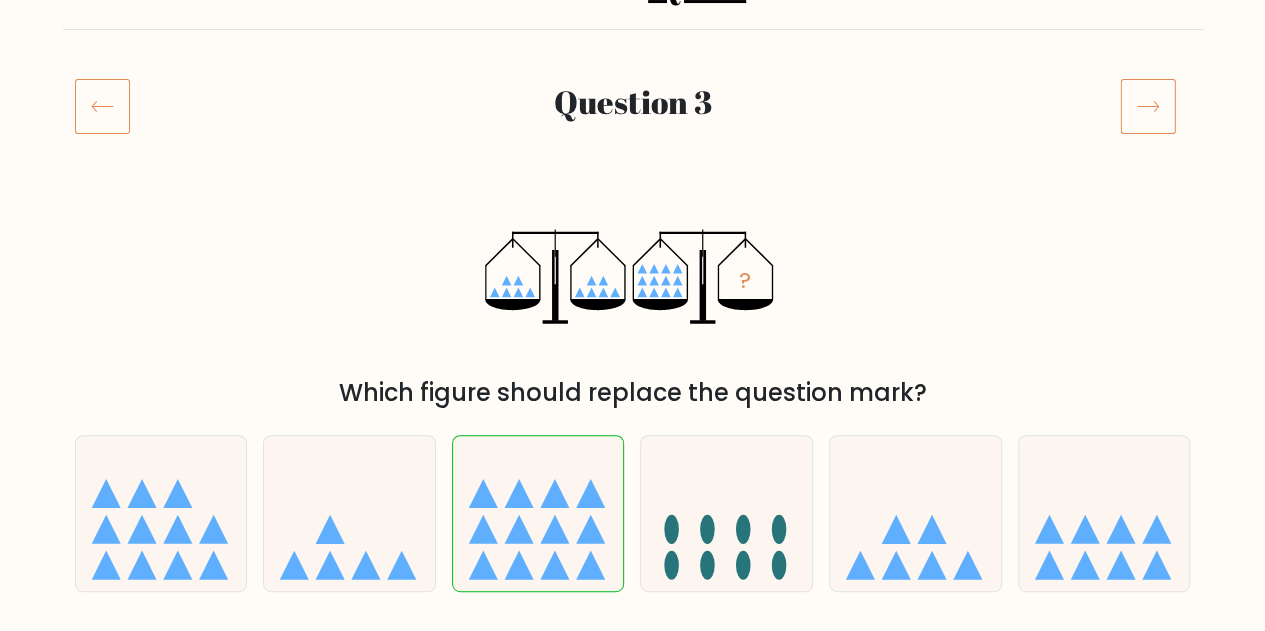 click at bounding box center (1148, 106) 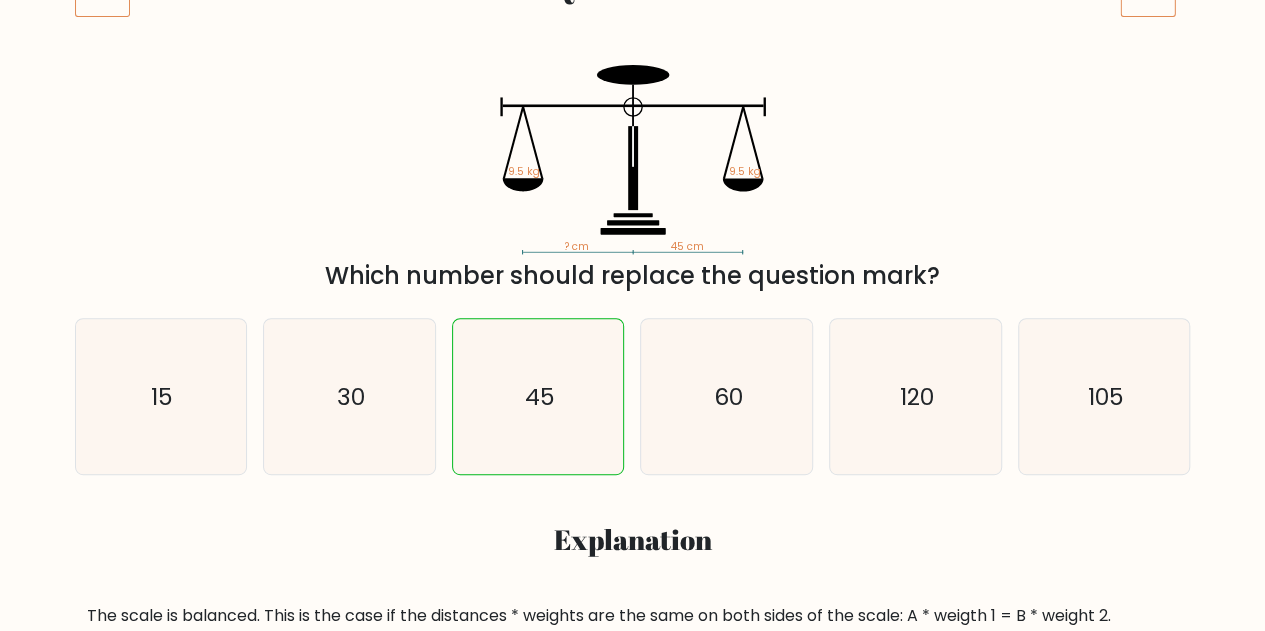 scroll, scrollTop: 317, scrollLeft: 0, axis: vertical 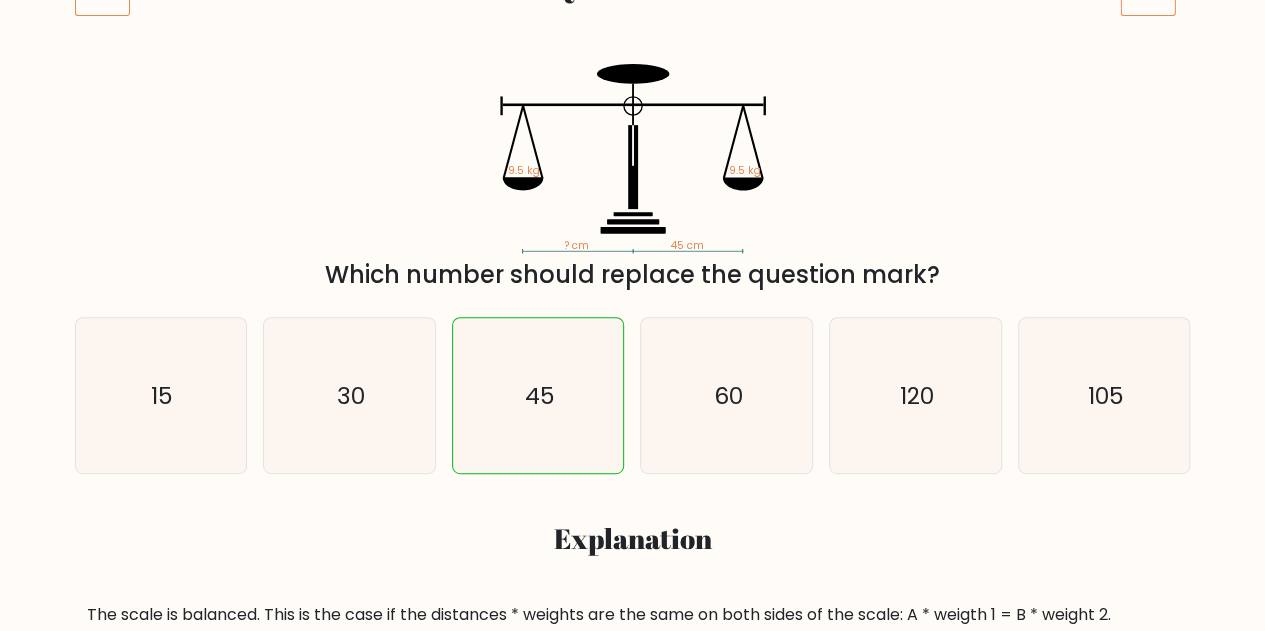 click at bounding box center [1148, -12] 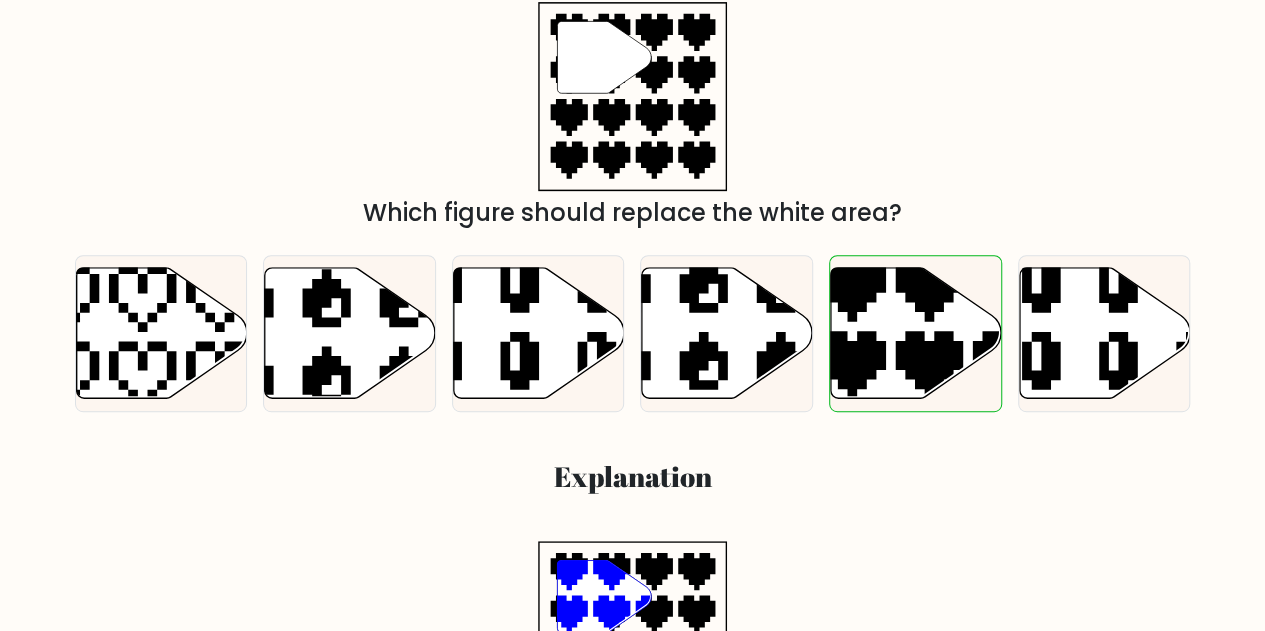 scroll, scrollTop: 289, scrollLeft: 0, axis: vertical 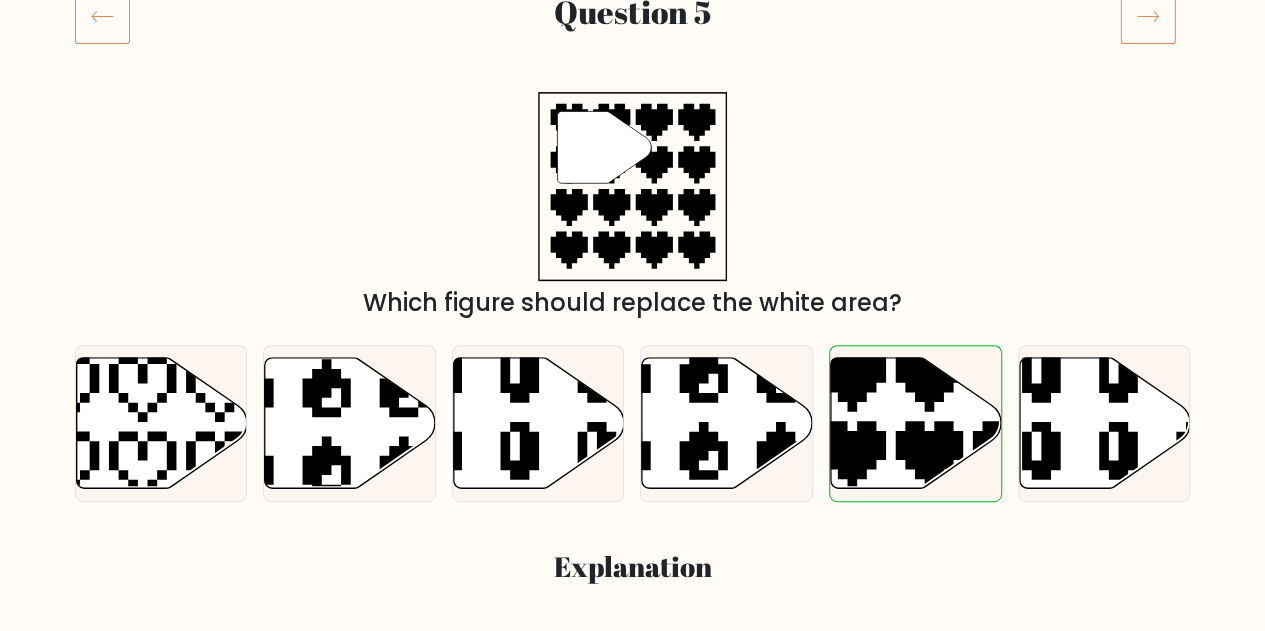 click at bounding box center (1148, 16) 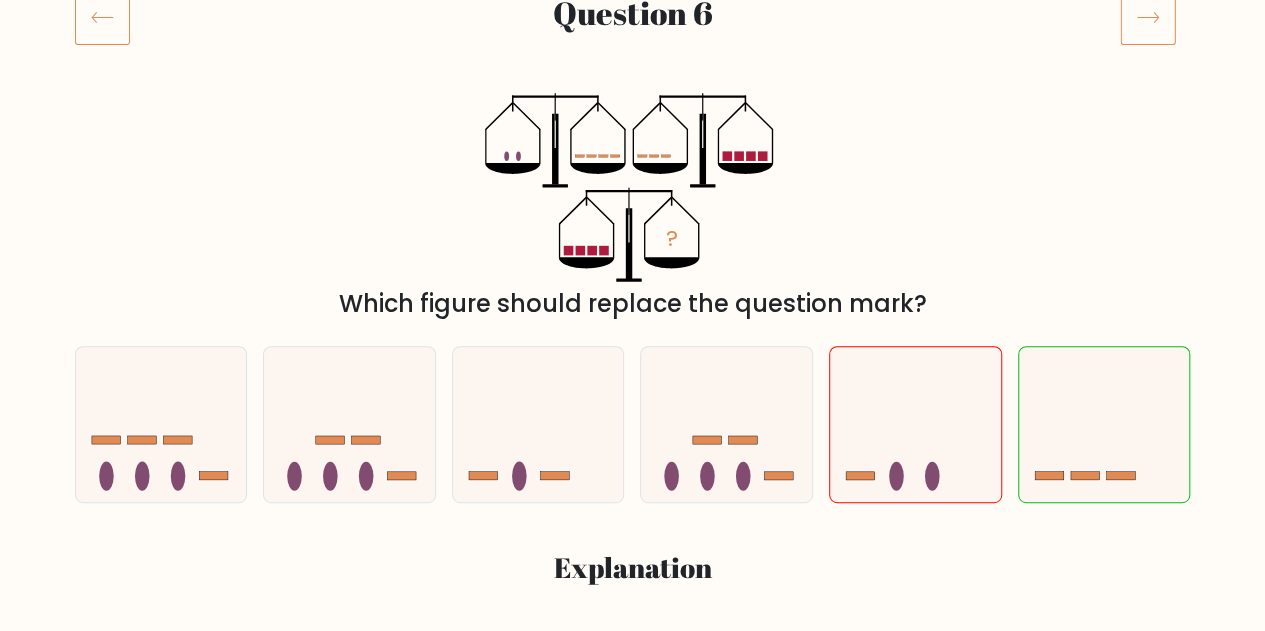 scroll, scrollTop: 321, scrollLeft: 0, axis: vertical 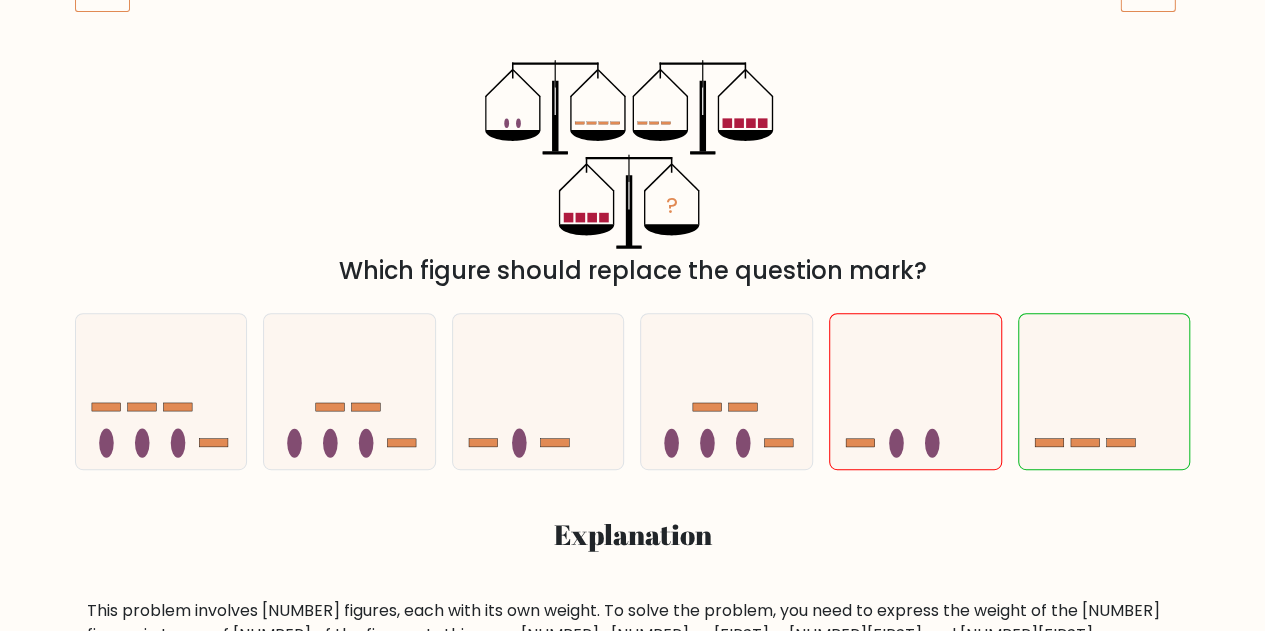 click at bounding box center [1148, -16] 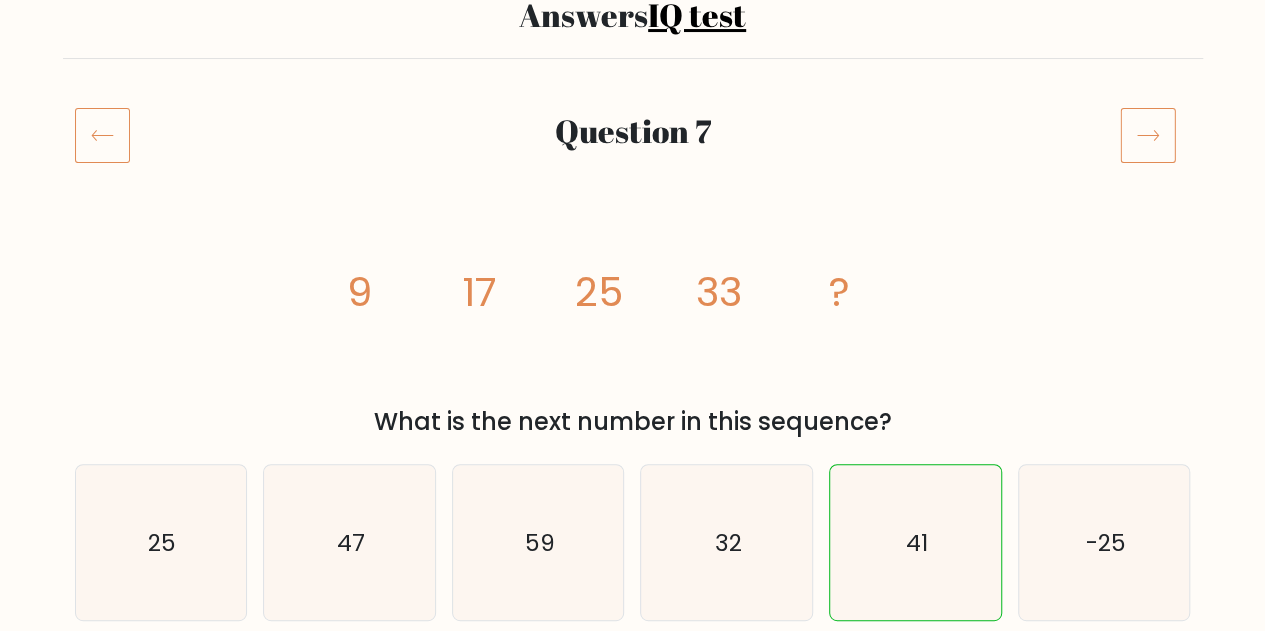 scroll, scrollTop: 223, scrollLeft: 0, axis: vertical 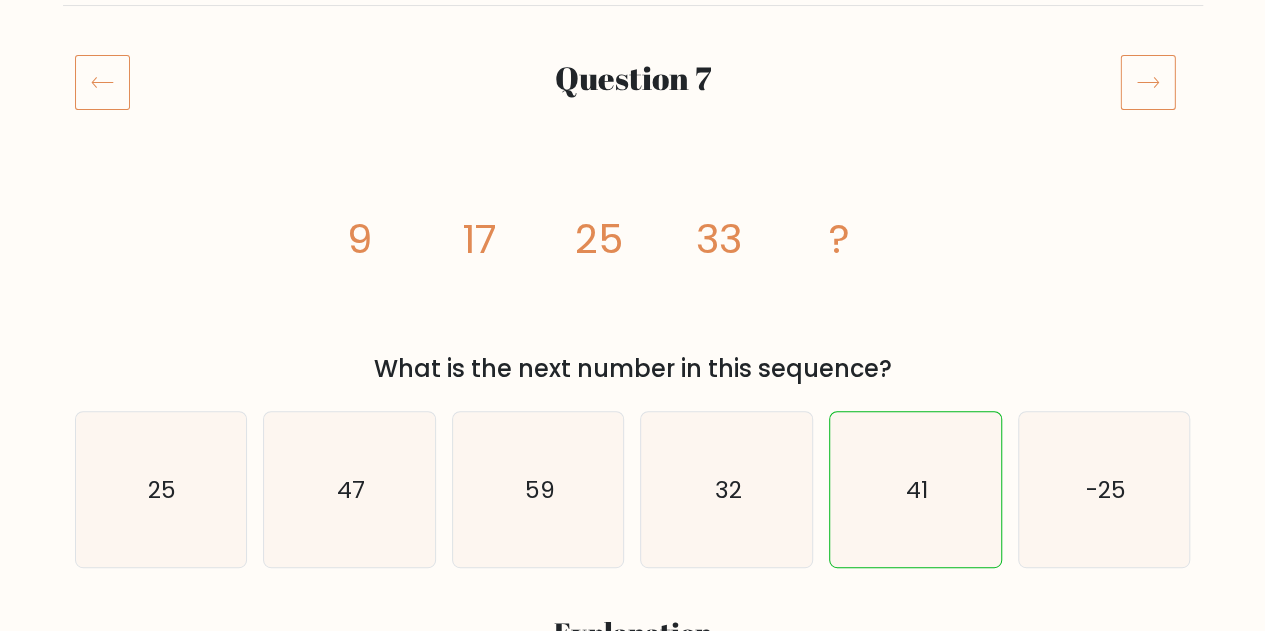 click at bounding box center (1148, 82) 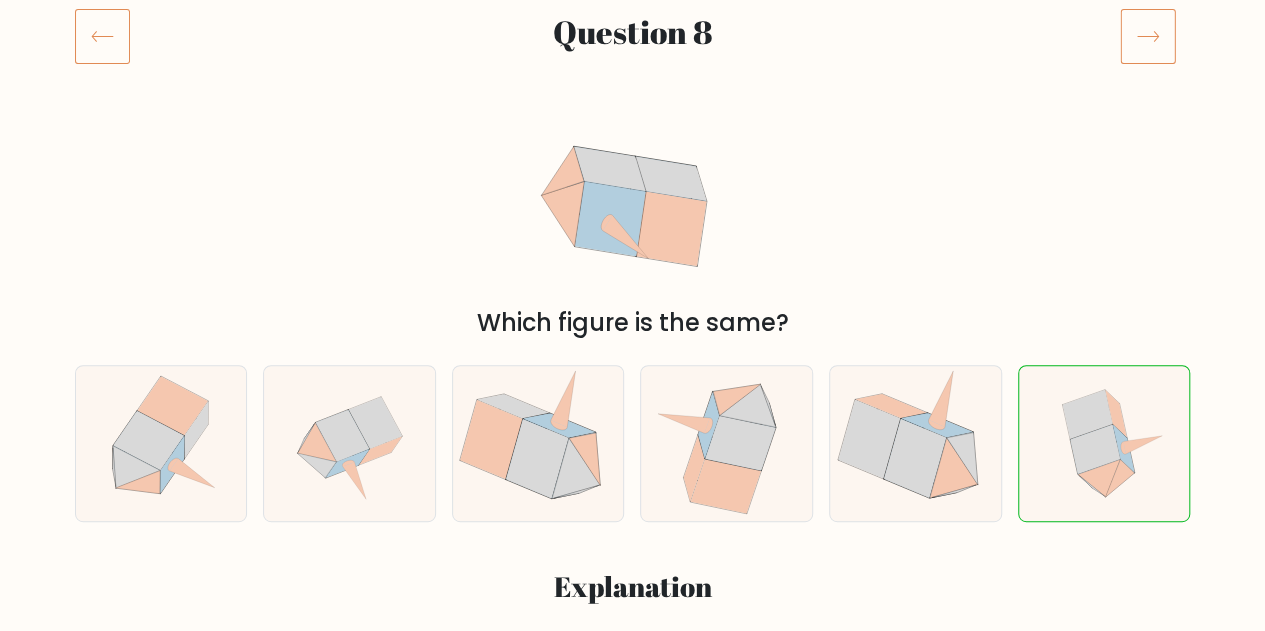 scroll, scrollTop: 272, scrollLeft: 0, axis: vertical 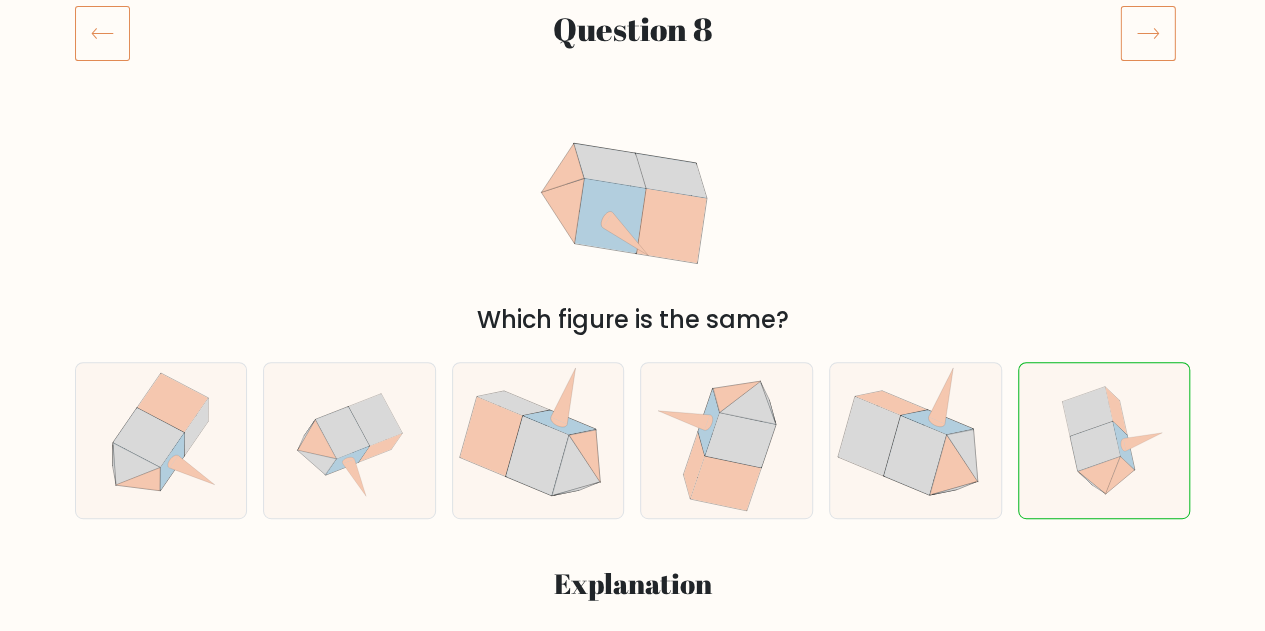 click at bounding box center [1148, 33] 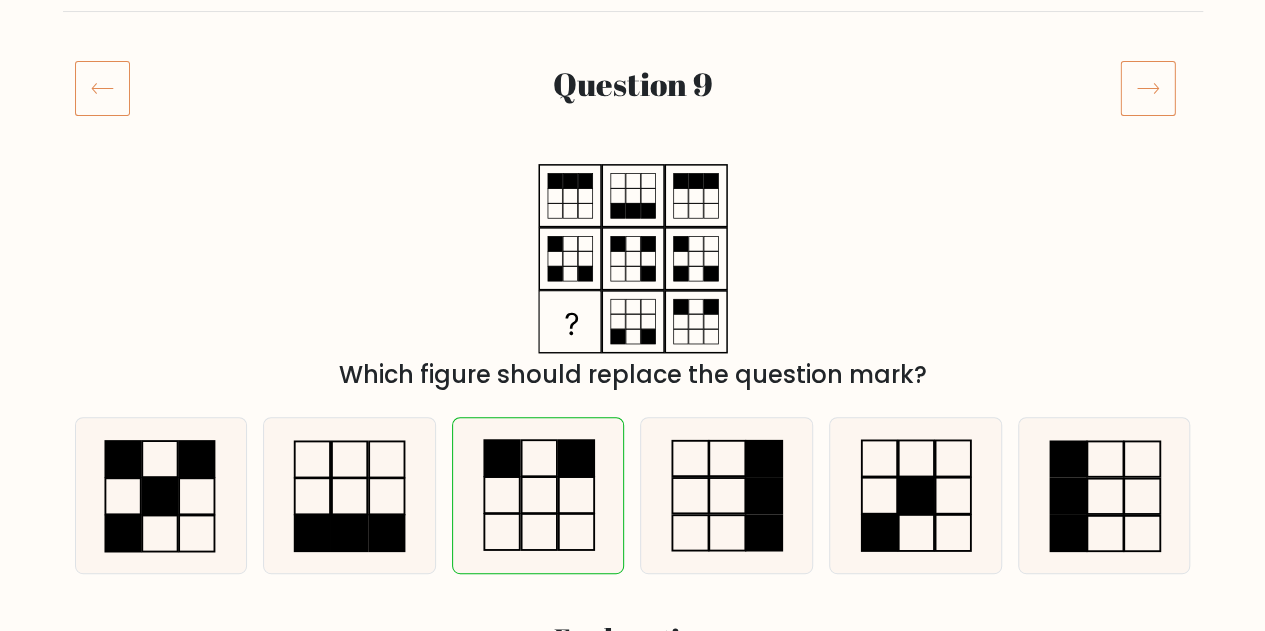 scroll, scrollTop: 308, scrollLeft: 0, axis: vertical 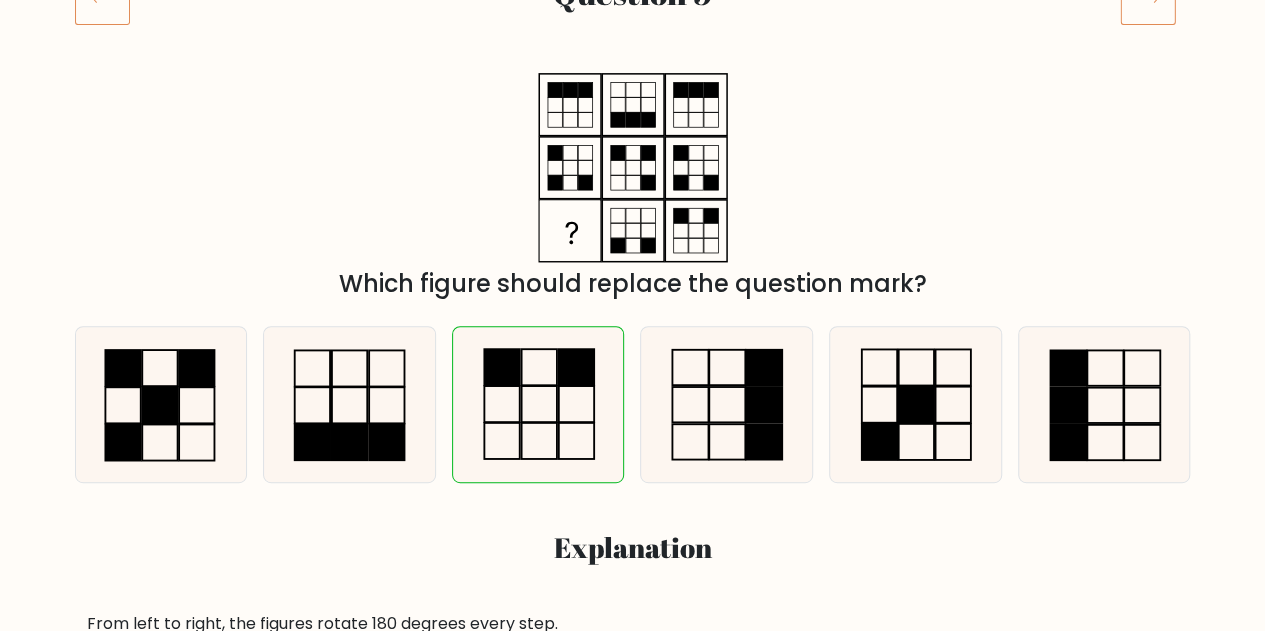 click at bounding box center (1148, -3) 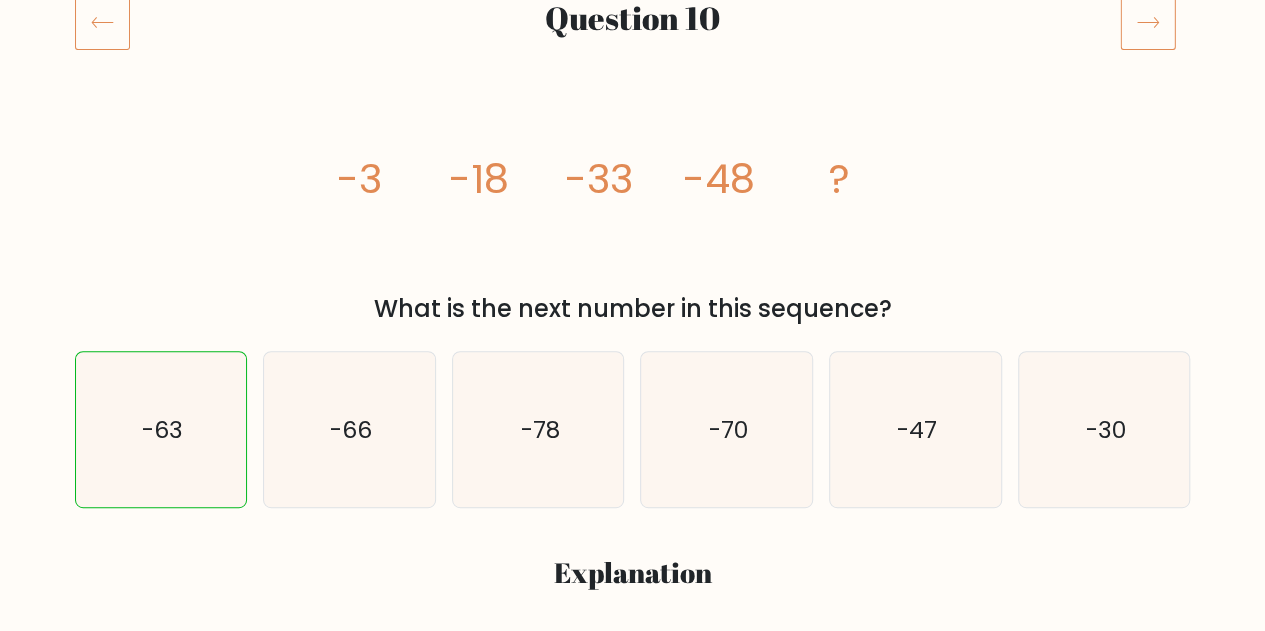 scroll, scrollTop: 284, scrollLeft: 0, axis: vertical 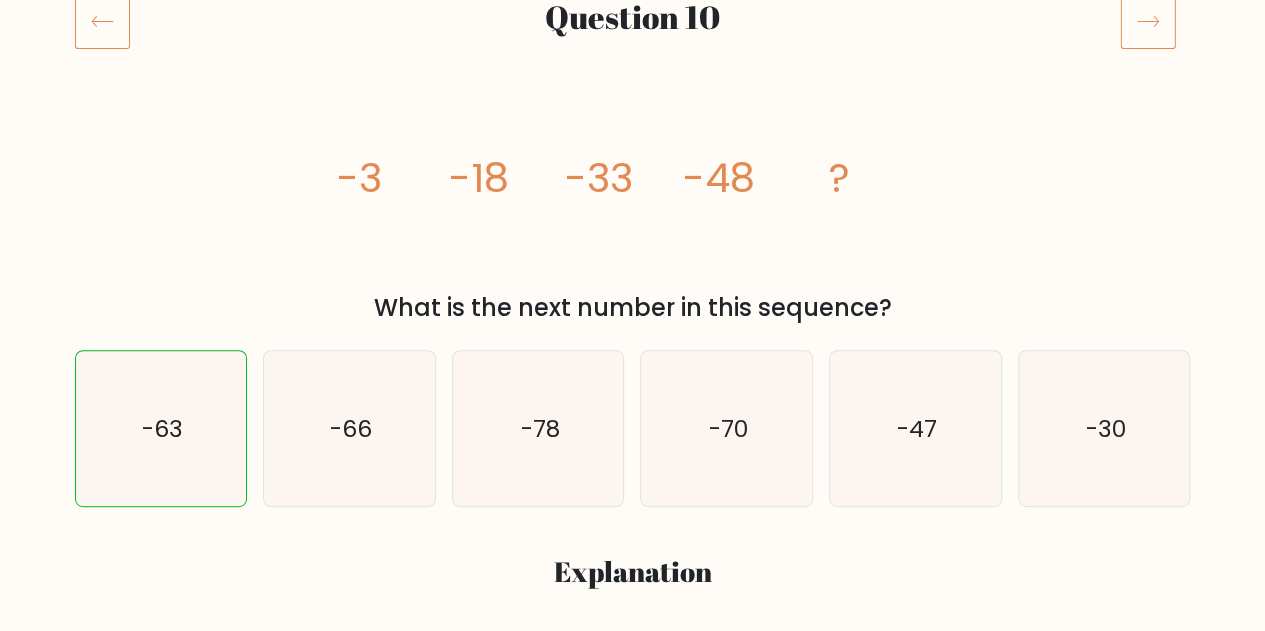 click at bounding box center [1148, 21] 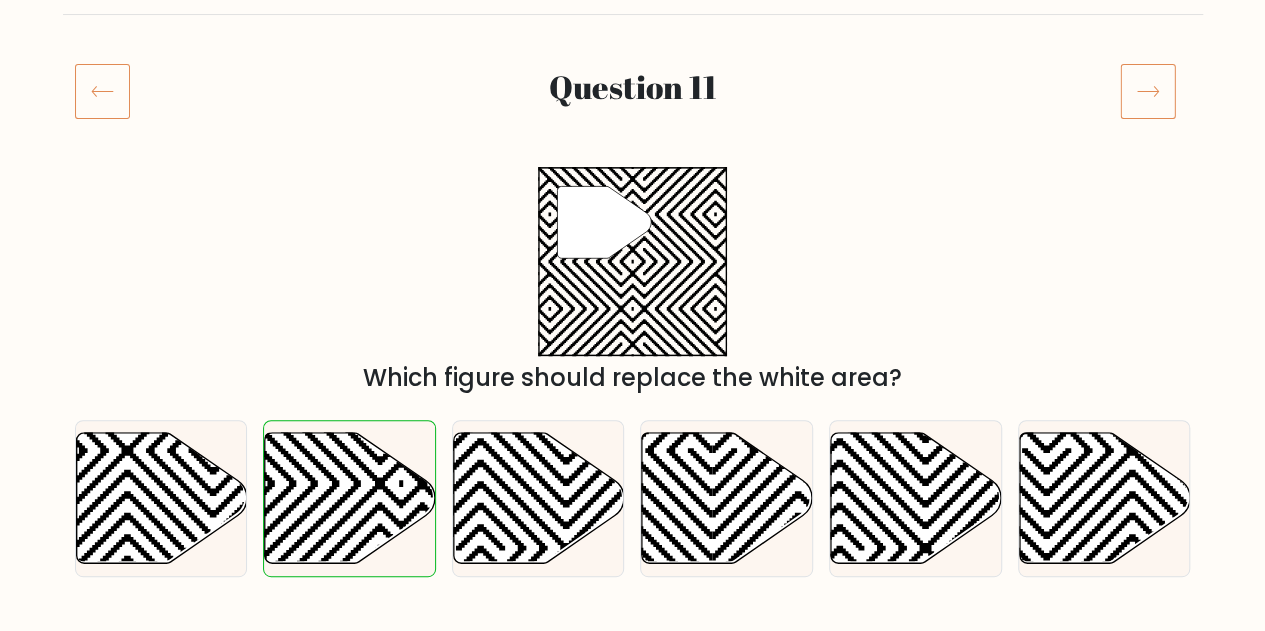 scroll, scrollTop: 215, scrollLeft: 0, axis: vertical 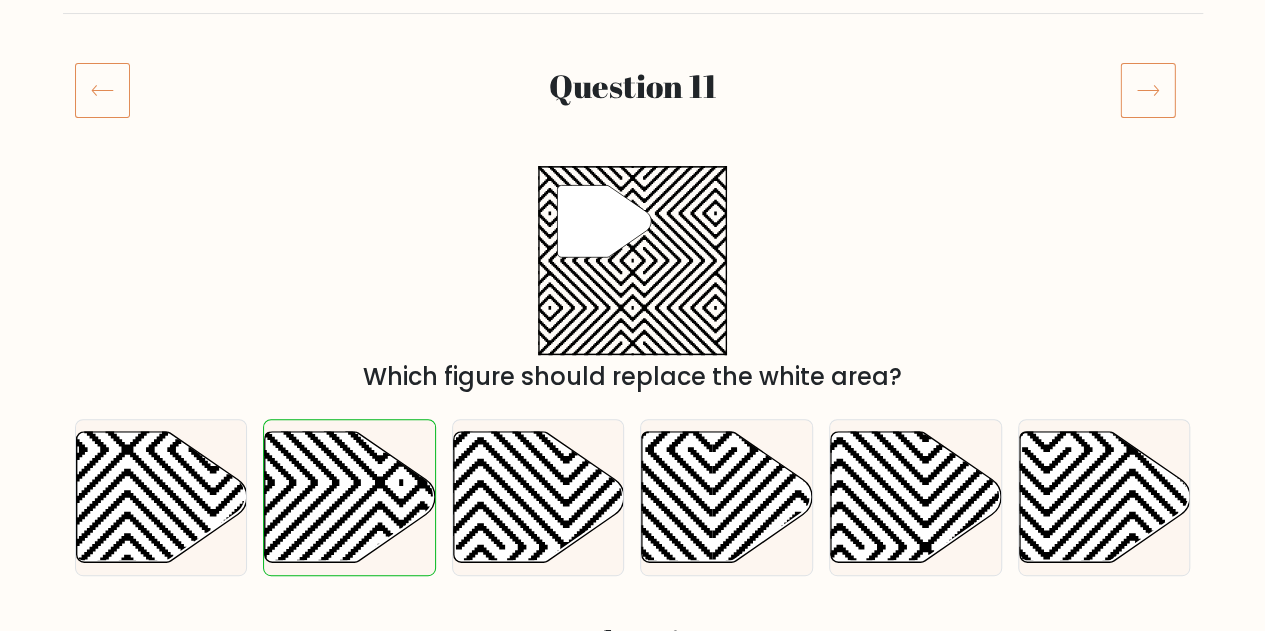 click at bounding box center (1148, 90) 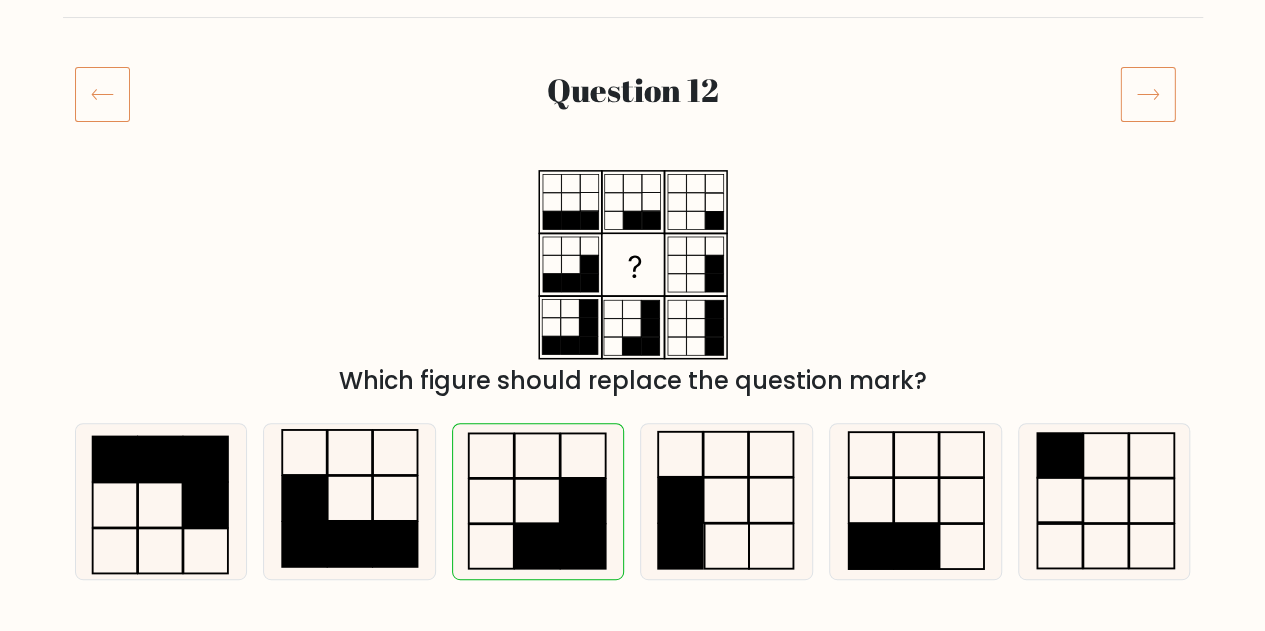 scroll, scrollTop: 214, scrollLeft: 0, axis: vertical 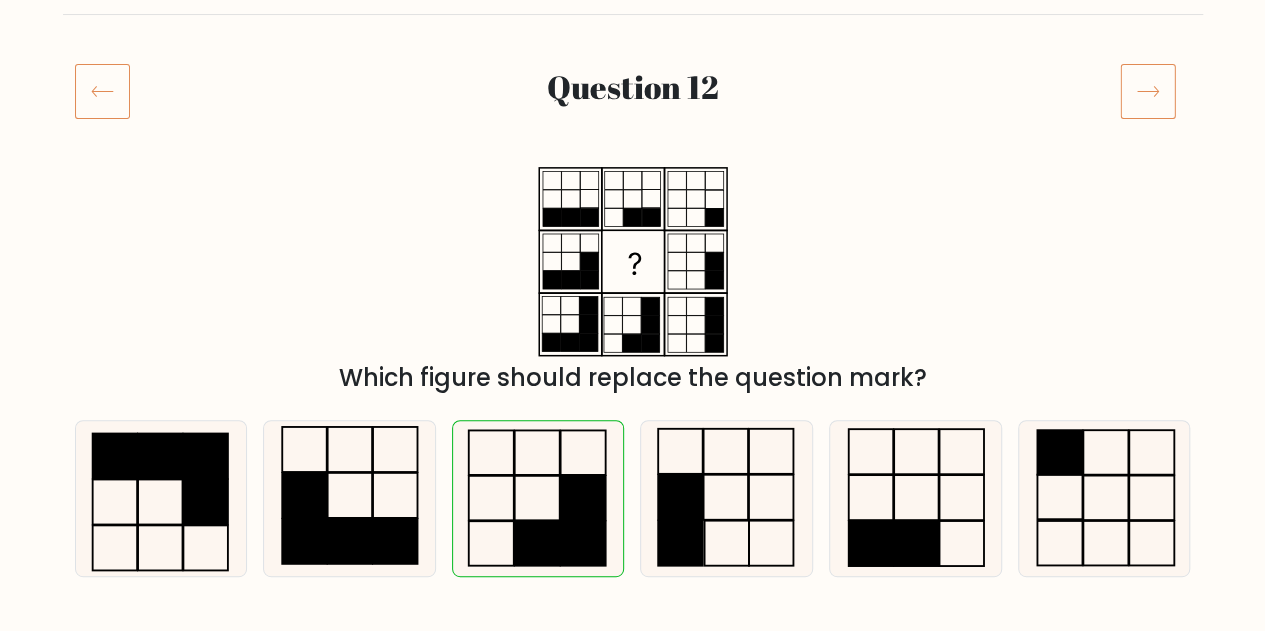 click at bounding box center [1148, 91] 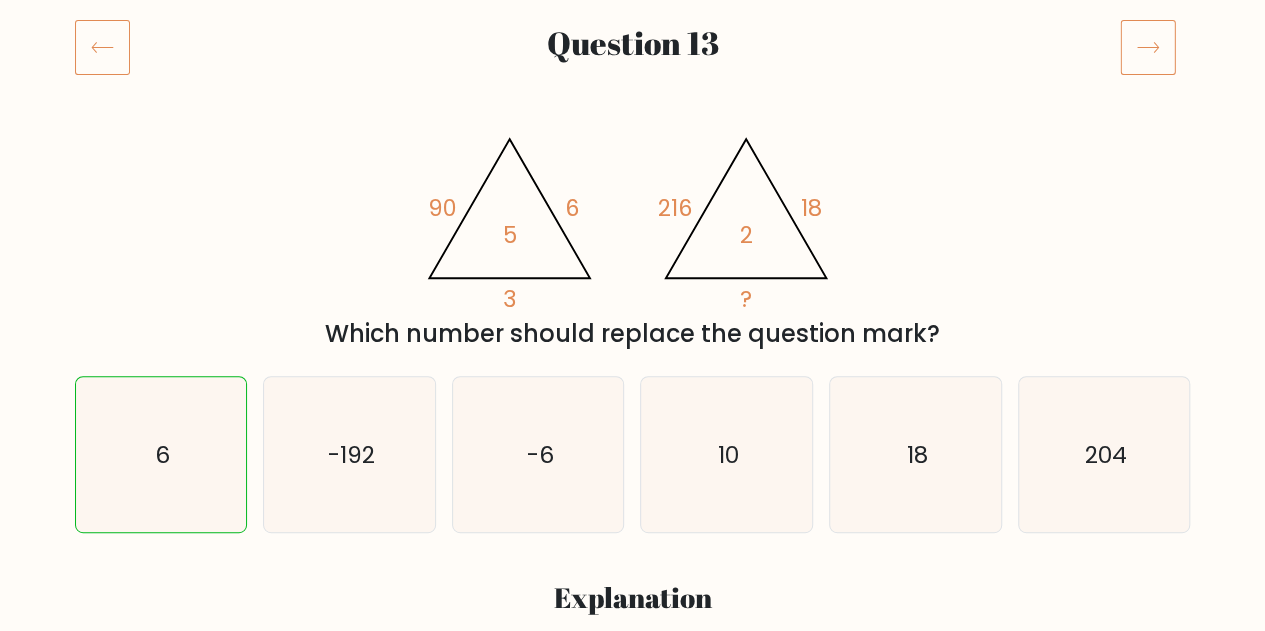 scroll, scrollTop: 263, scrollLeft: 0, axis: vertical 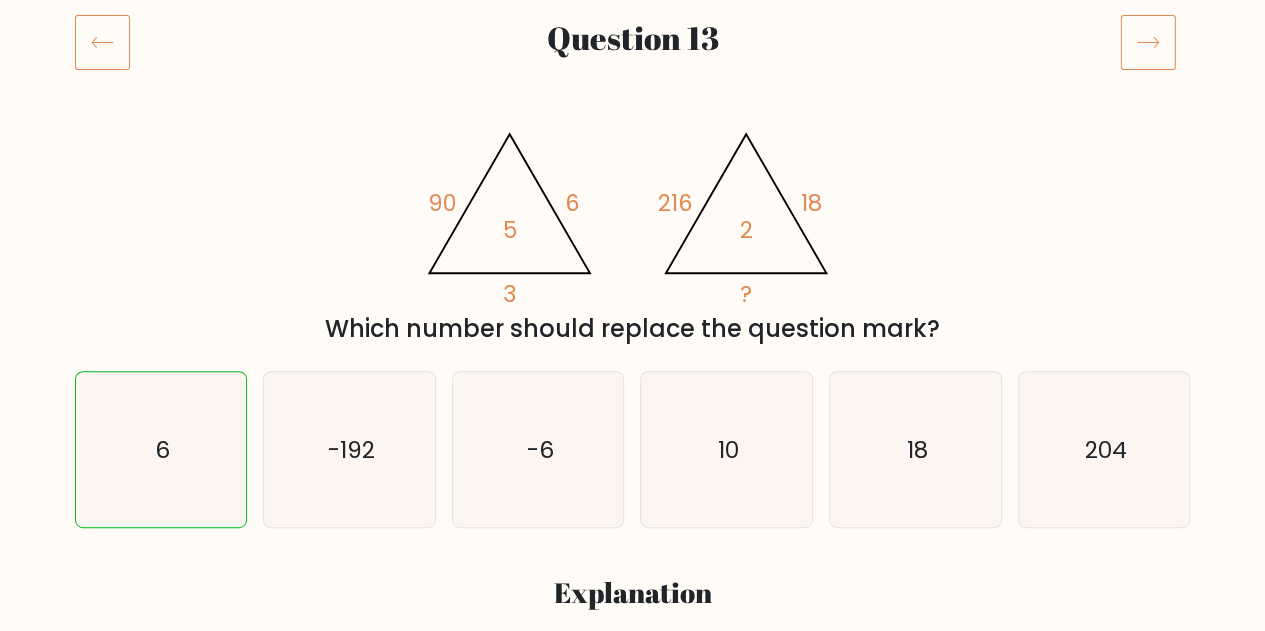 click at bounding box center [1148, 42] 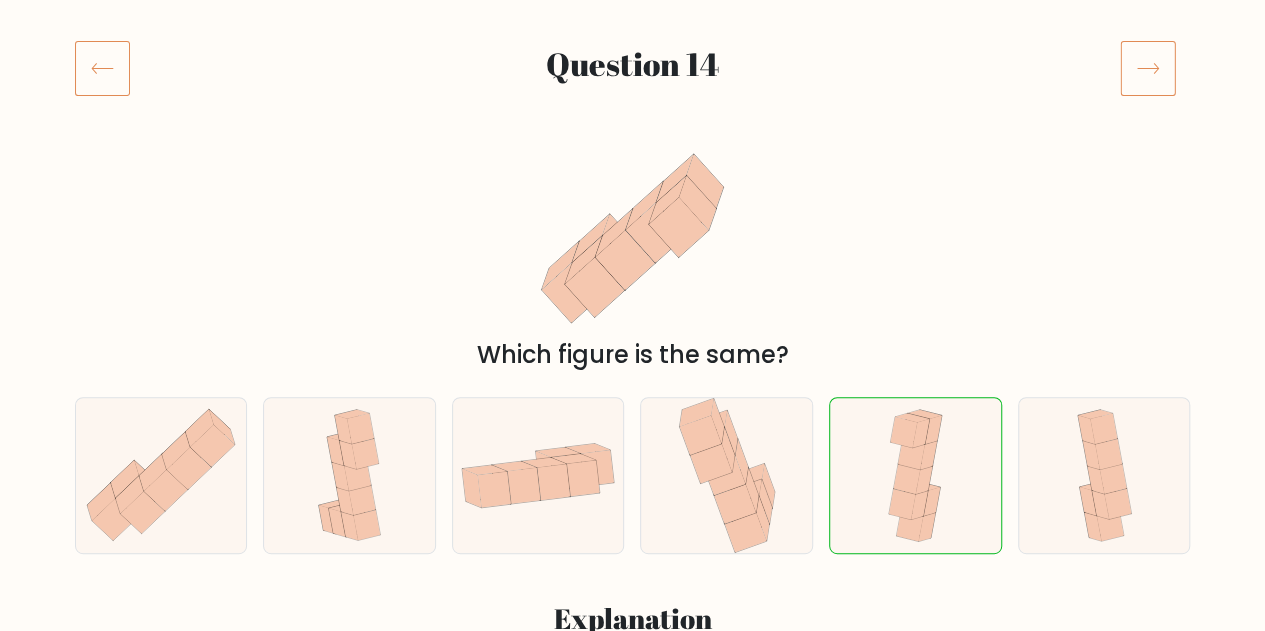 scroll, scrollTop: 238, scrollLeft: 0, axis: vertical 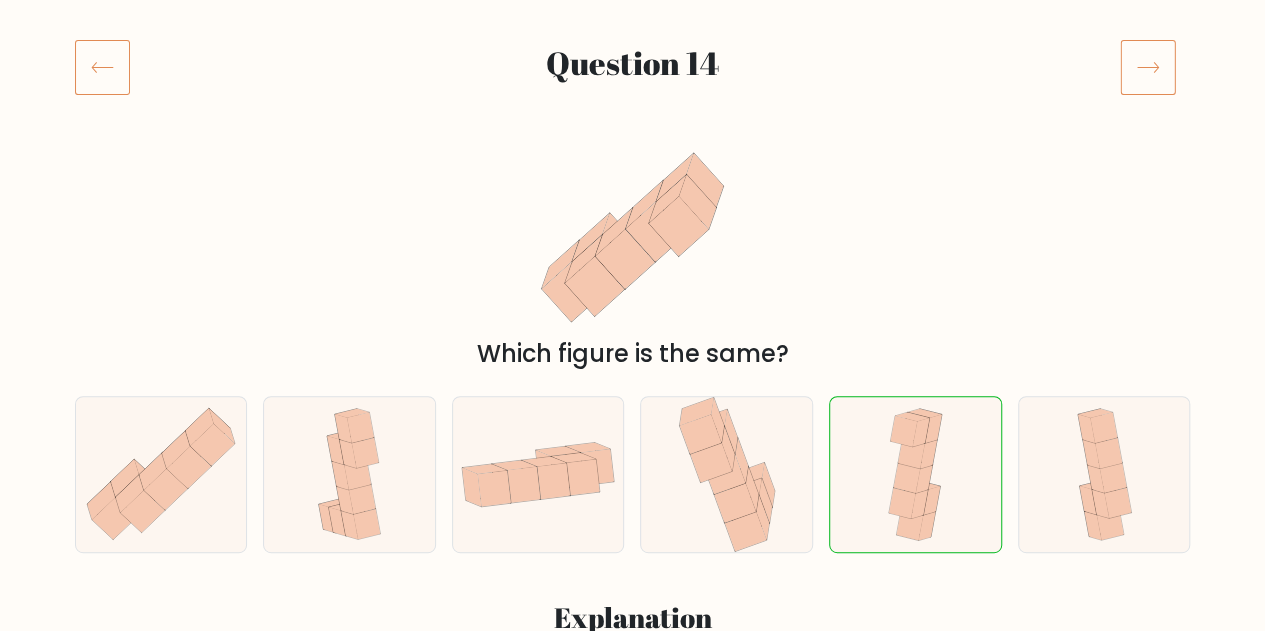 click at bounding box center [1148, 67] 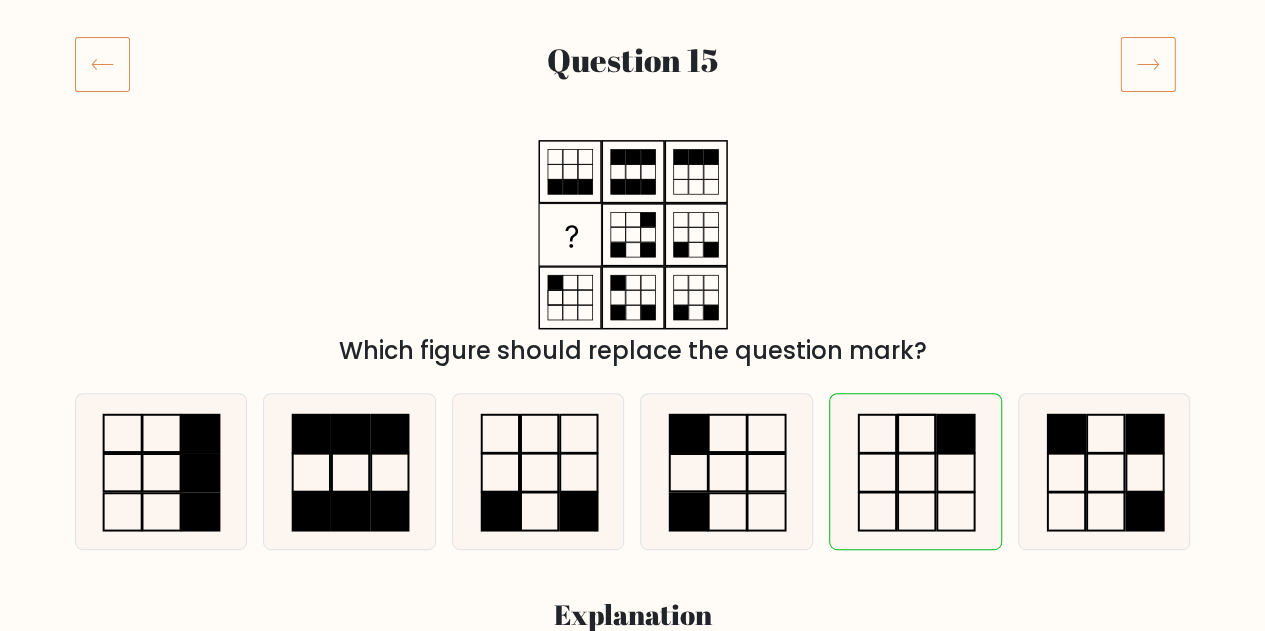 scroll, scrollTop: 243, scrollLeft: 0, axis: vertical 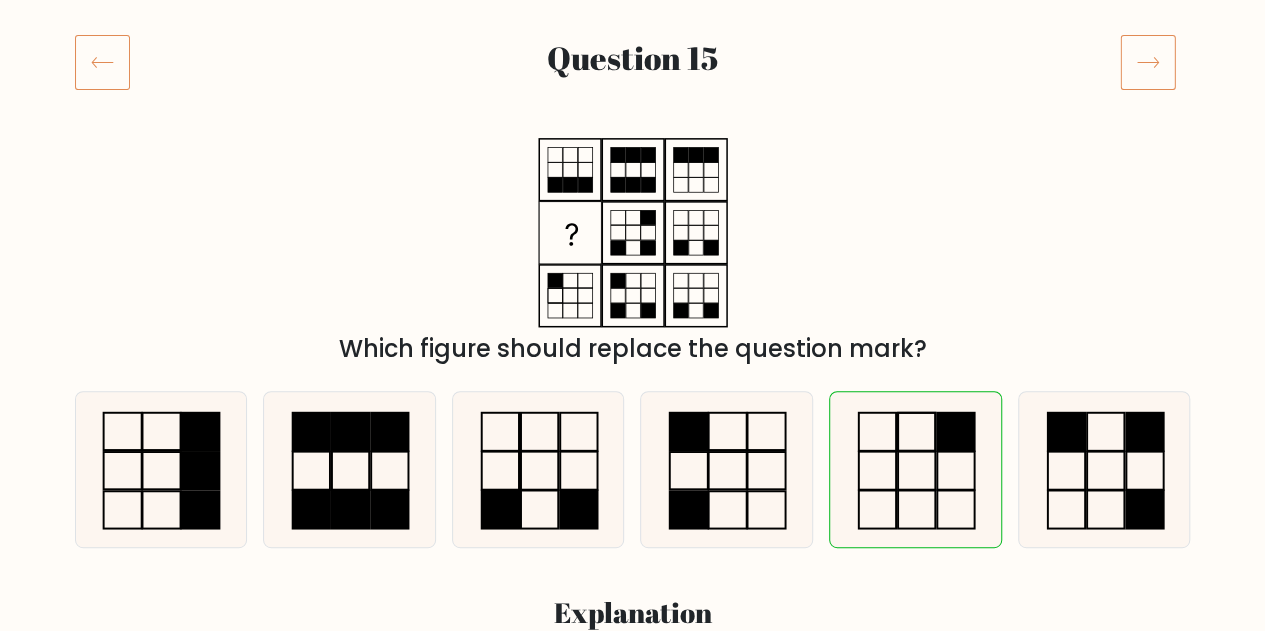 click at bounding box center [1148, 62] 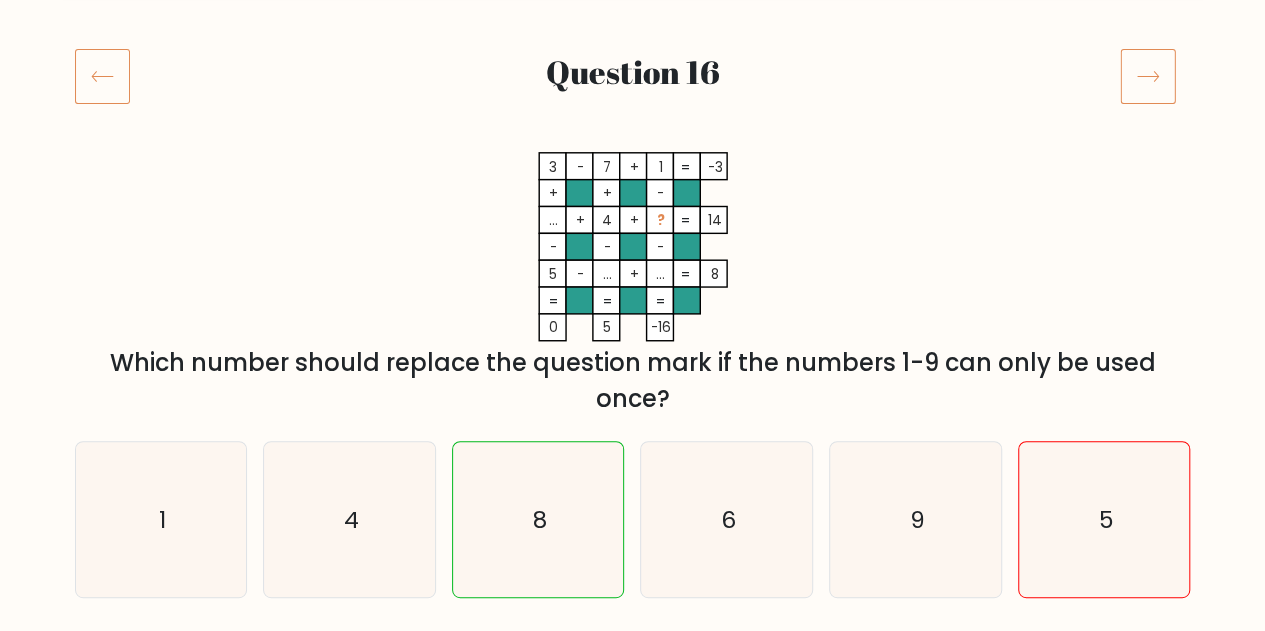 scroll, scrollTop: 230, scrollLeft: 0, axis: vertical 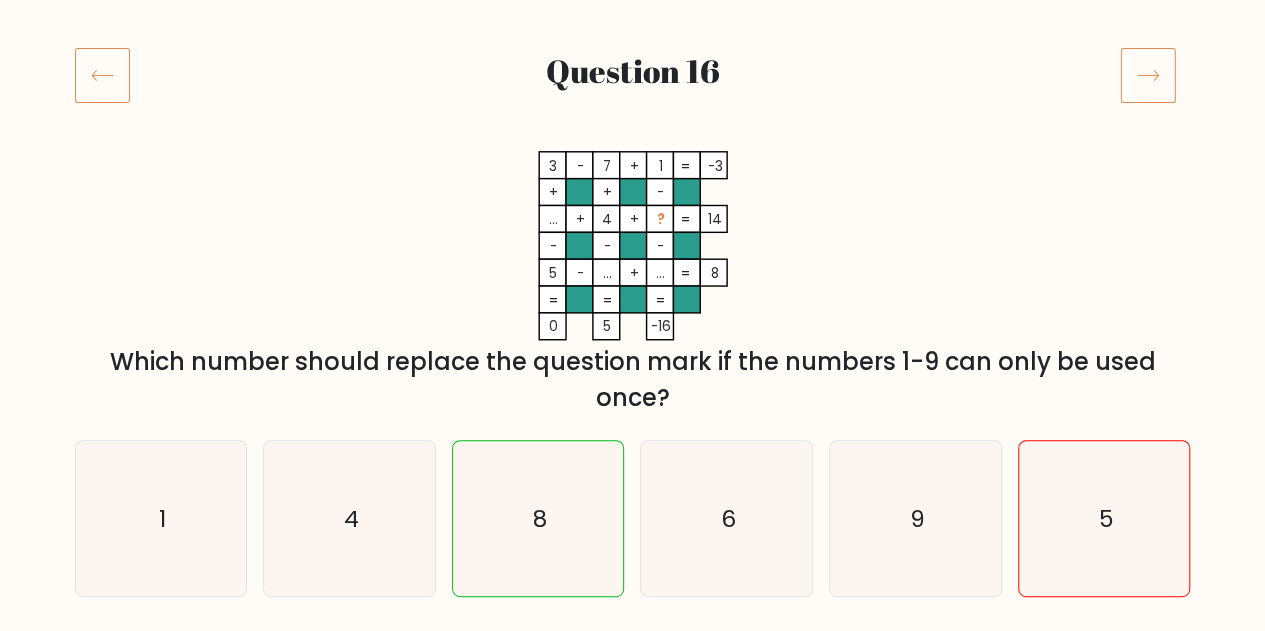 click at bounding box center (1148, 75) 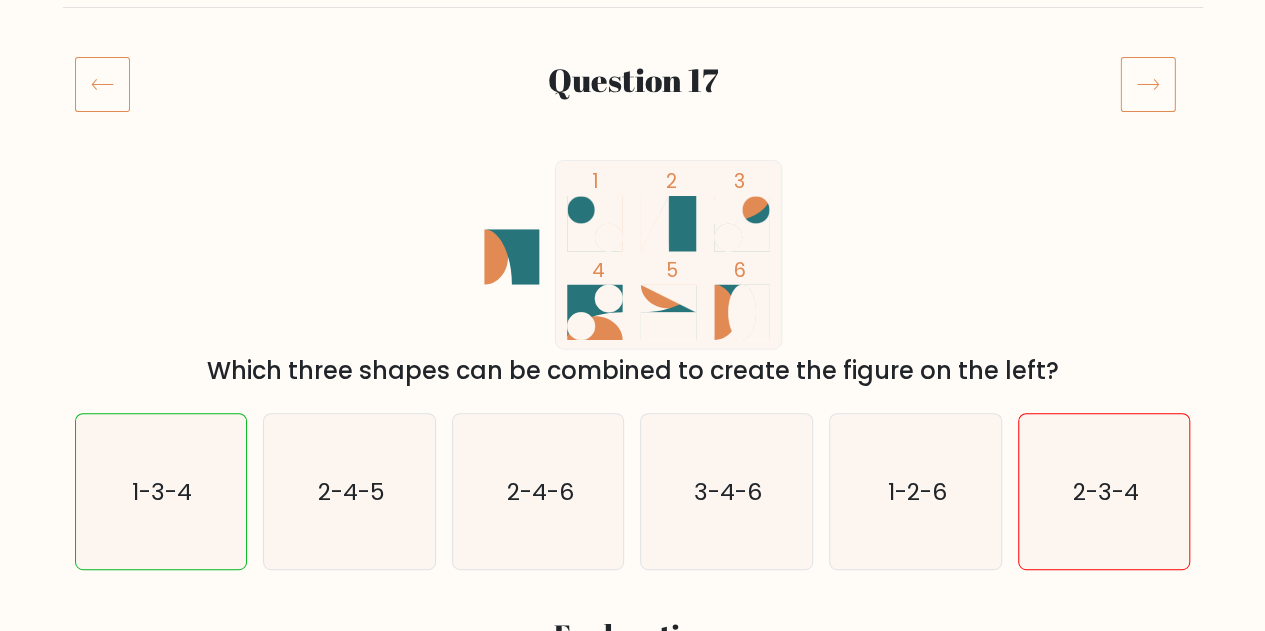 scroll, scrollTop: 222, scrollLeft: 0, axis: vertical 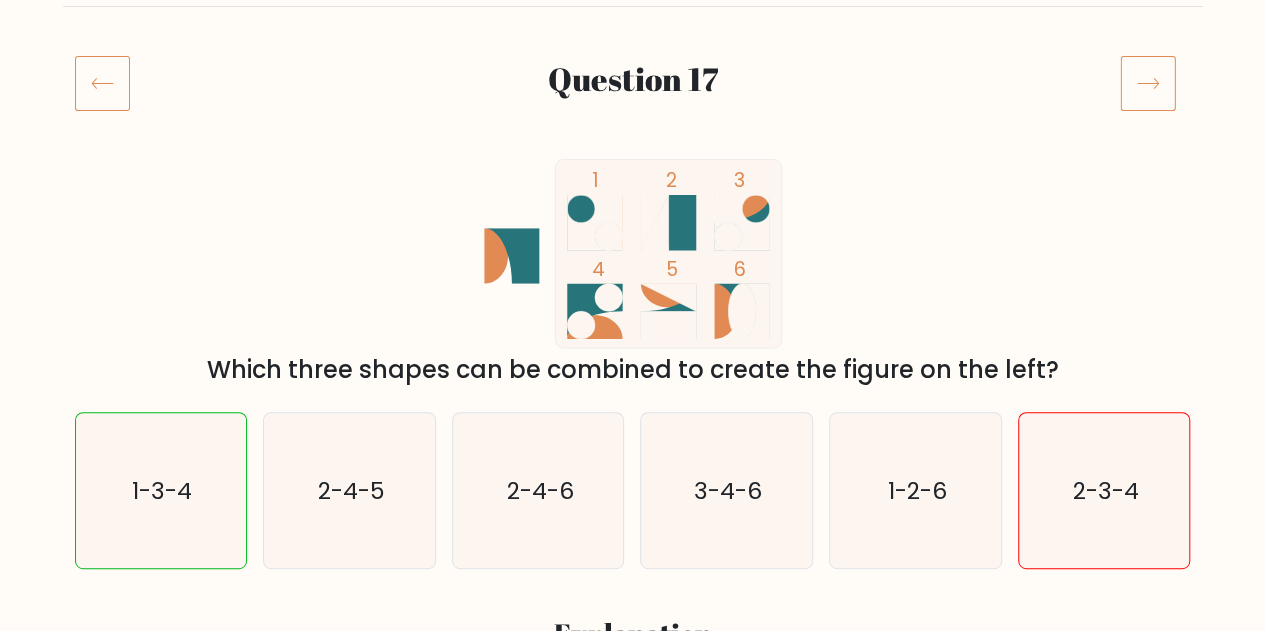 click at bounding box center (1148, 83) 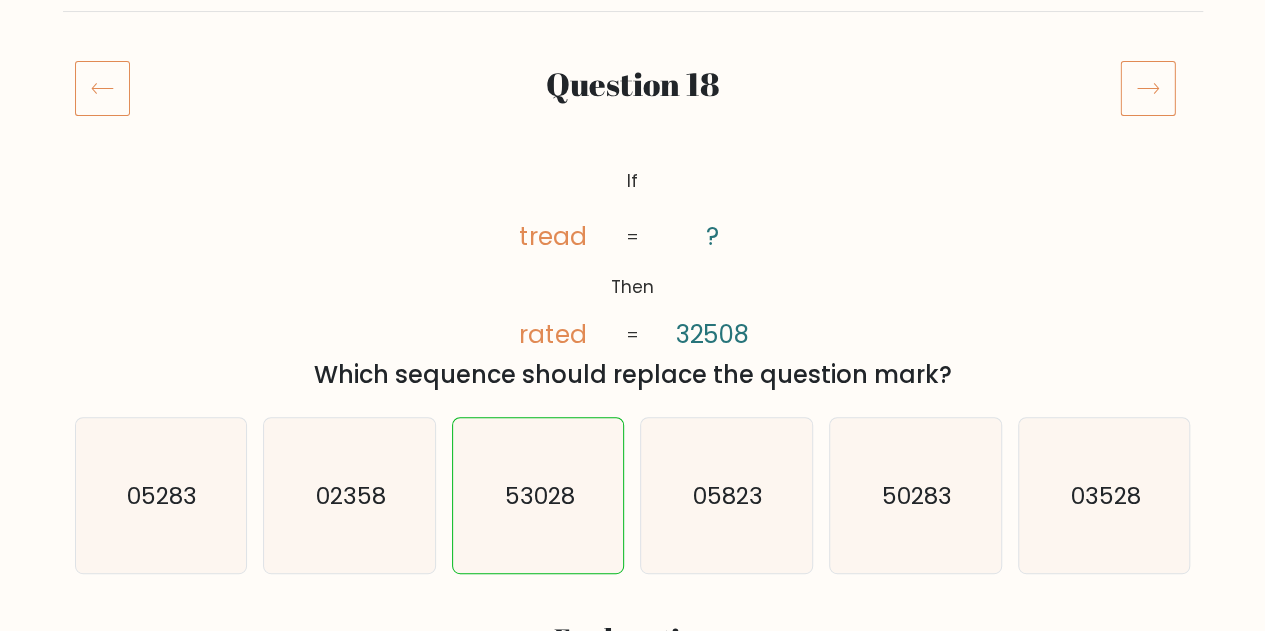 scroll, scrollTop: 213, scrollLeft: 0, axis: vertical 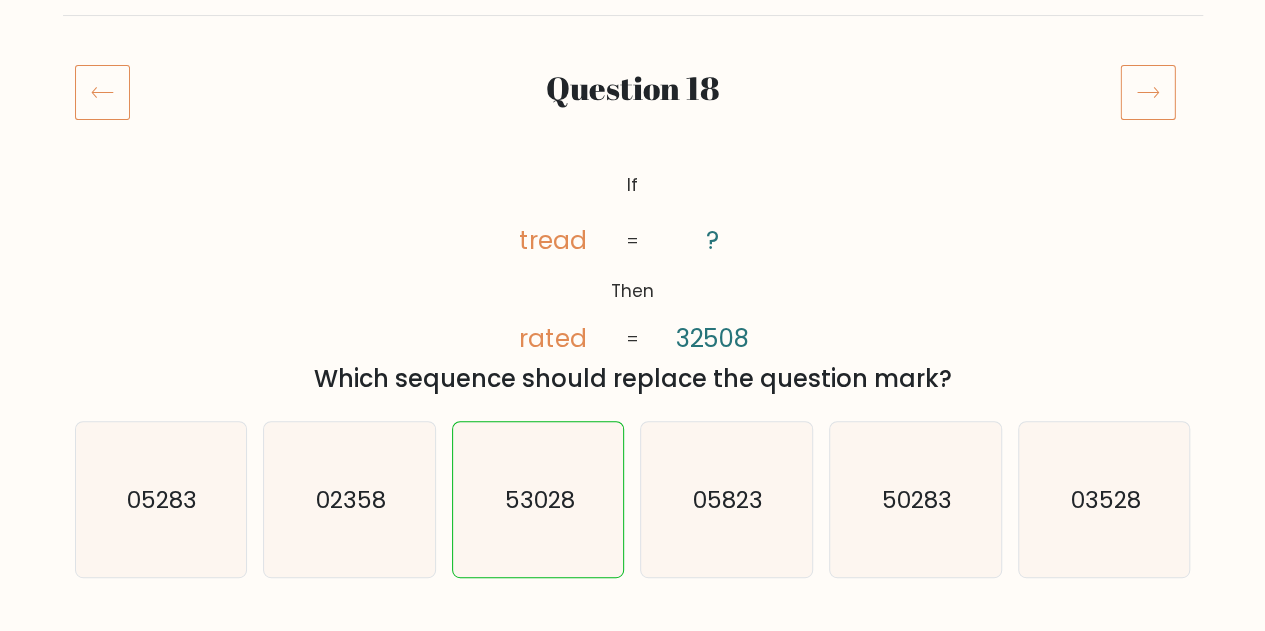 click at bounding box center (1148, 92) 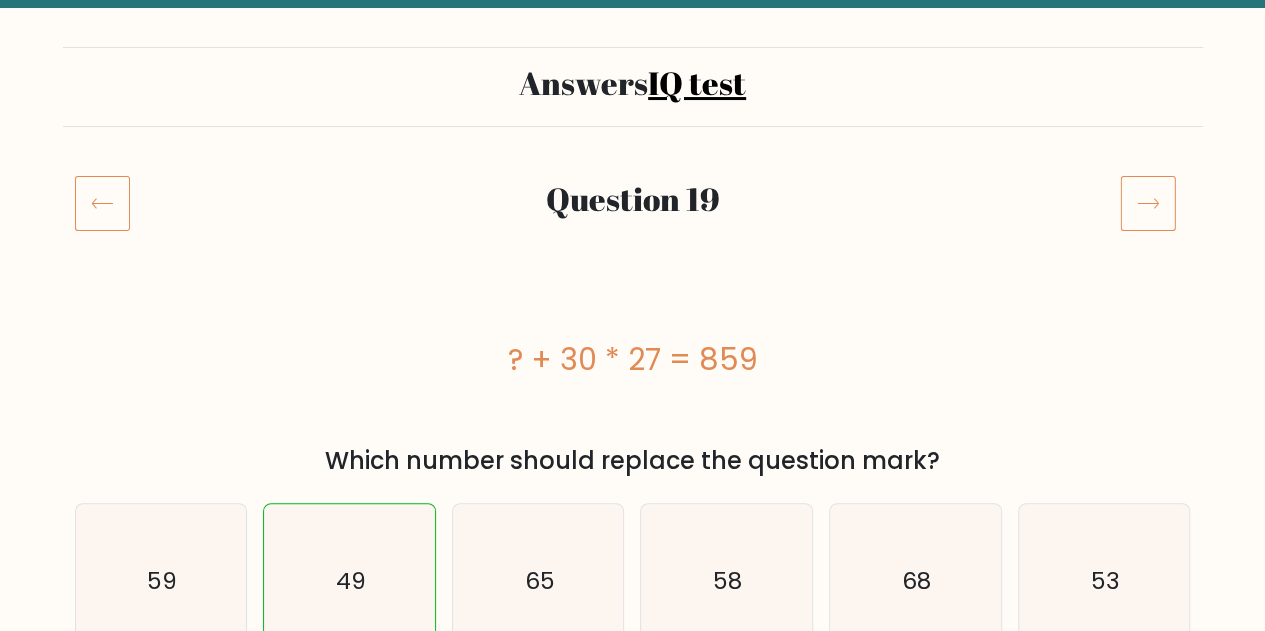 scroll, scrollTop: 104, scrollLeft: 0, axis: vertical 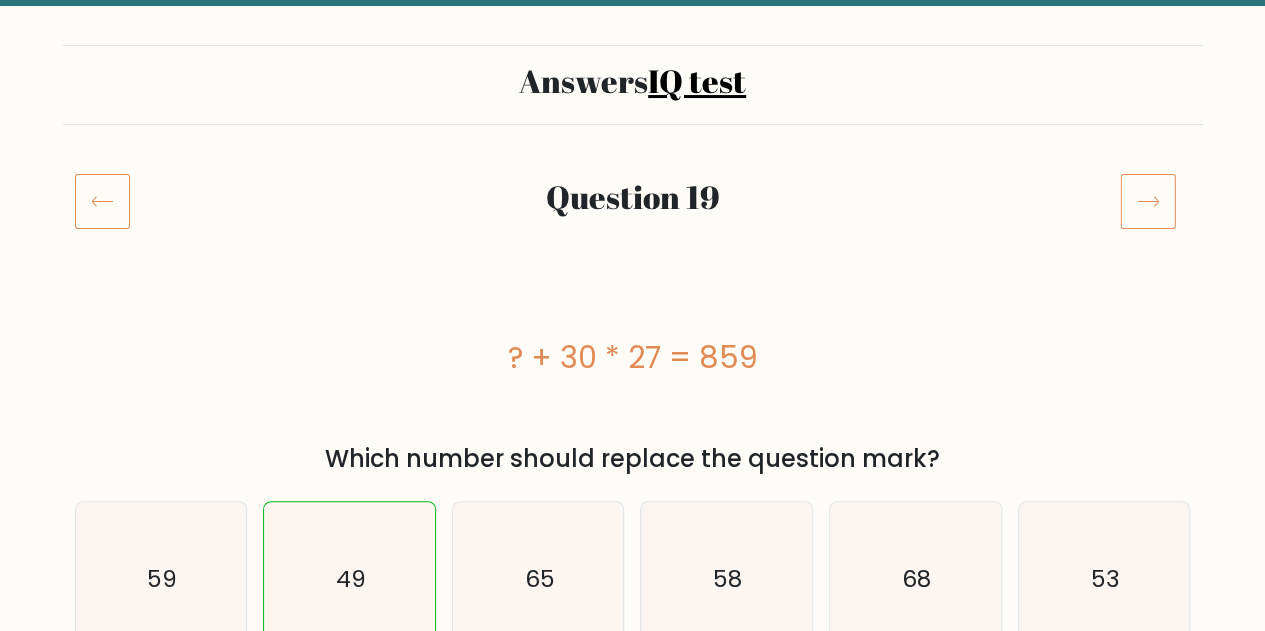 click at bounding box center [1148, 201] 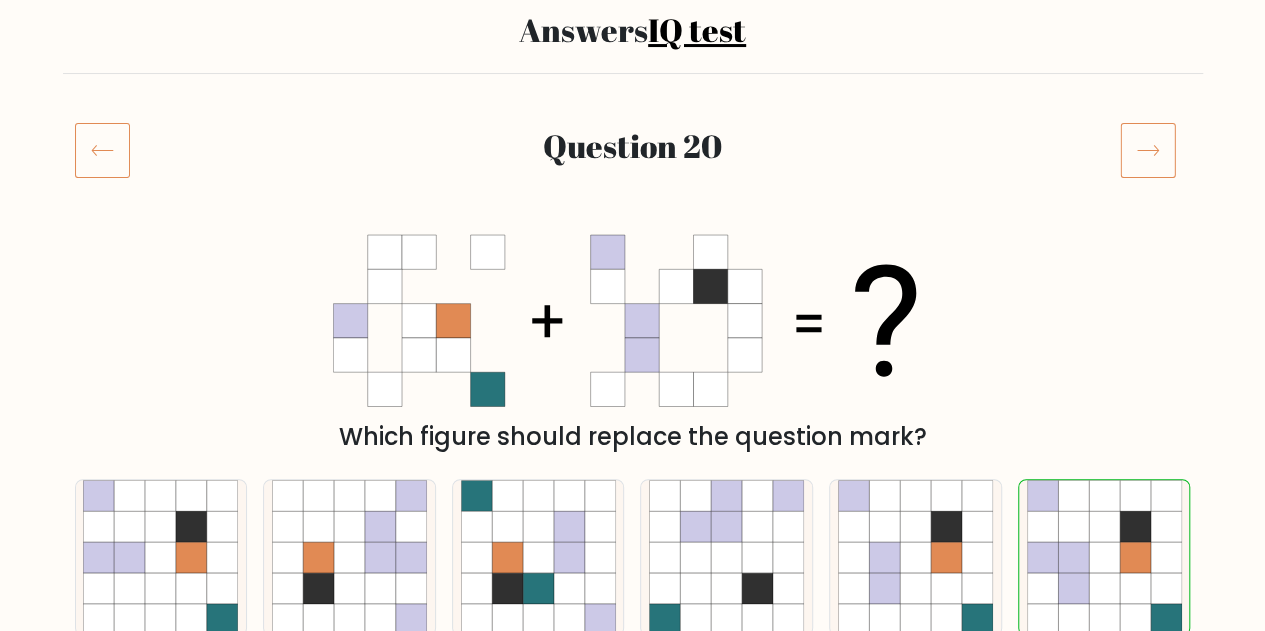 scroll, scrollTop: 157, scrollLeft: 0, axis: vertical 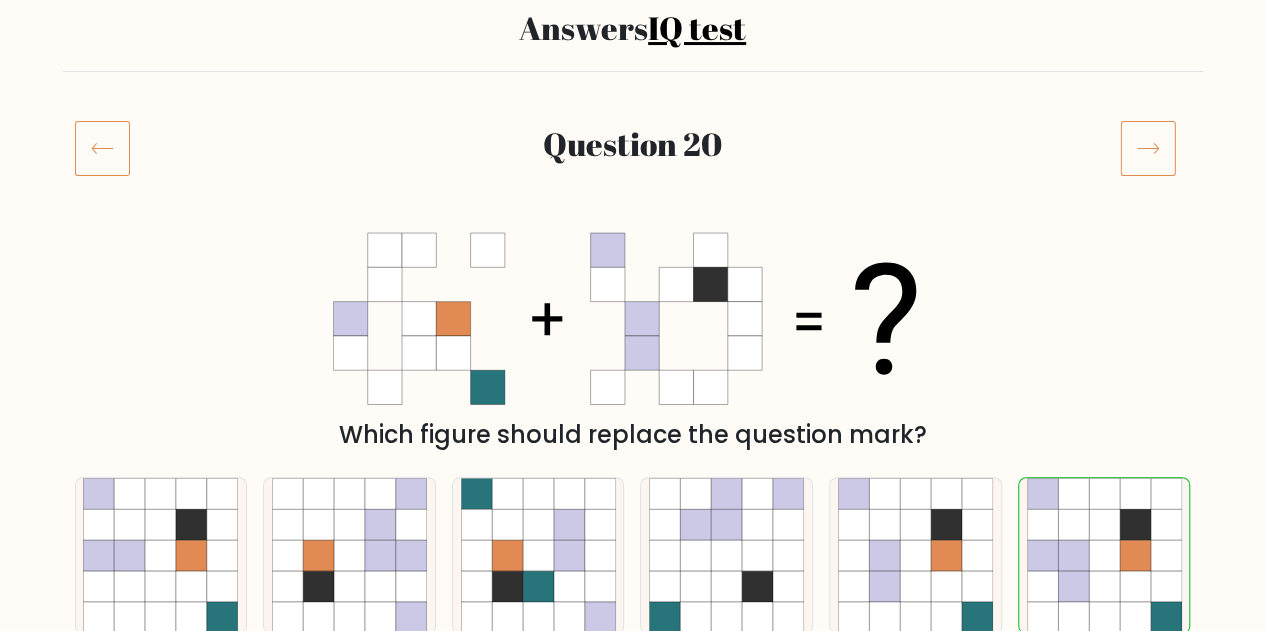click at bounding box center [1148, 148] 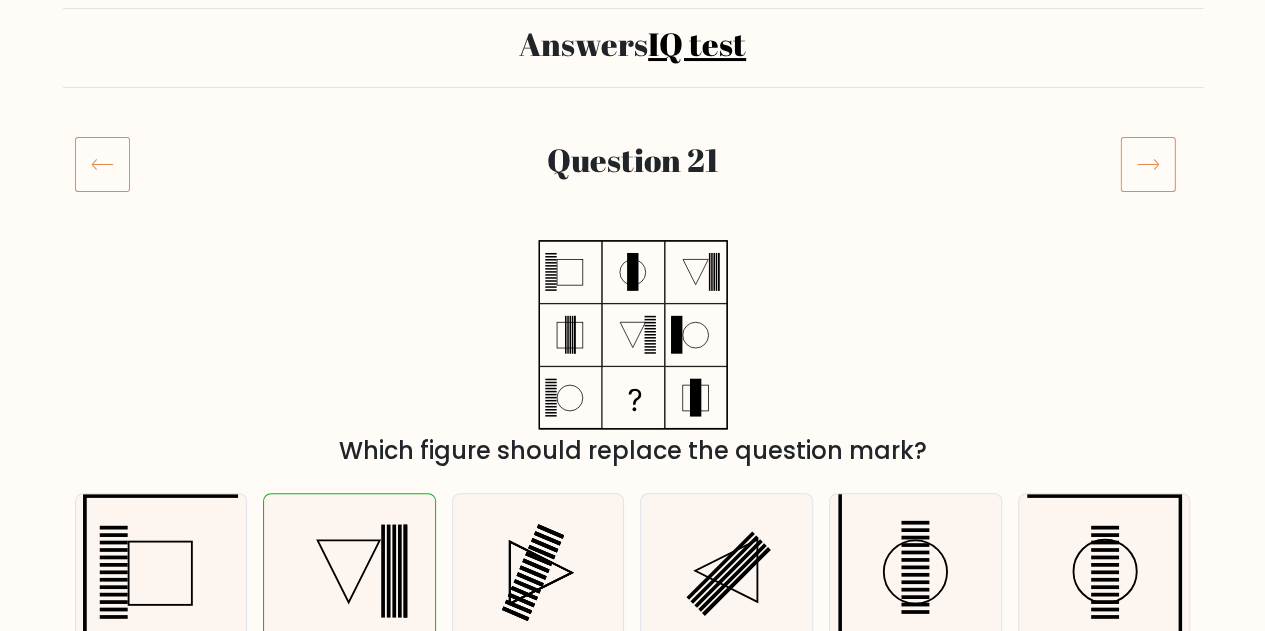scroll, scrollTop: 256, scrollLeft: 0, axis: vertical 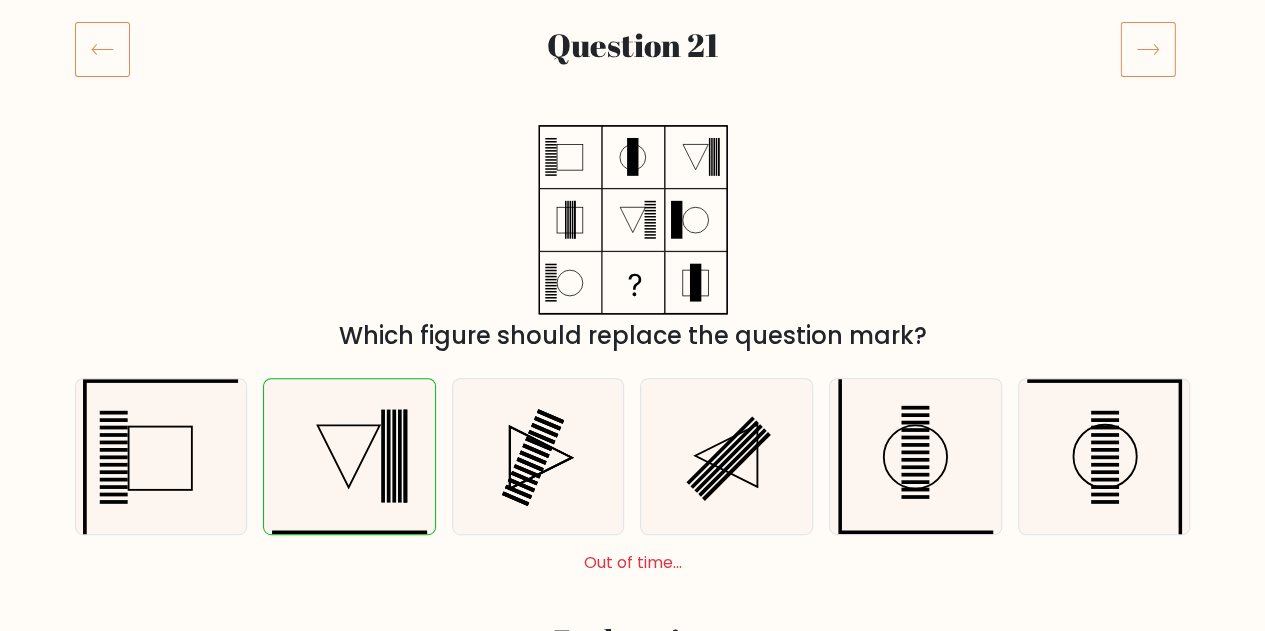 click at bounding box center (1148, 49) 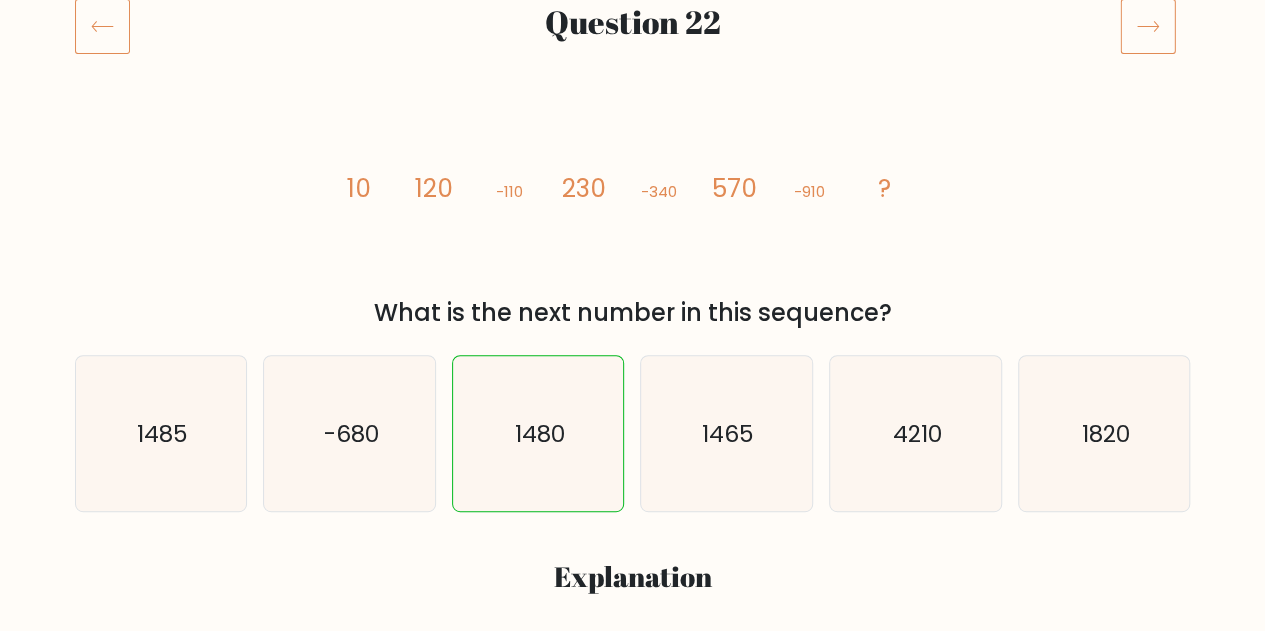 scroll, scrollTop: 280, scrollLeft: 0, axis: vertical 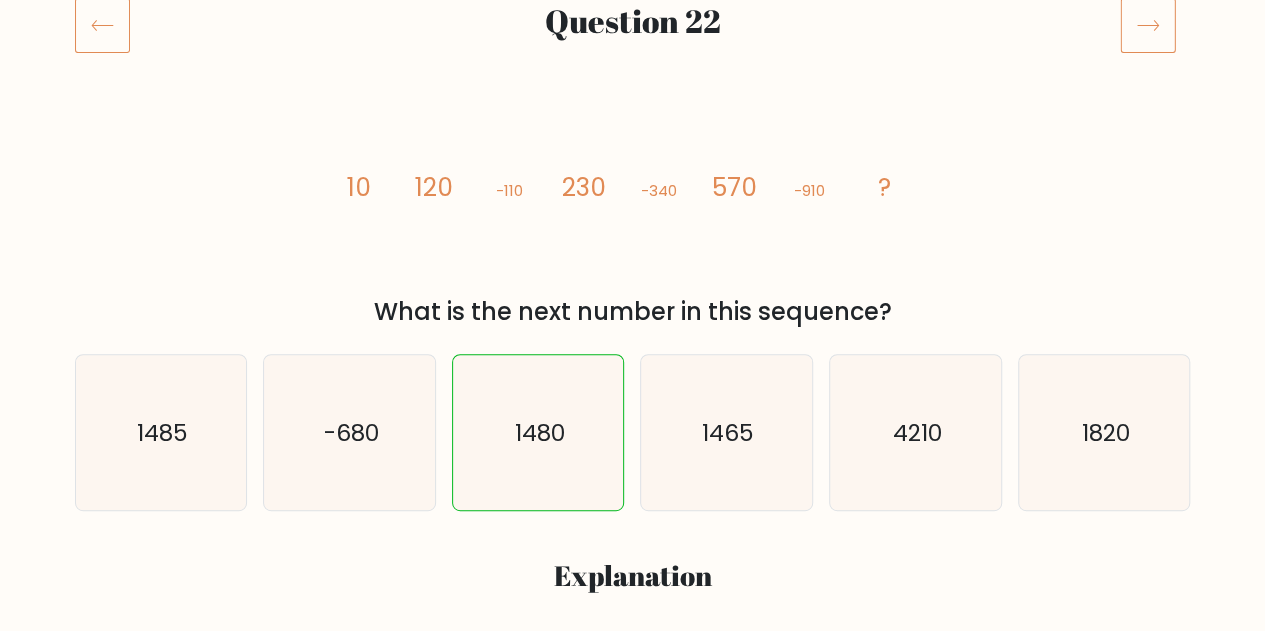 click at bounding box center (1148, 25) 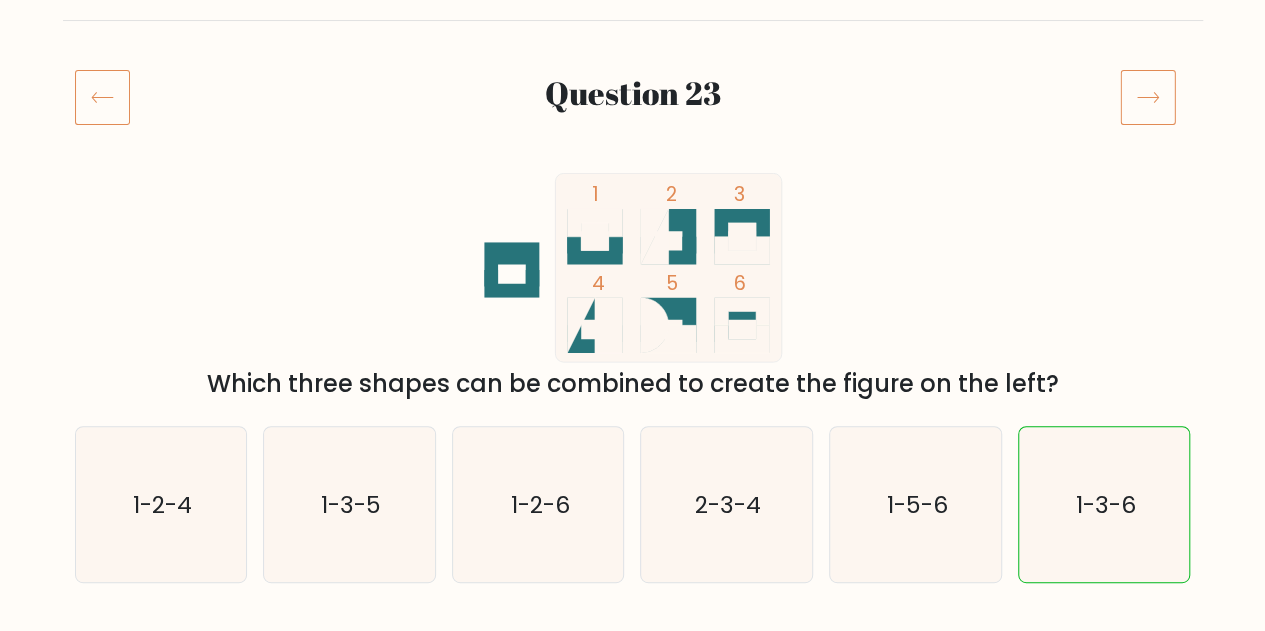 scroll, scrollTop: 260, scrollLeft: 0, axis: vertical 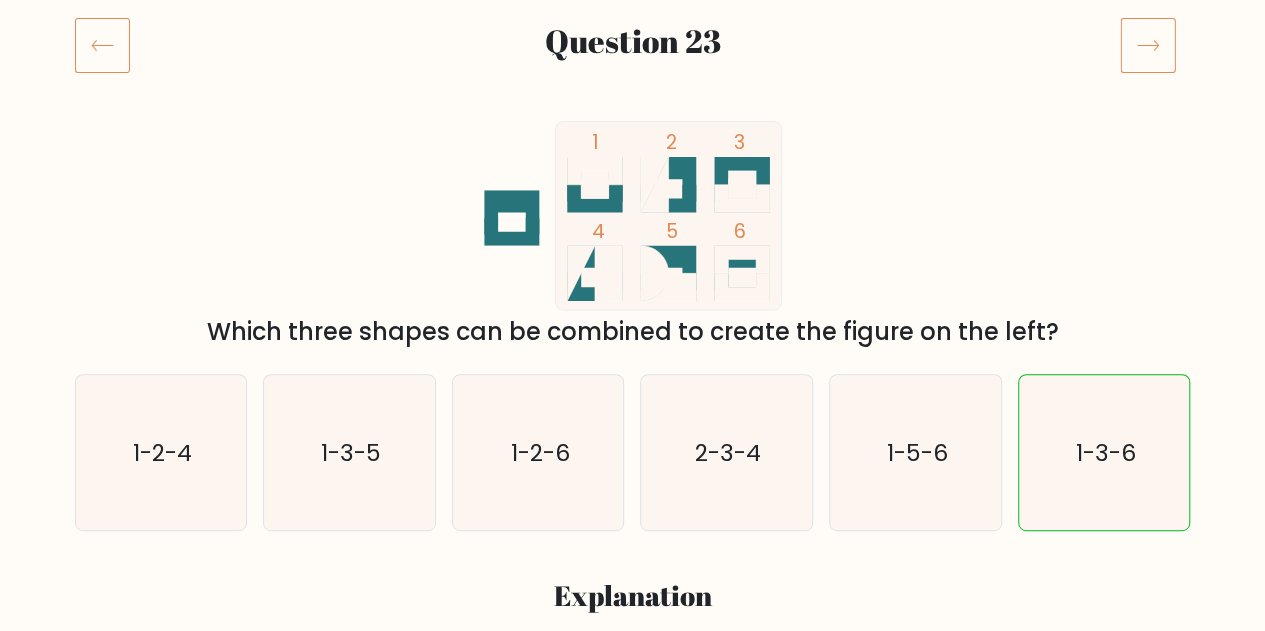 click at bounding box center [1148, 45] 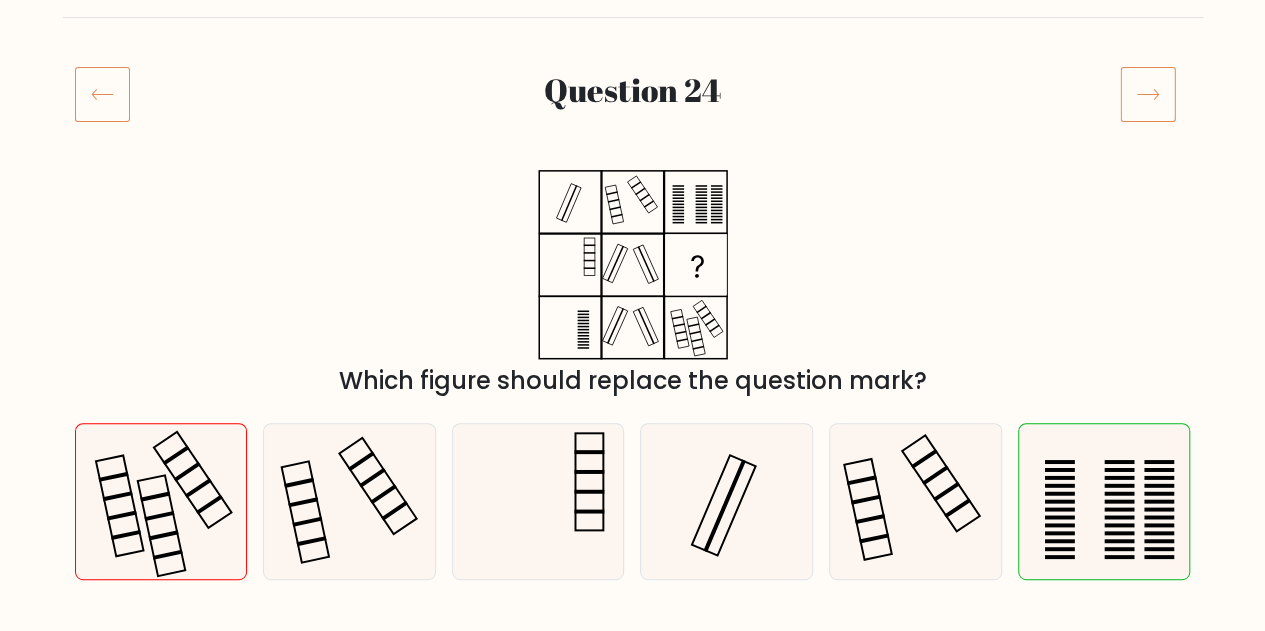 scroll, scrollTop: 265, scrollLeft: 0, axis: vertical 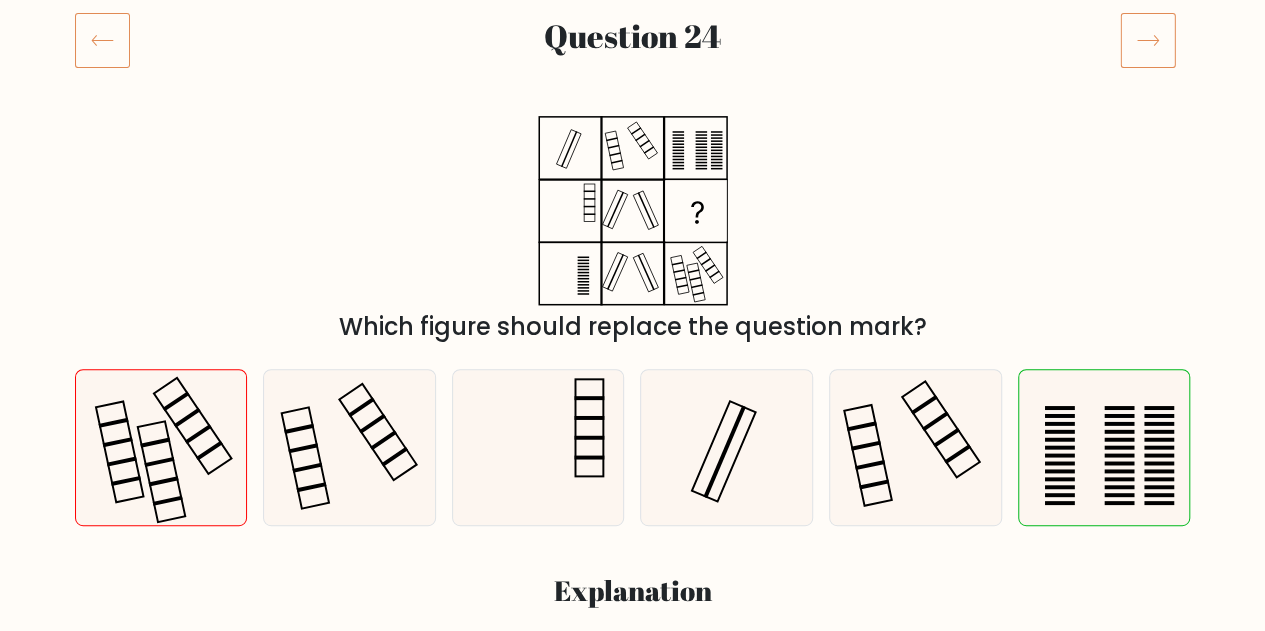 click at bounding box center (1148, 40) 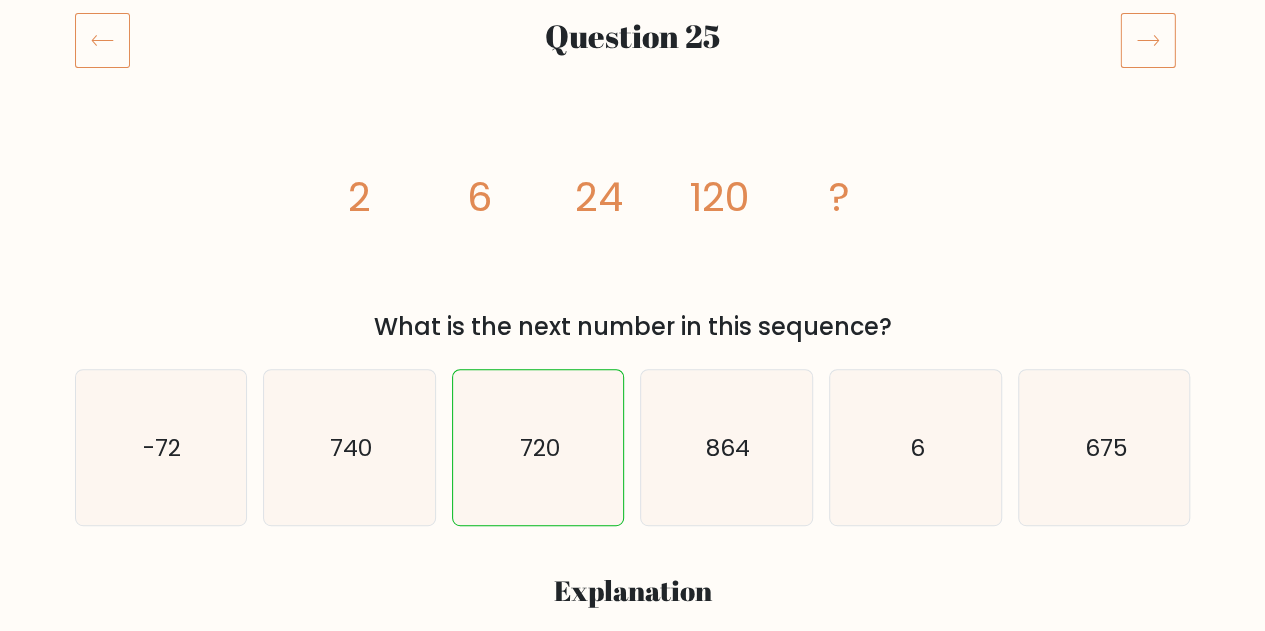 scroll, scrollTop: 266, scrollLeft: 0, axis: vertical 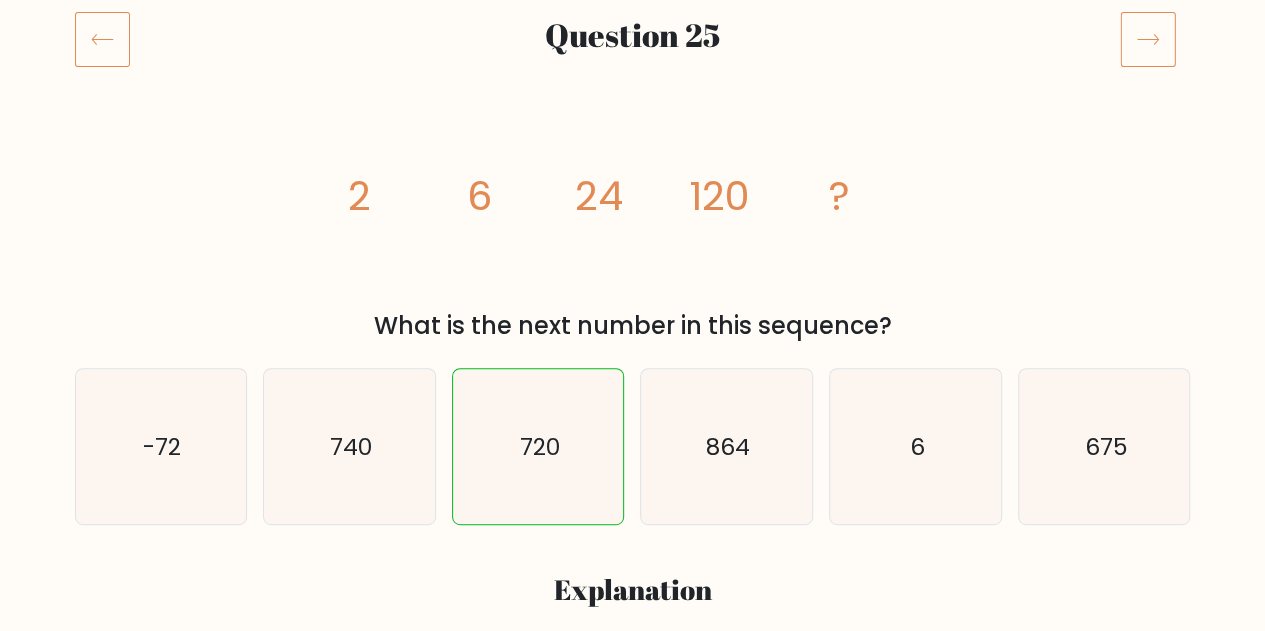 click at bounding box center [1148, 39] 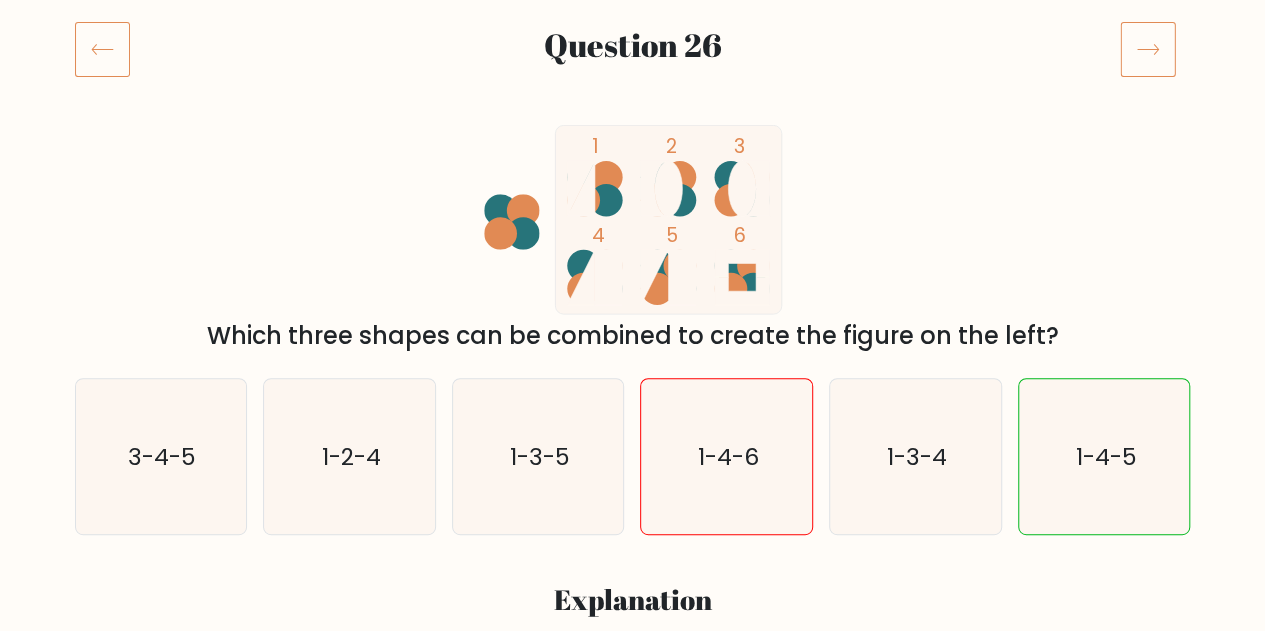 scroll, scrollTop: 257, scrollLeft: 0, axis: vertical 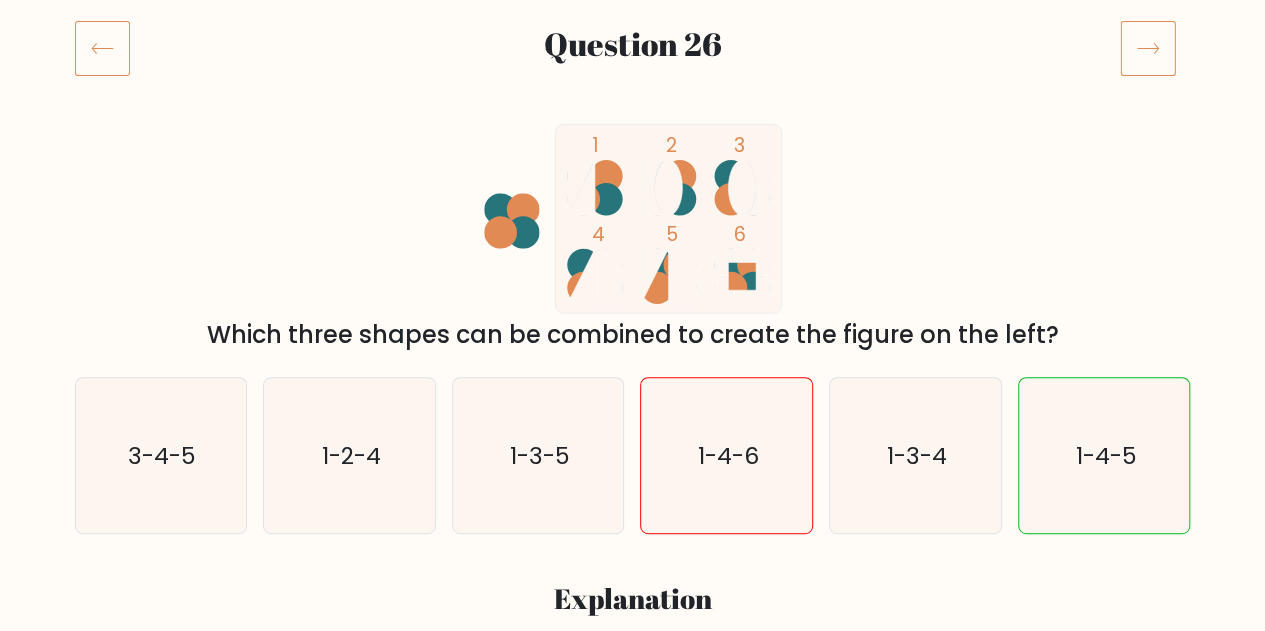 click at bounding box center [1148, 48] 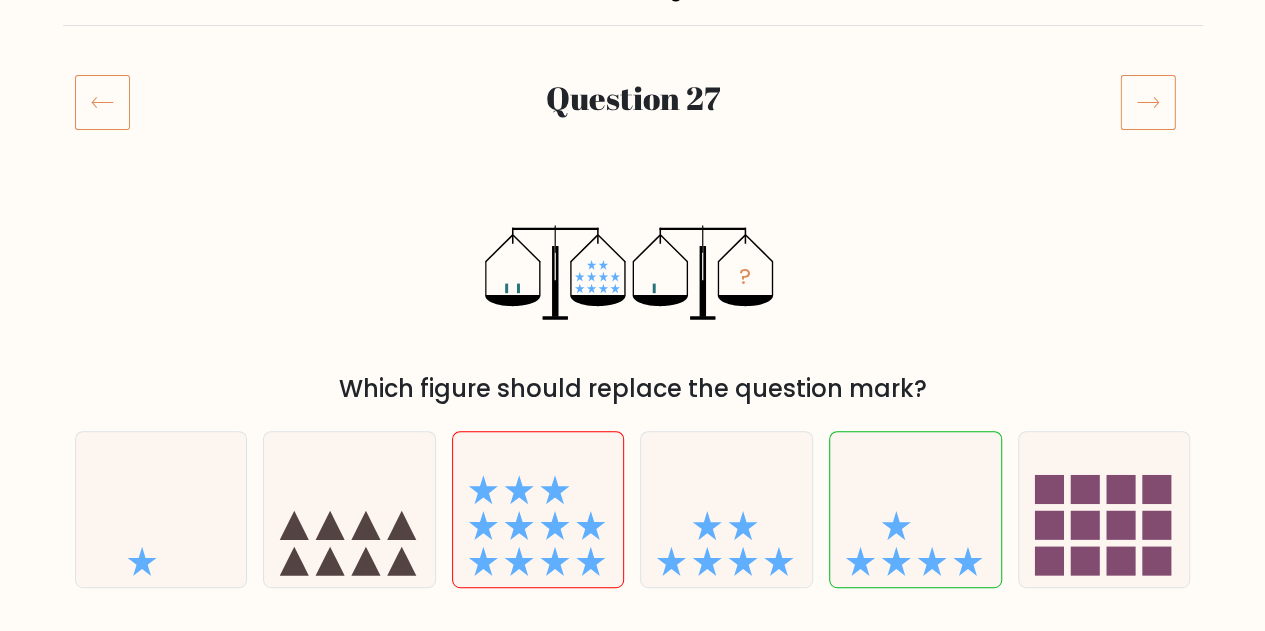 scroll, scrollTop: 204, scrollLeft: 0, axis: vertical 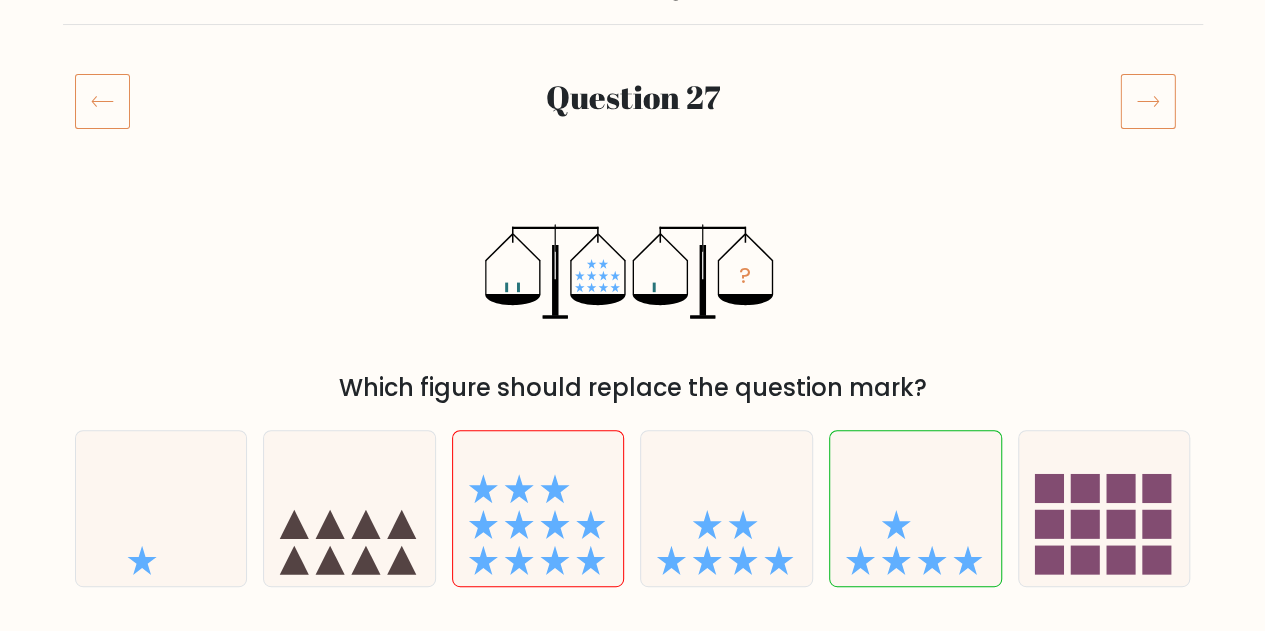 click at bounding box center [1148, 101] 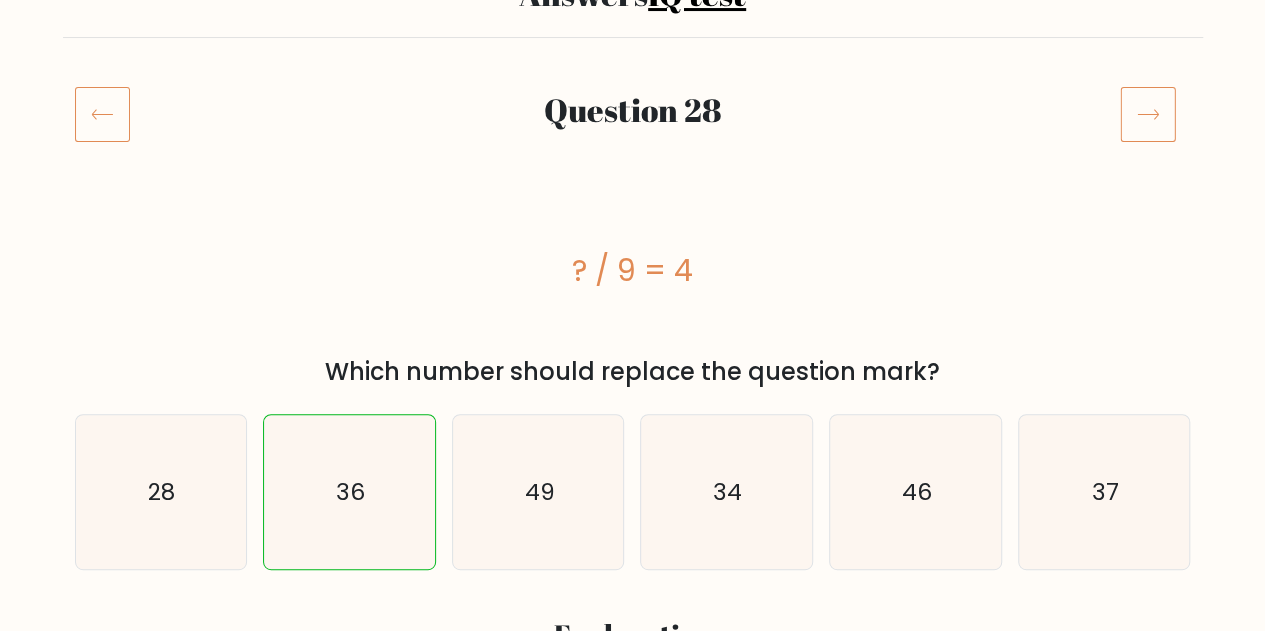 scroll, scrollTop: 192, scrollLeft: 0, axis: vertical 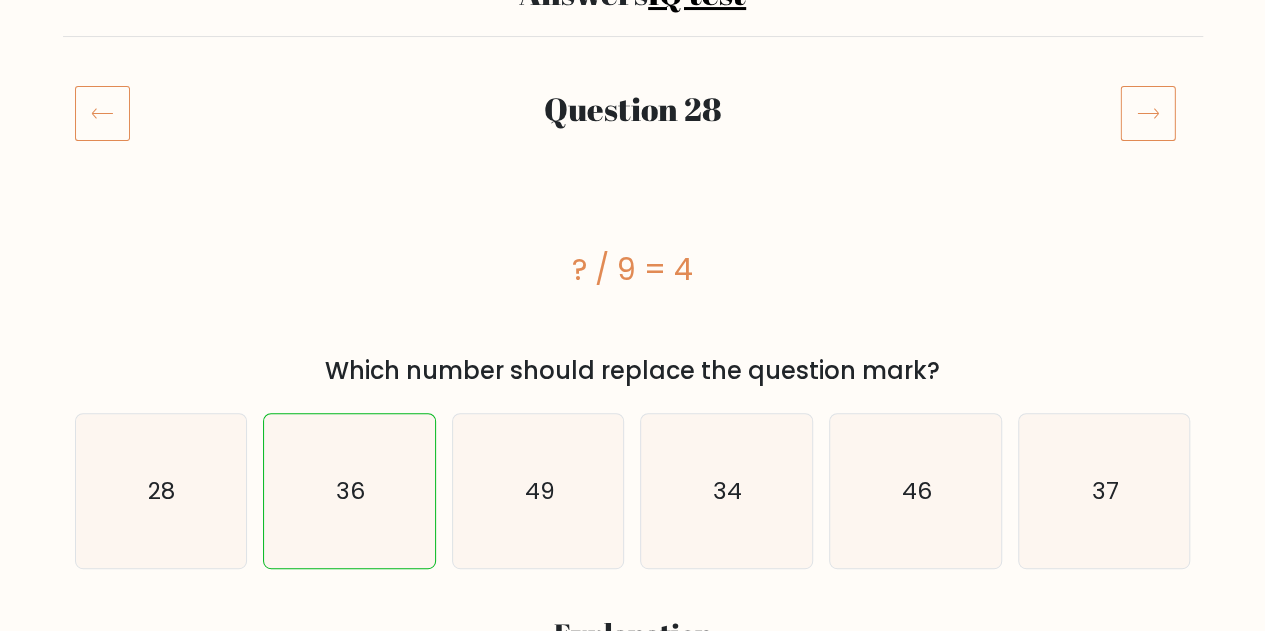 click at bounding box center (1148, 113) 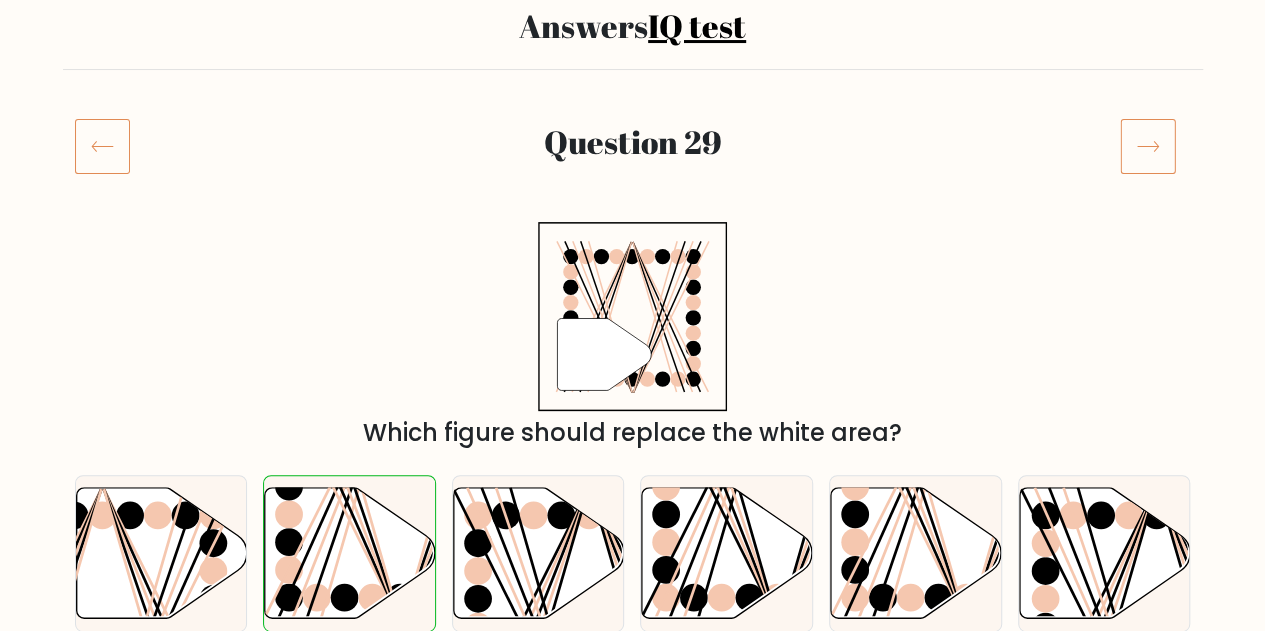scroll, scrollTop: 161, scrollLeft: 0, axis: vertical 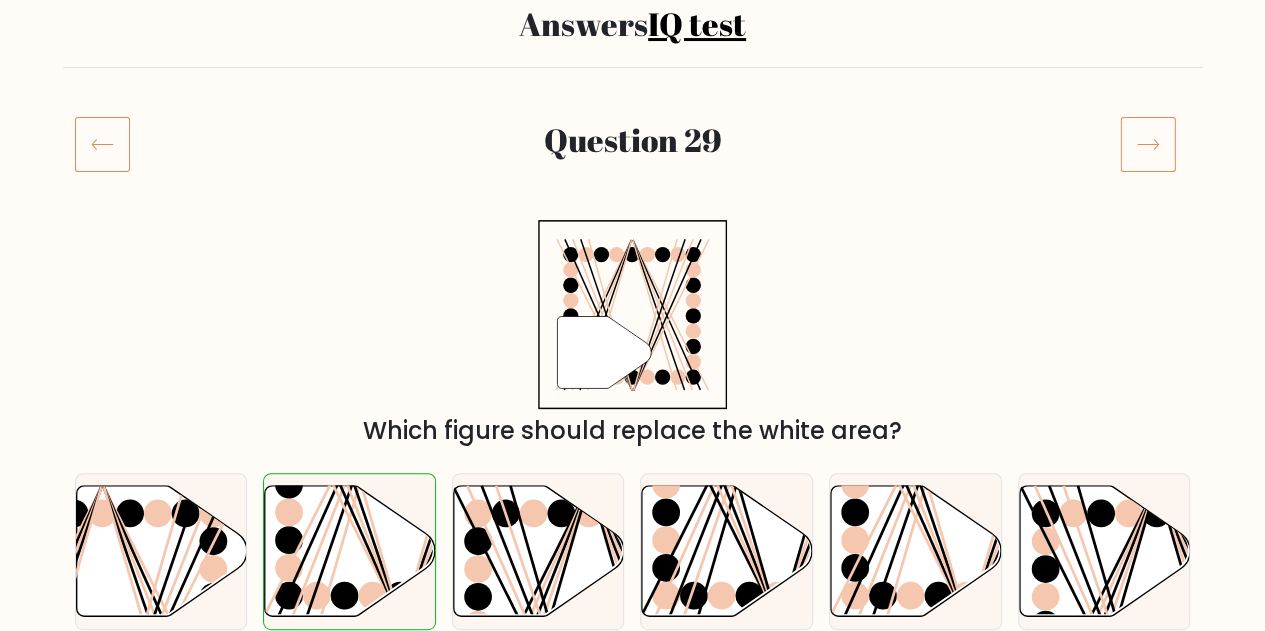 click at bounding box center [1148, 144] 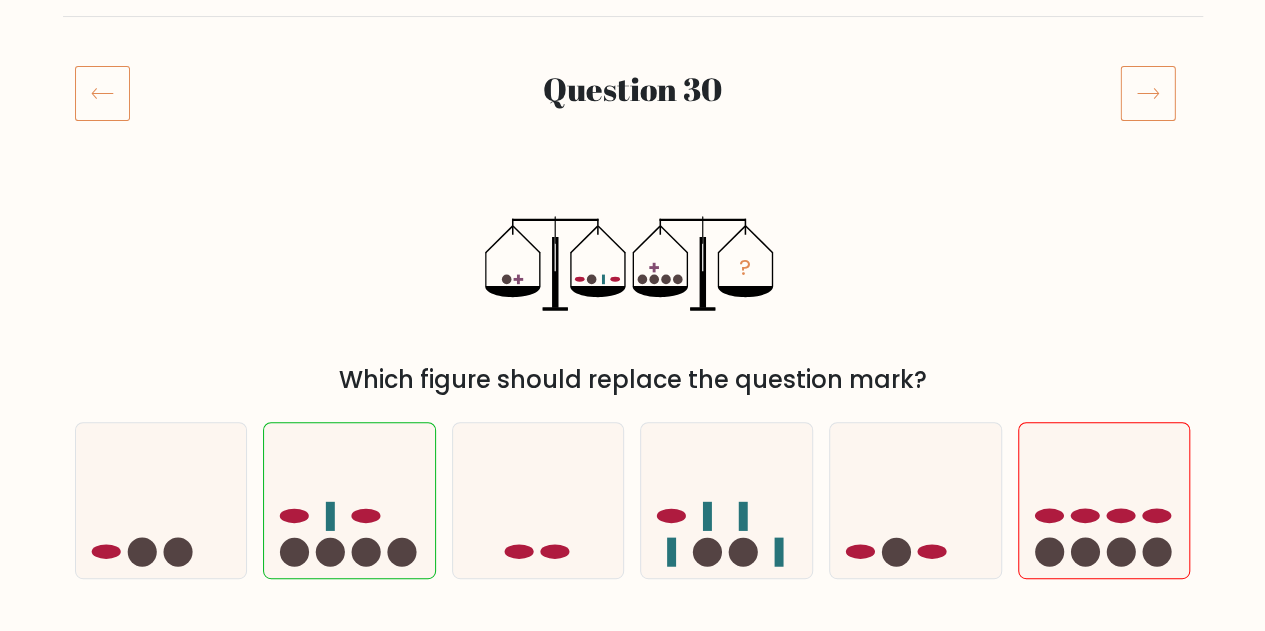 scroll, scrollTop: 214, scrollLeft: 0, axis: vertical 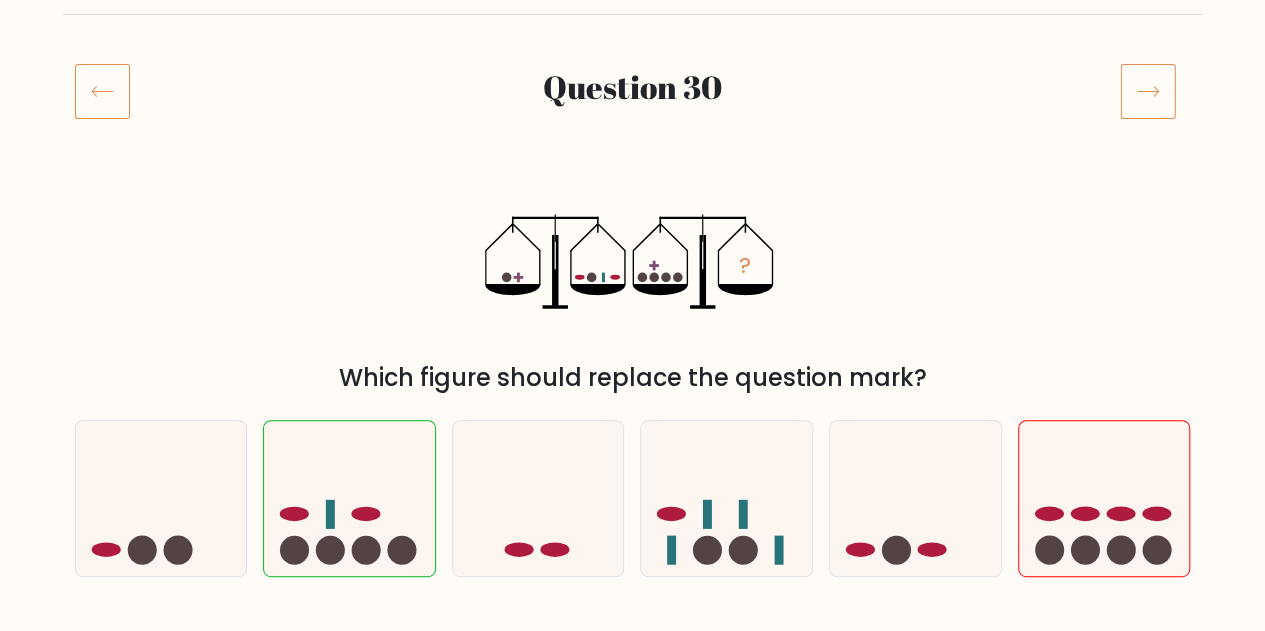 click at bounding box center (1148, 91) 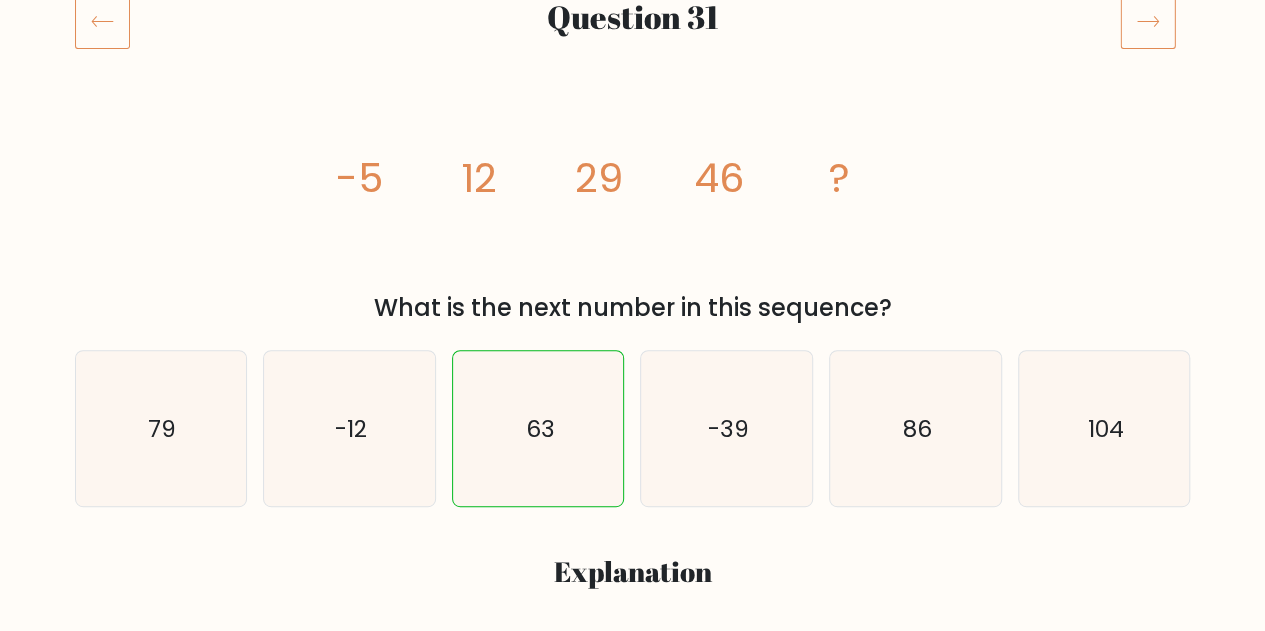 scroll, scrollTop: 285, scrollLeft: 0, axis: vertical 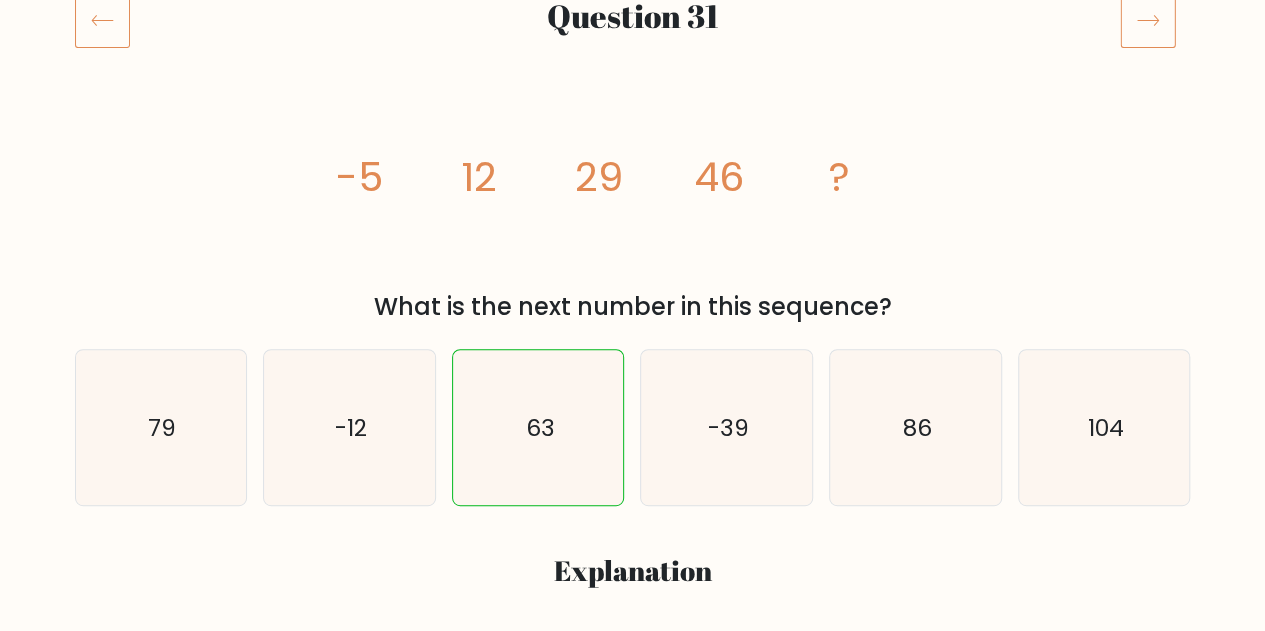 click at bounding box center (1148, 20) 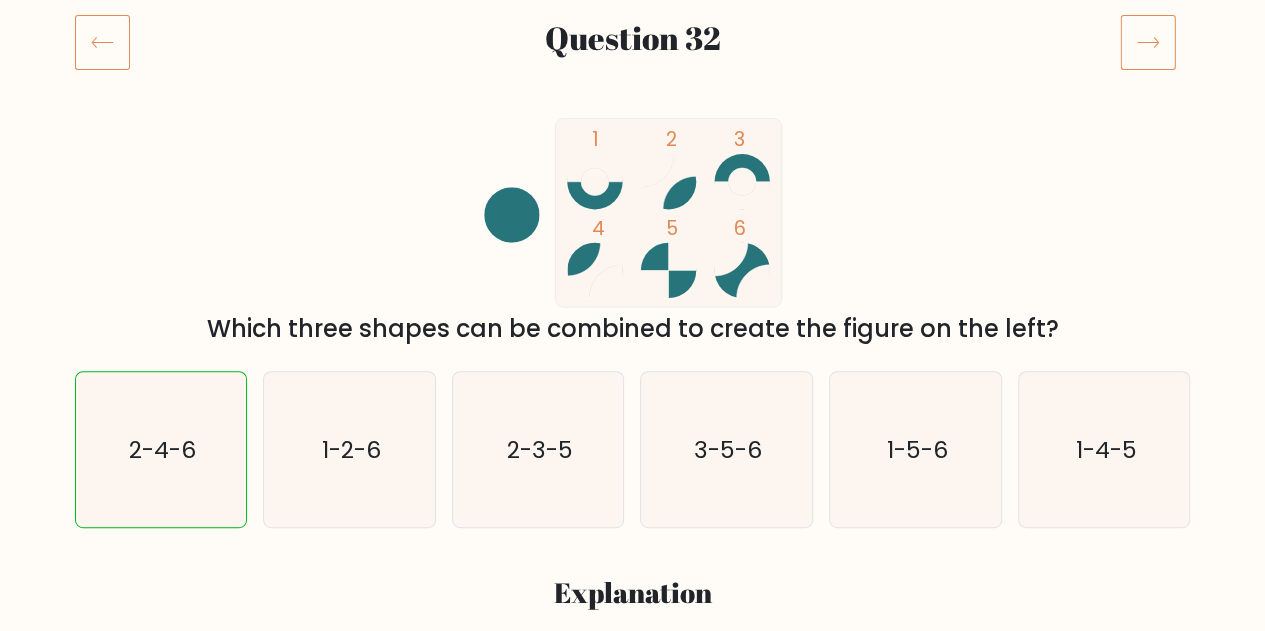 scroll, scrollTop: 264, scrollLeft: 0, axis: vertical 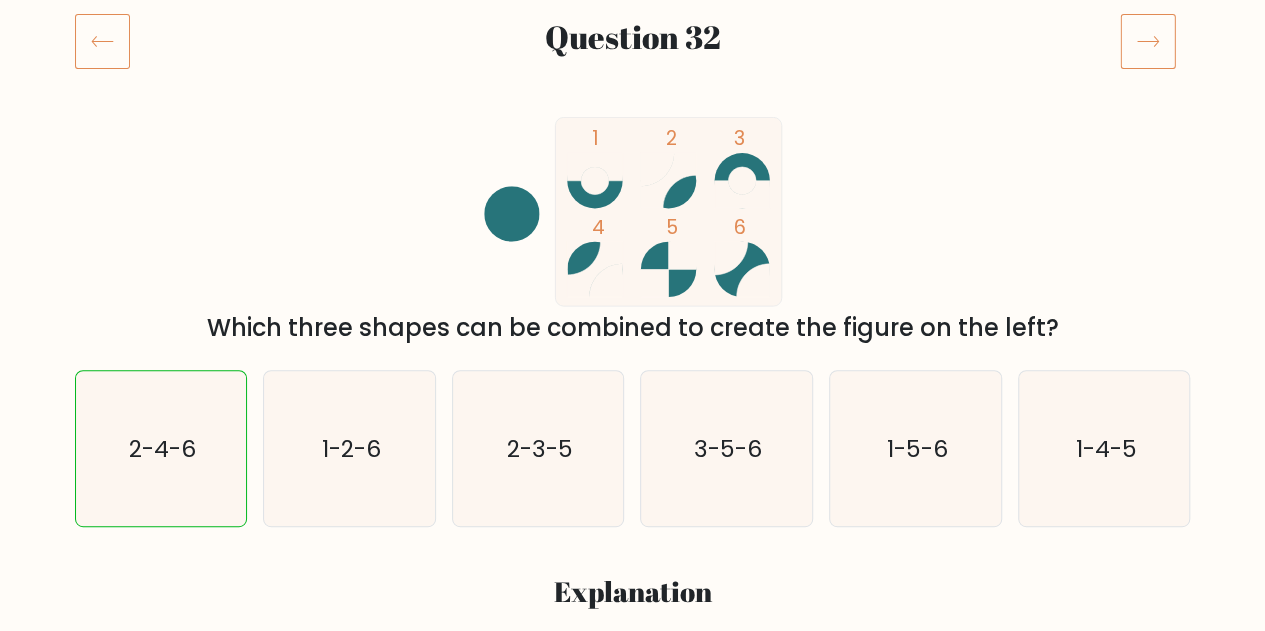 click at bounding box center [1148, 41] 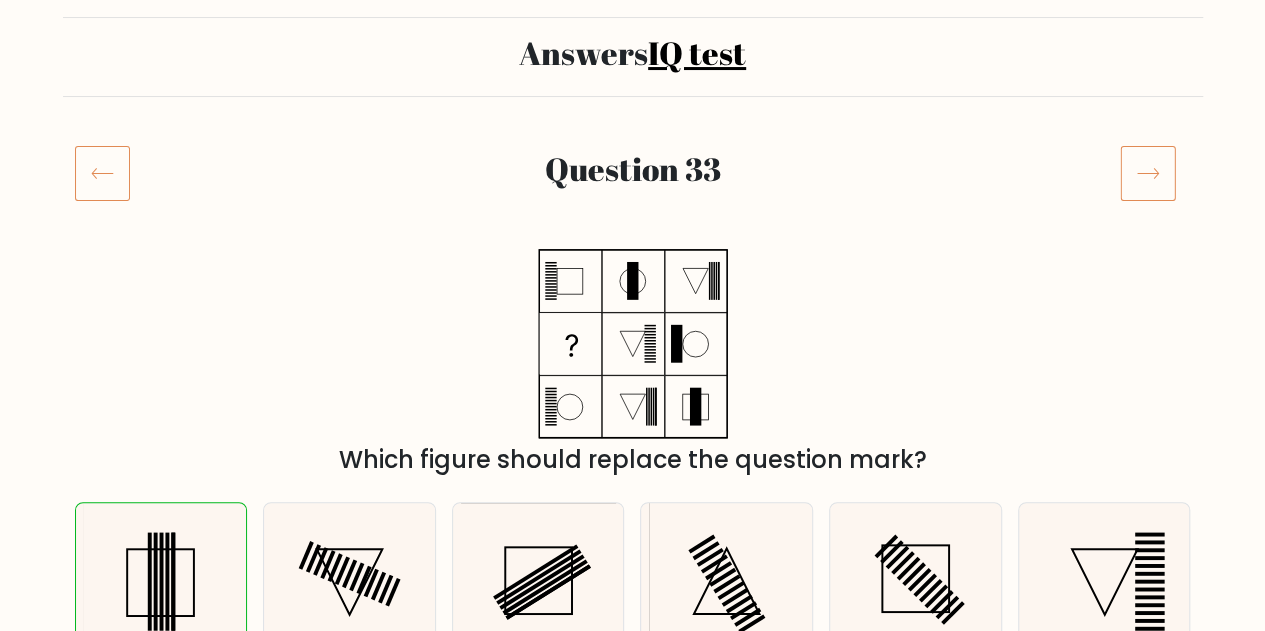 scroll, scrollTop: 135, scrollLeft: 0, axis: vertical 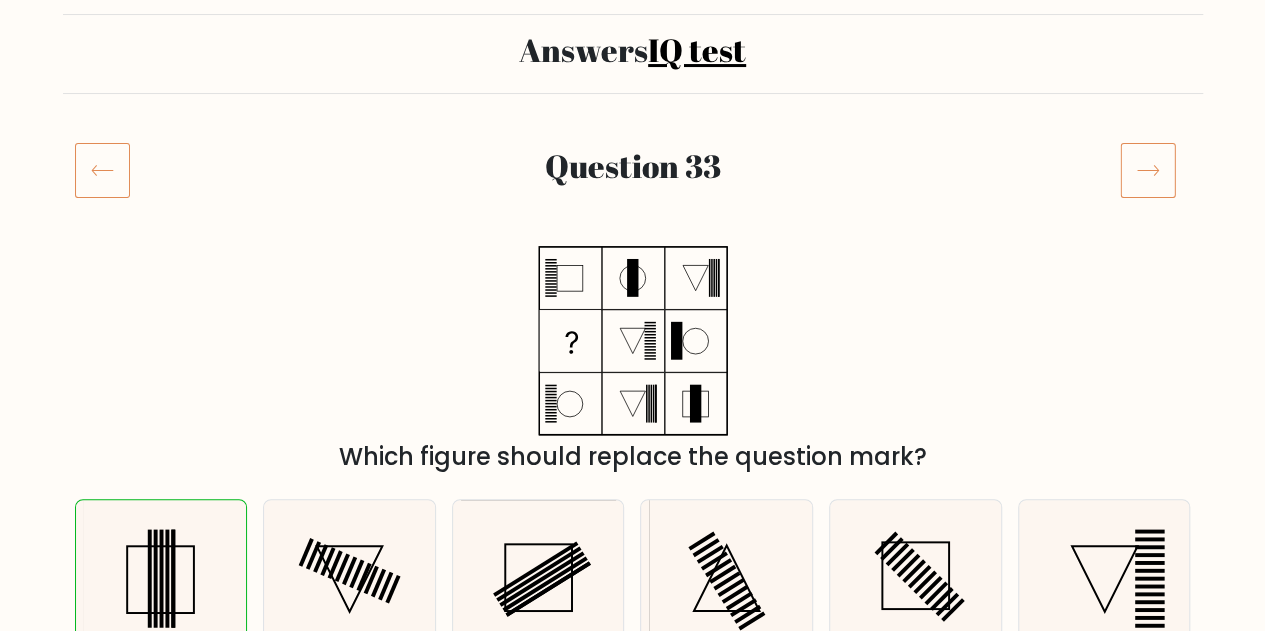 click at bounding box center [1148, 170] 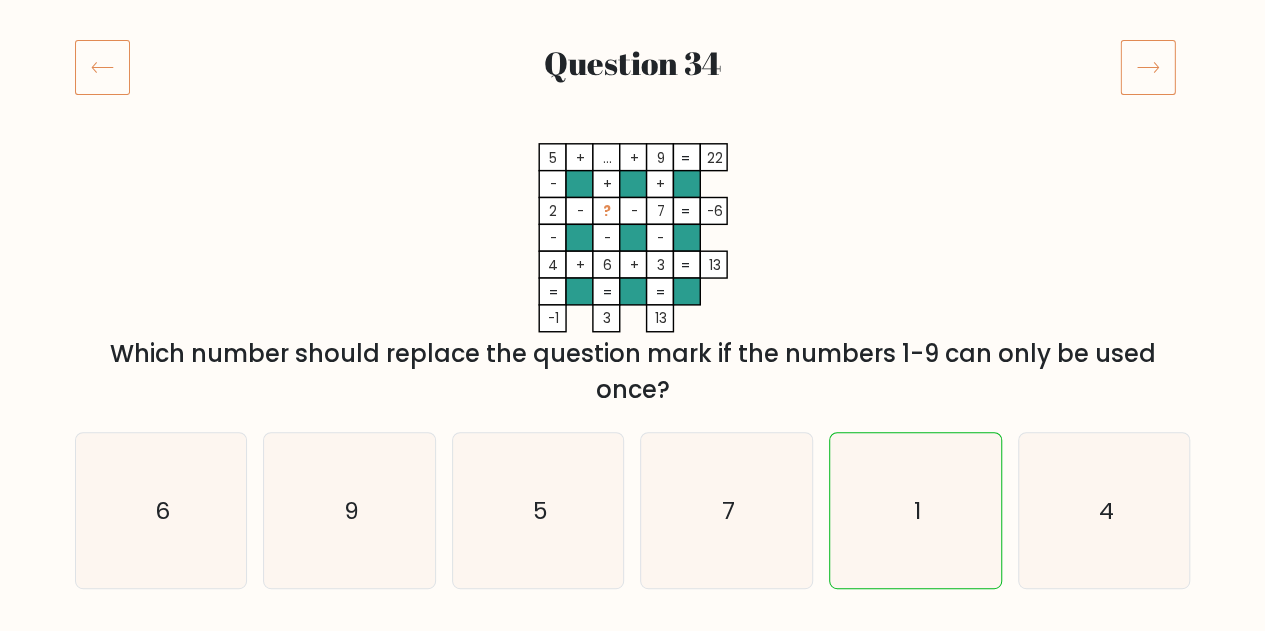 scroll, scrollTop: 239, scrollLeft: 0, axis: vertical 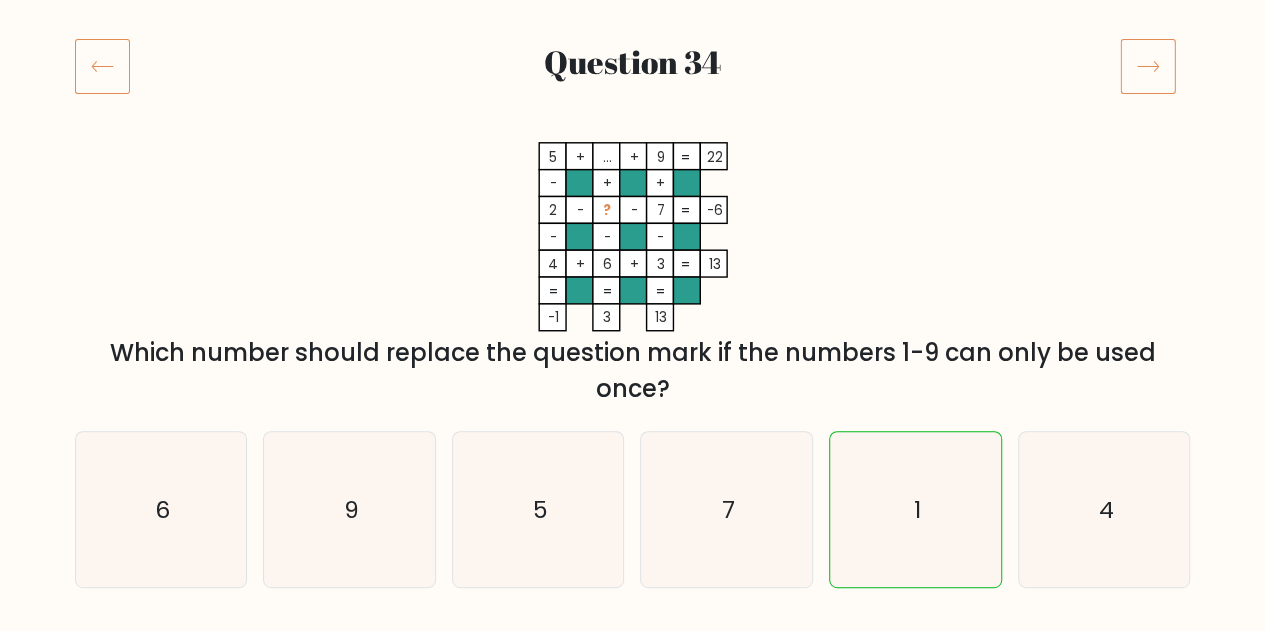 click on "Question 34" at bounding box center (633, 90) 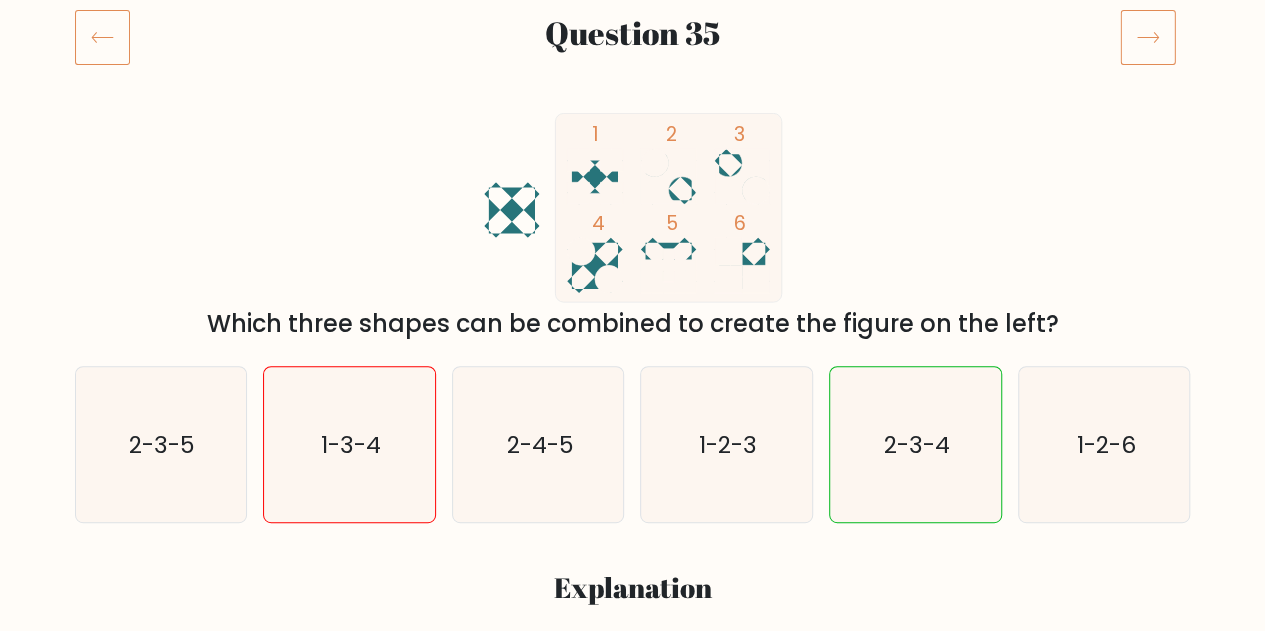 scroll, scrollTop: 270, scrollLeft: 0, axis: vertical 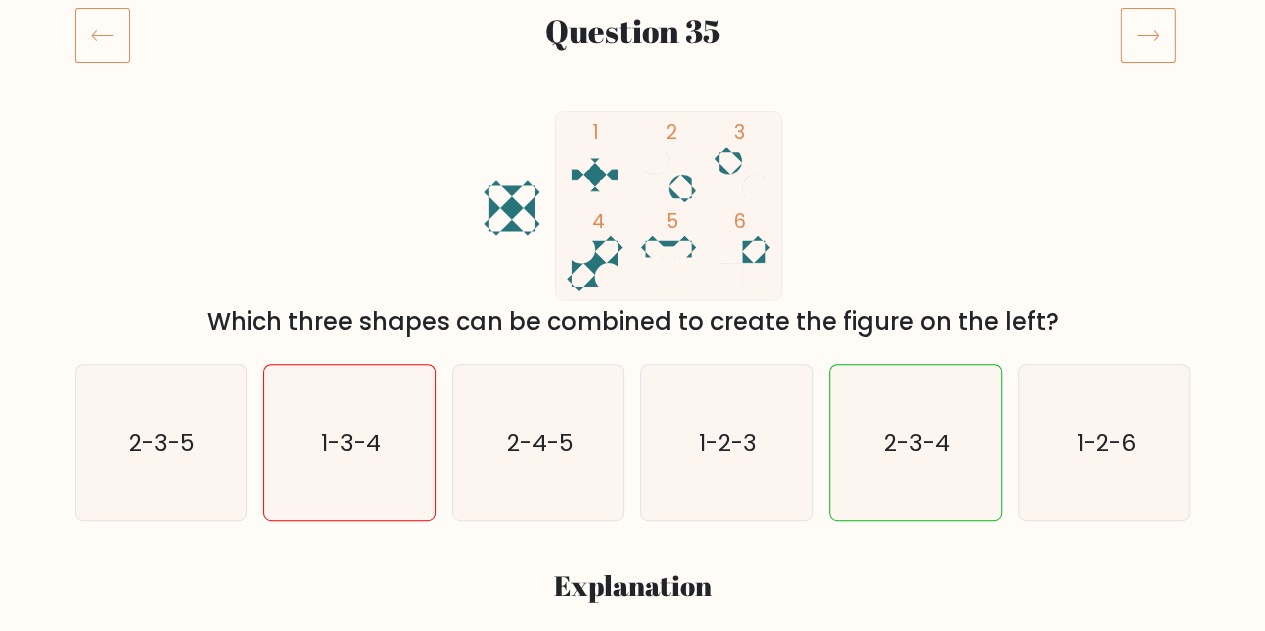 click on "Question 35" at bounding box center [633, 59] 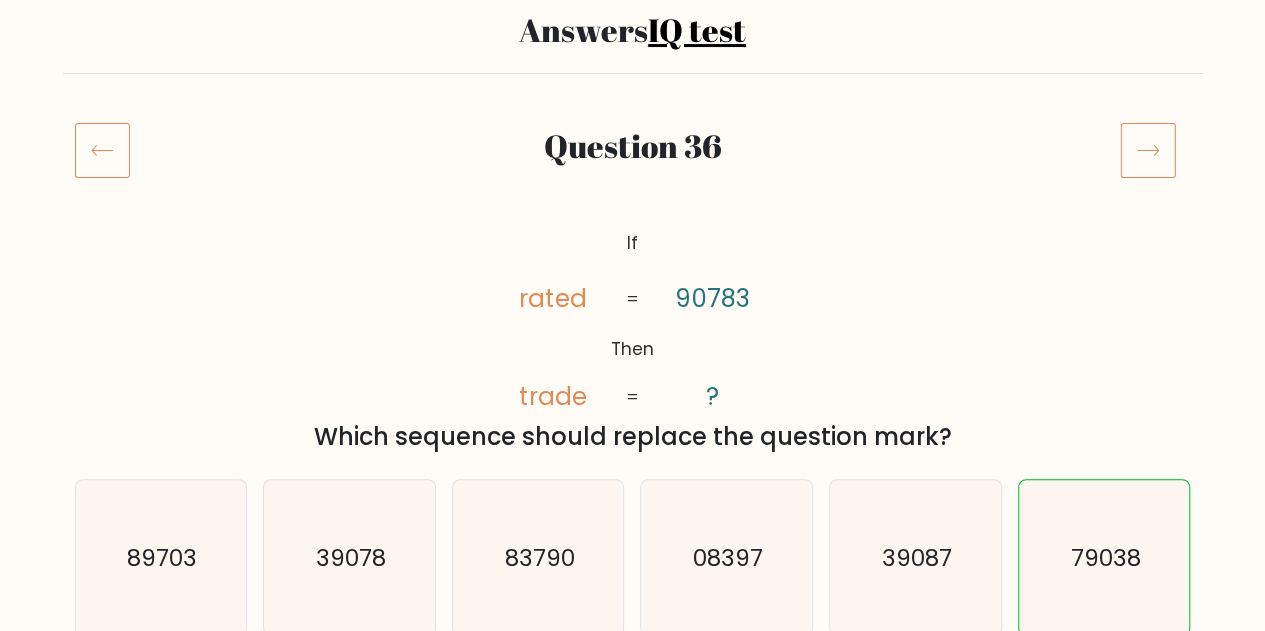 scroll, scrollTop: 156, scrollLeft: 0, axis: vertical 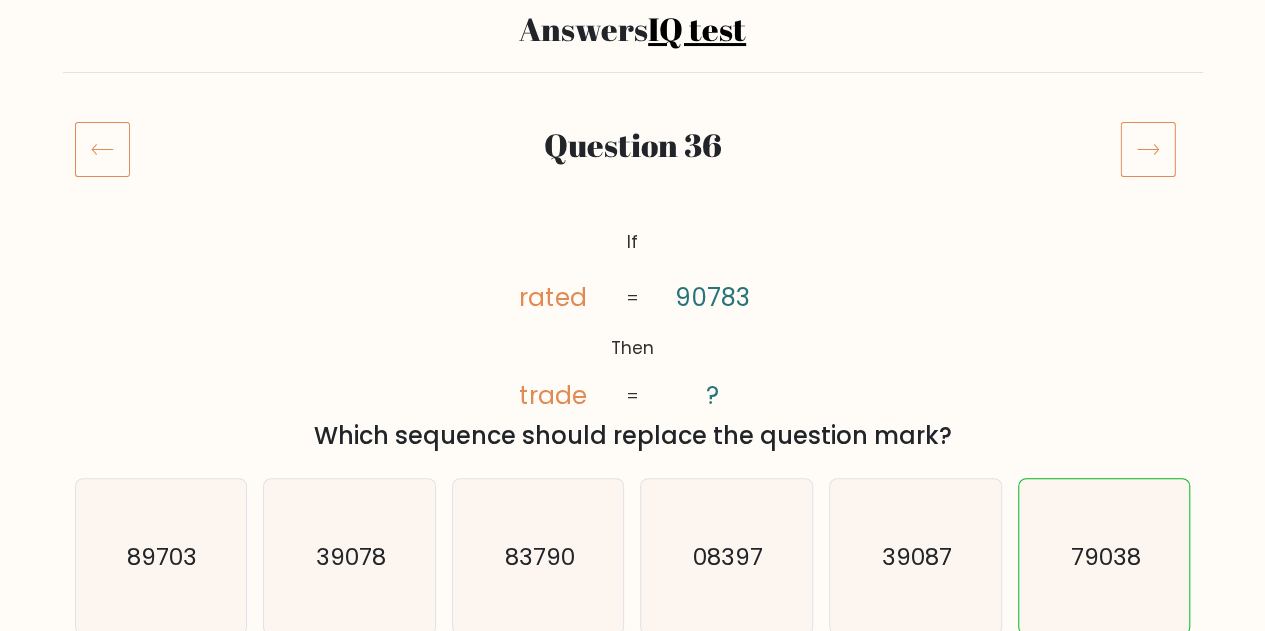 click on "Answers  IQ test" at bounding box center [633, 29] 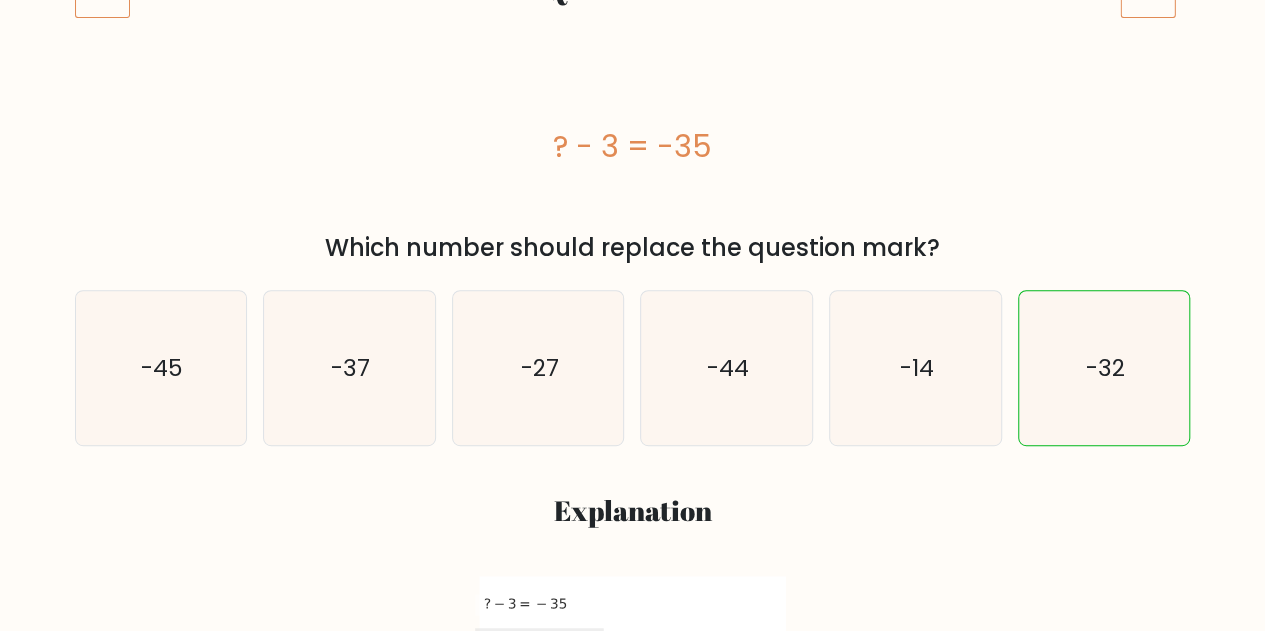 scroll, scrollTop: 330, scrollLeft: 0, axis: vertical 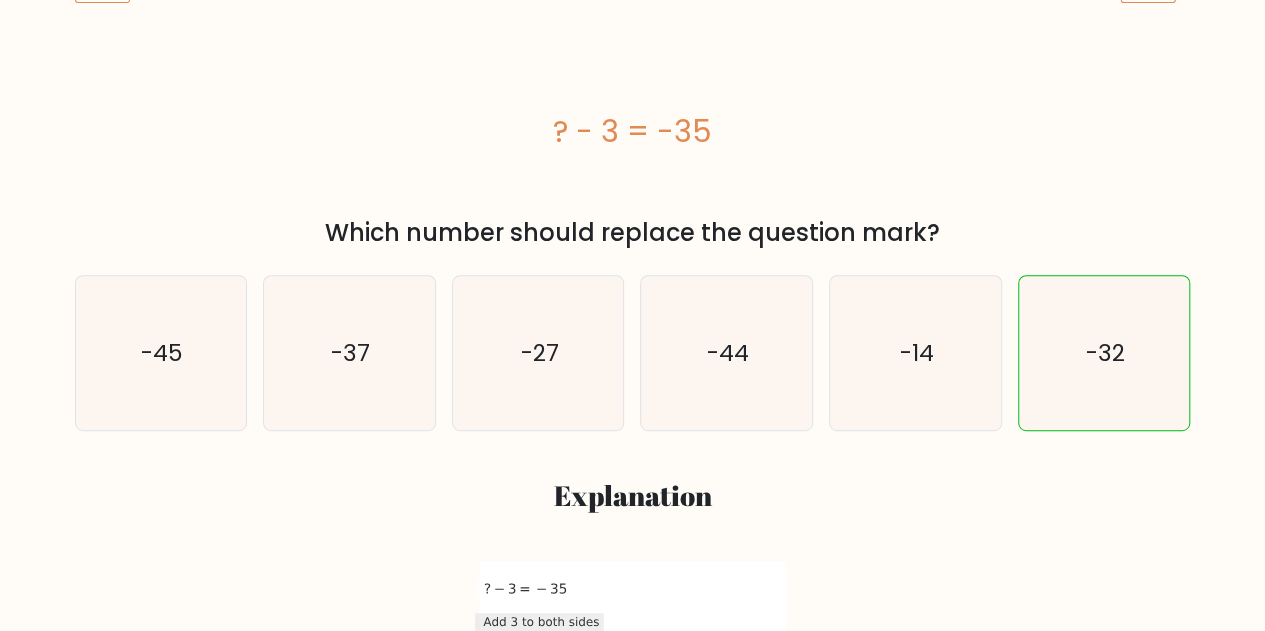 click at bounding box center [1148, -24] 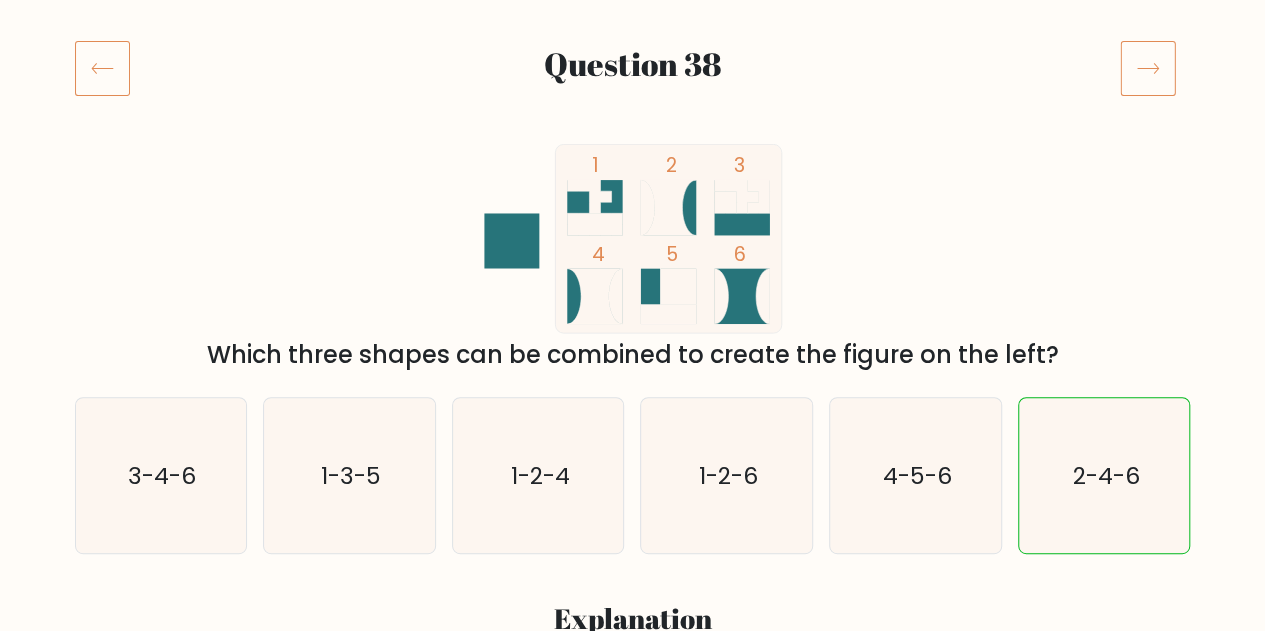 scroll, scrollTop: 243, scrollLeft: 0, axis: vertical 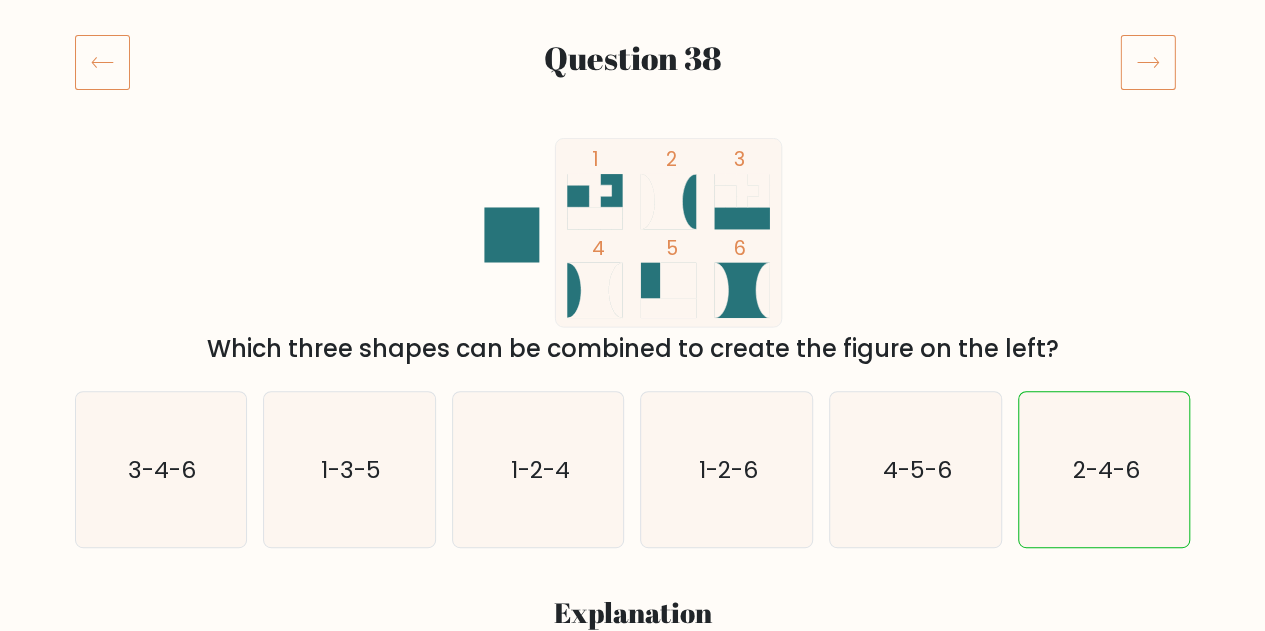 click at bounding box center [1148, 62] 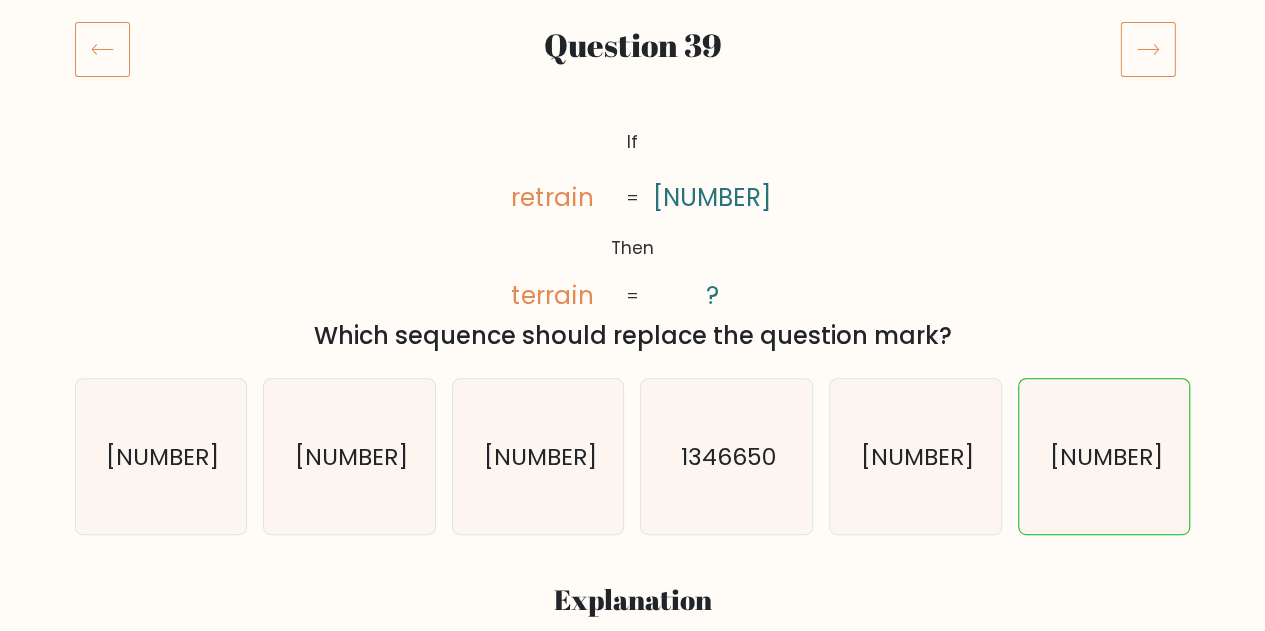 scroll, scrollTop: 259, scrollLeft: 0, axis: vertical 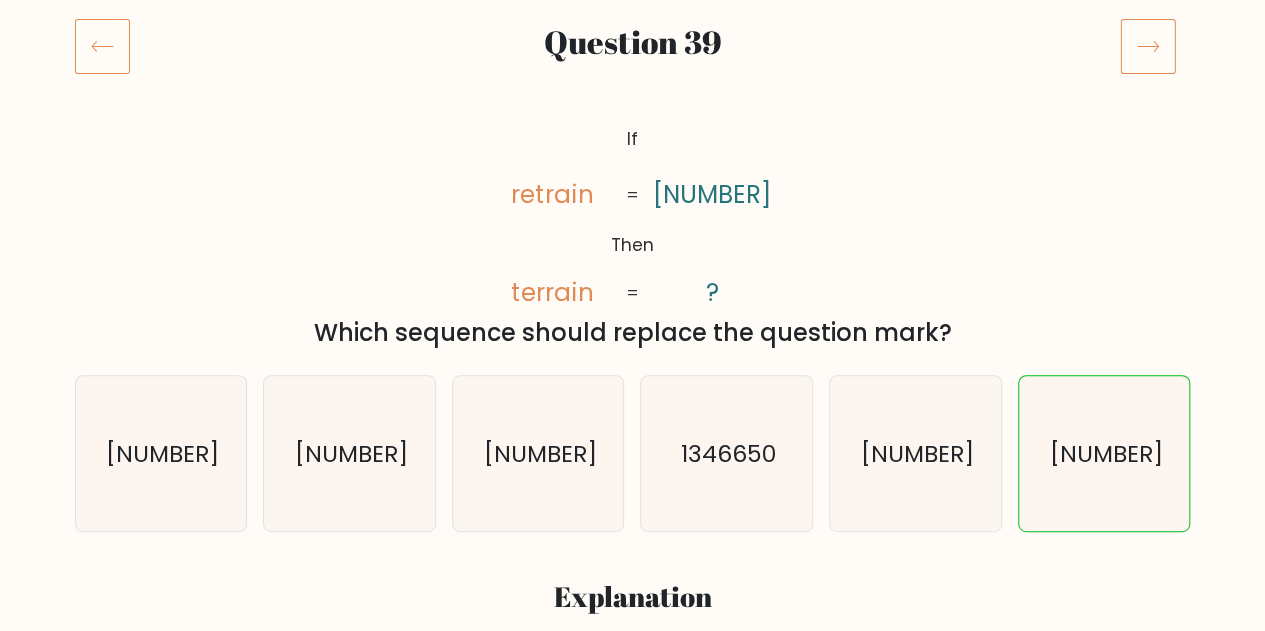 click at bounding box center (1148, 46) 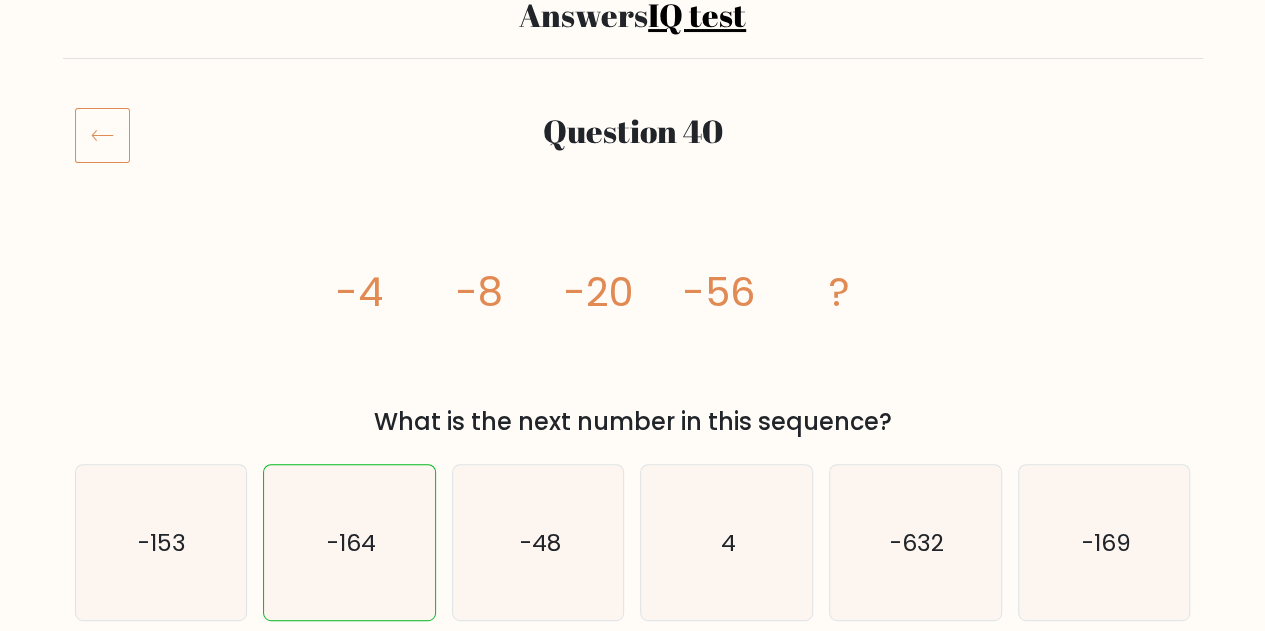 scroll, scrollTop: 0, scrollLeft: 0, axis: both 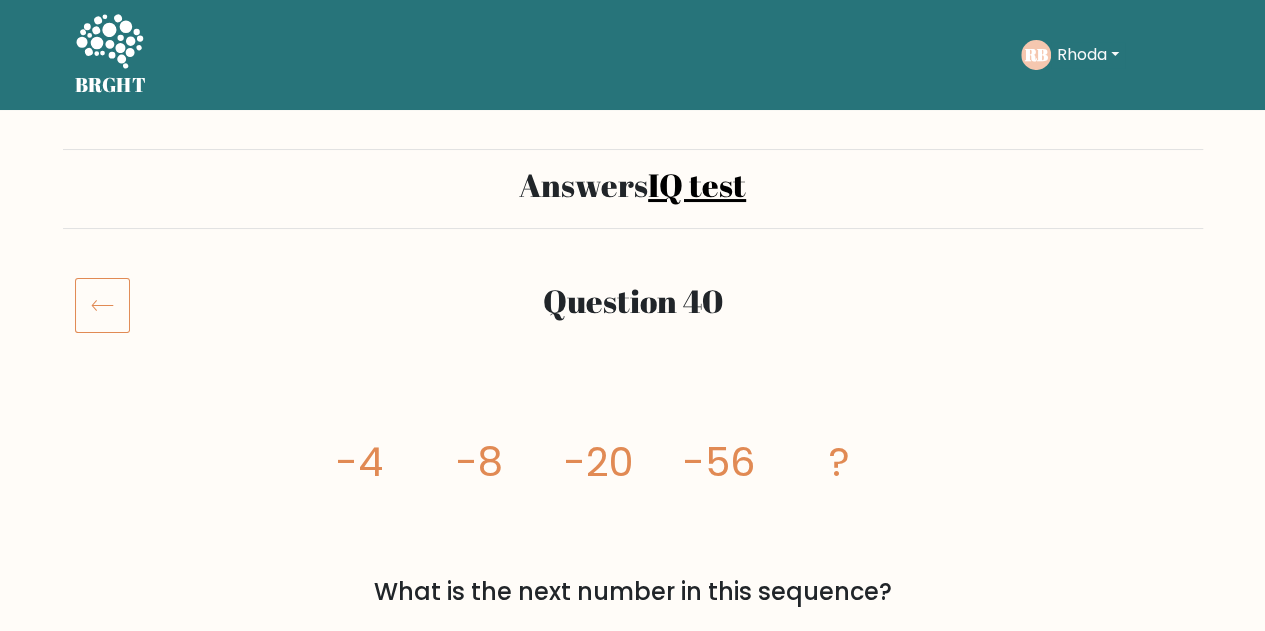 click on "Rhoda" at bounding box center [1088, 55] 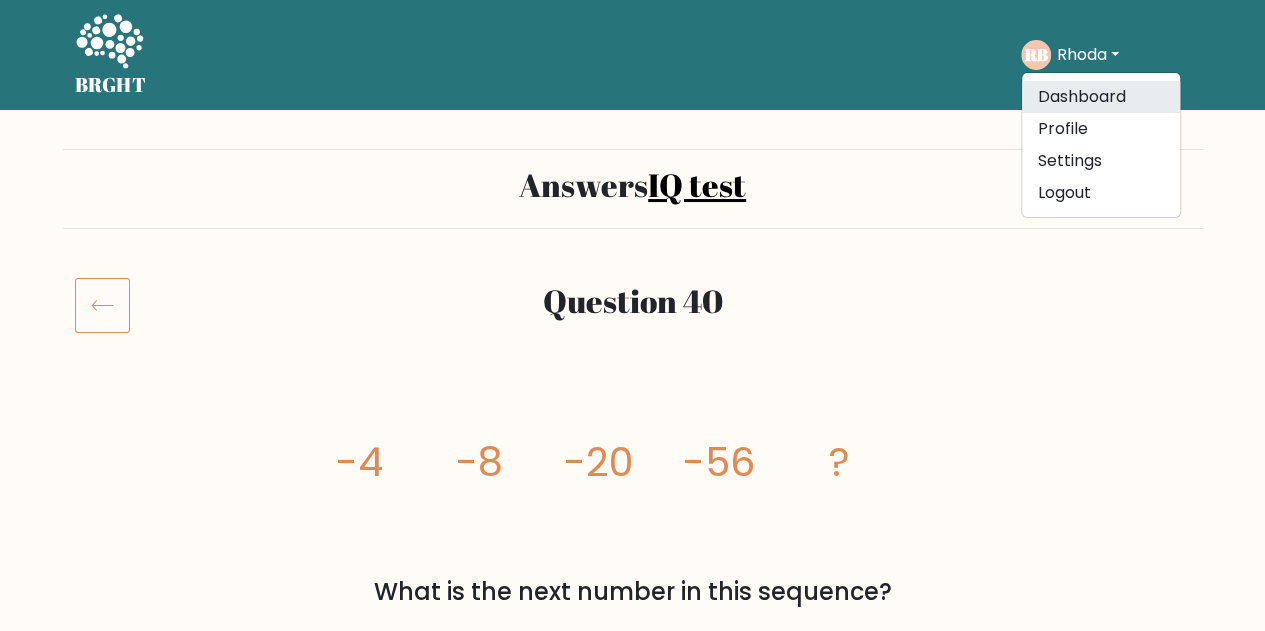 click on "Dashboard" at bounding box center (1101, 97) 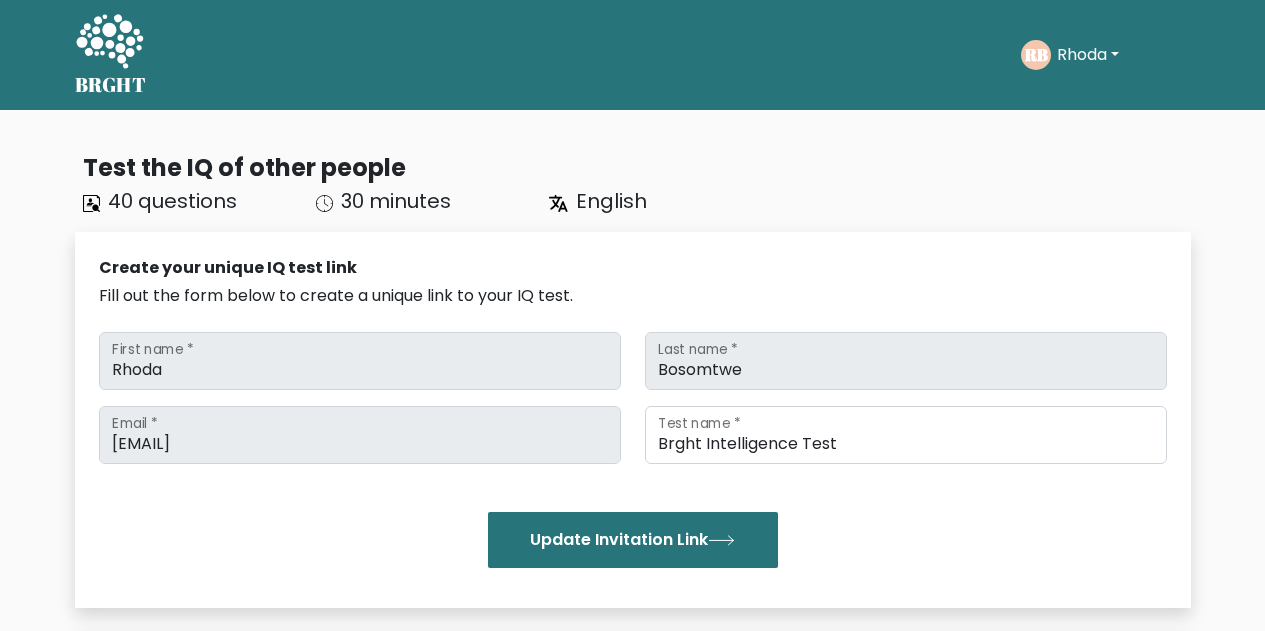 scroll, scrollTop: 0, scrollLeft: 0, axis: both 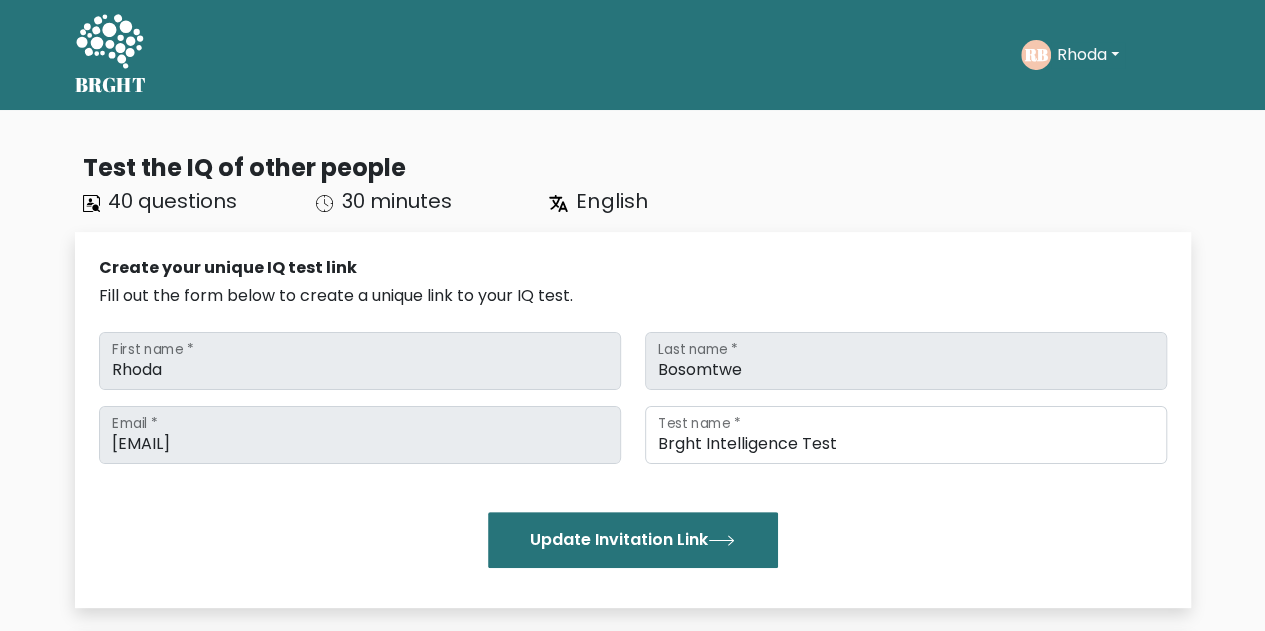 click on "Rhoda" at bounding box center (1088, 55) 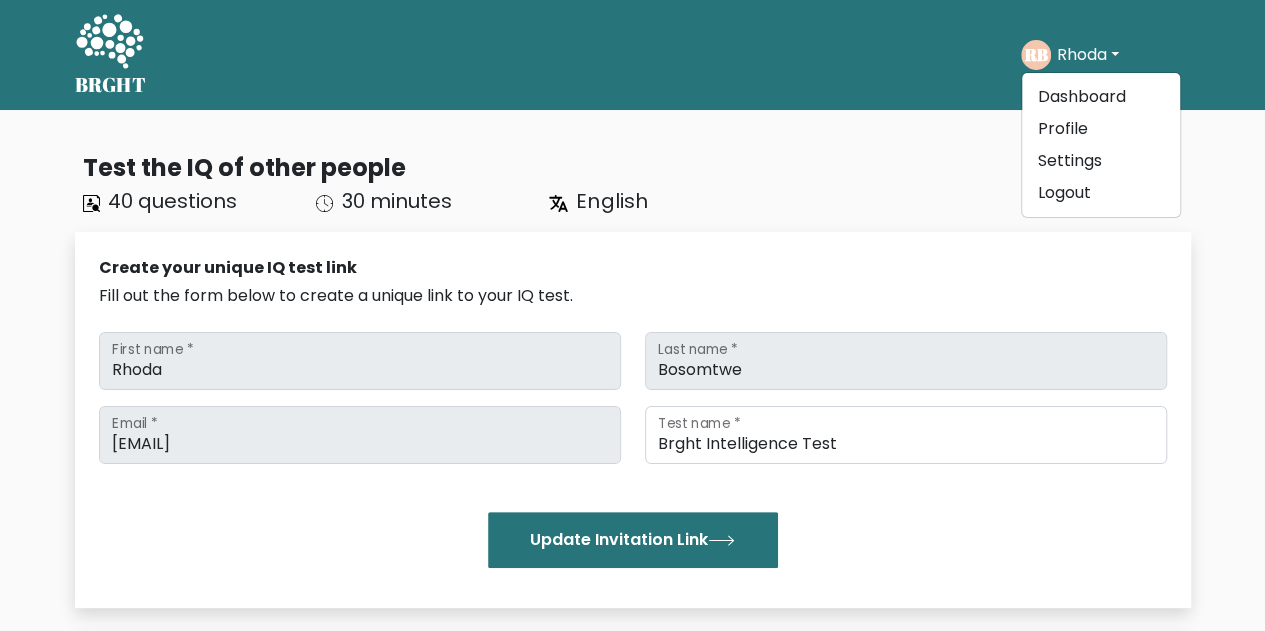 click on "Test the IQ of other people" at bounding box center (637, 168) 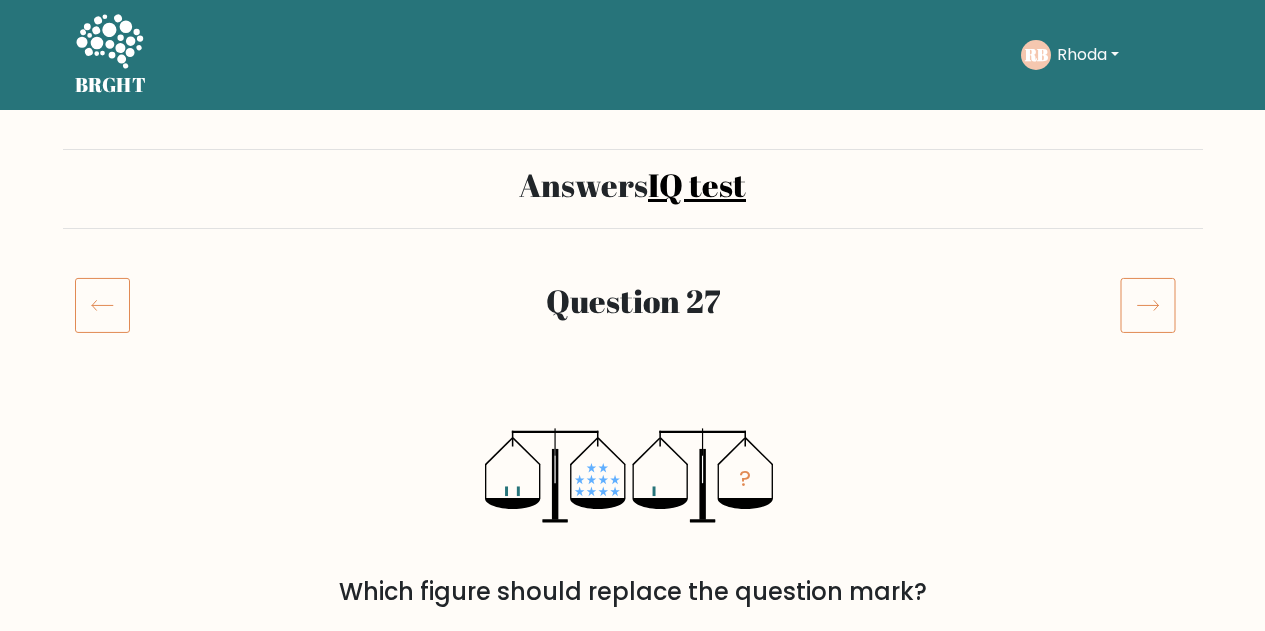 scroll, scrollTop: 204, scrollLeft: 0, axis: vertical 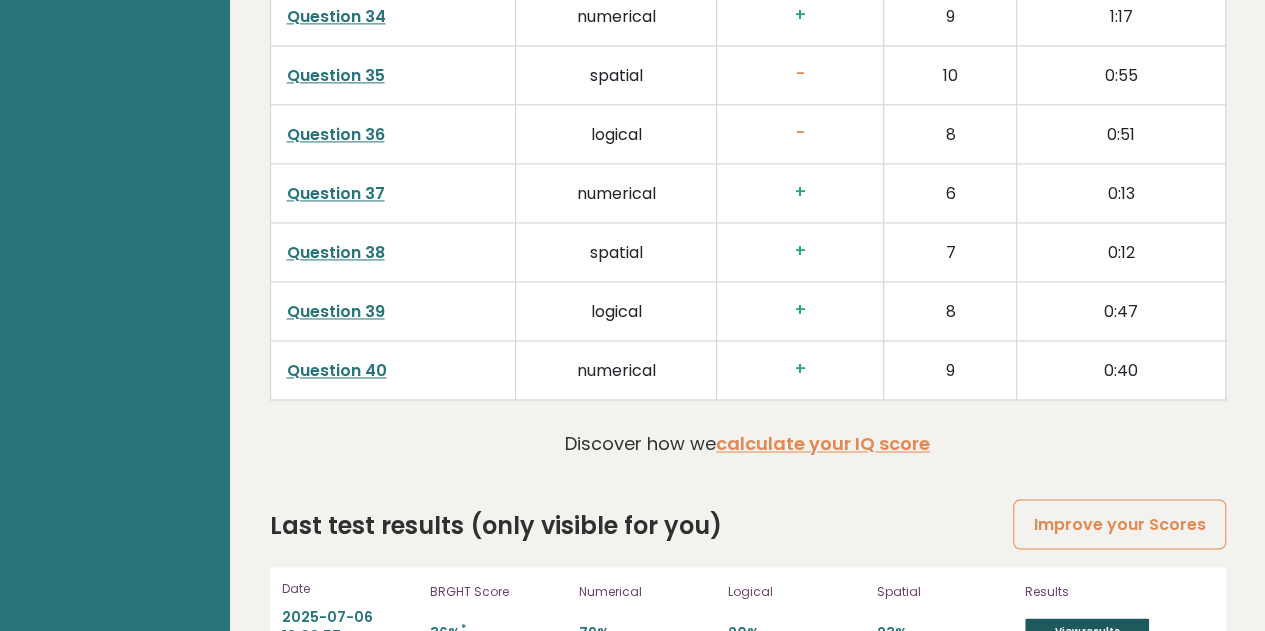 click on "View results" at bounding box center [1087, 631] 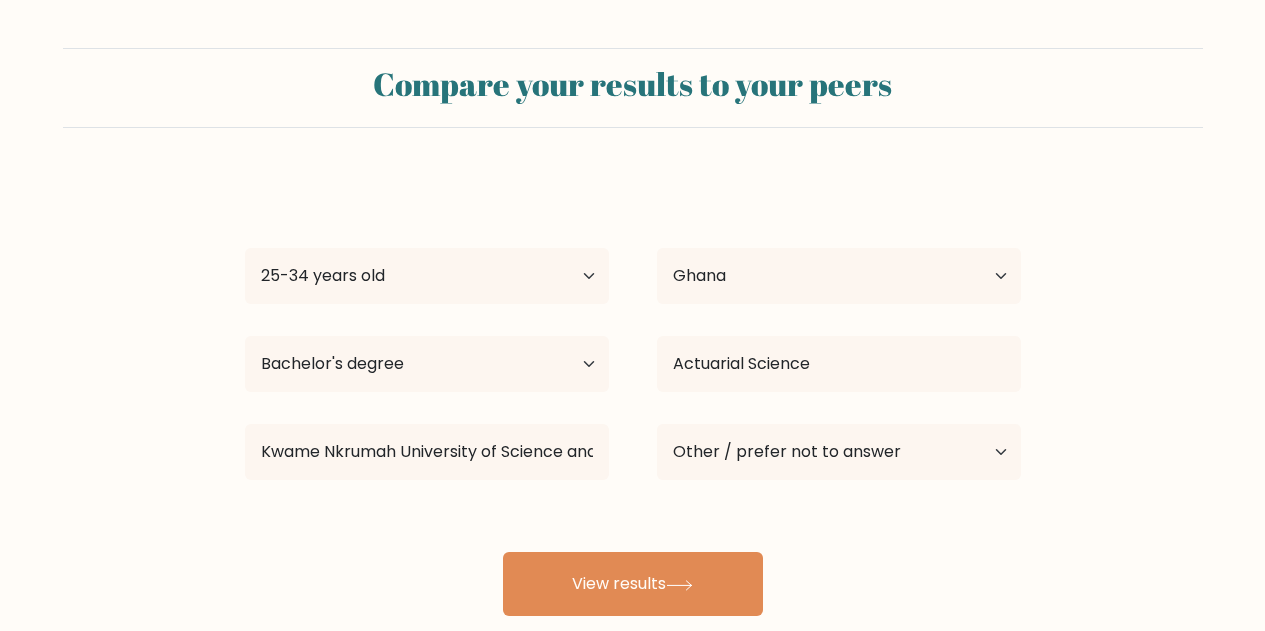 scroll, scrollTop: 126, scrollLeft: 0, axis: vertical 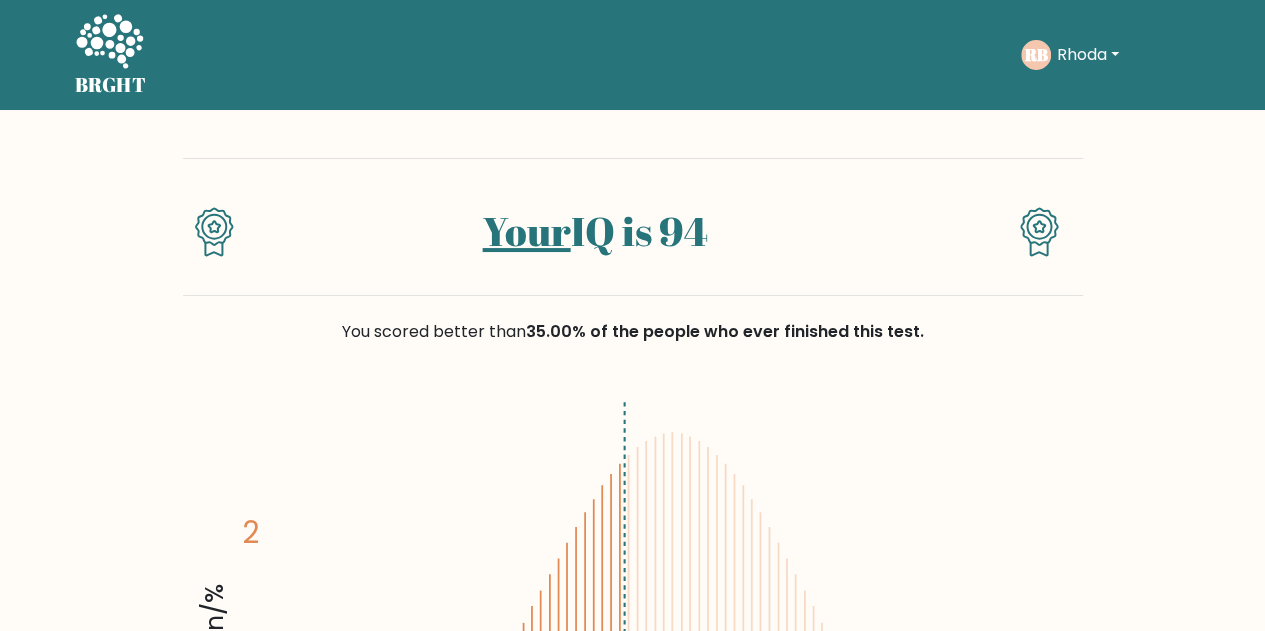 click at bounding box center (214, 232) 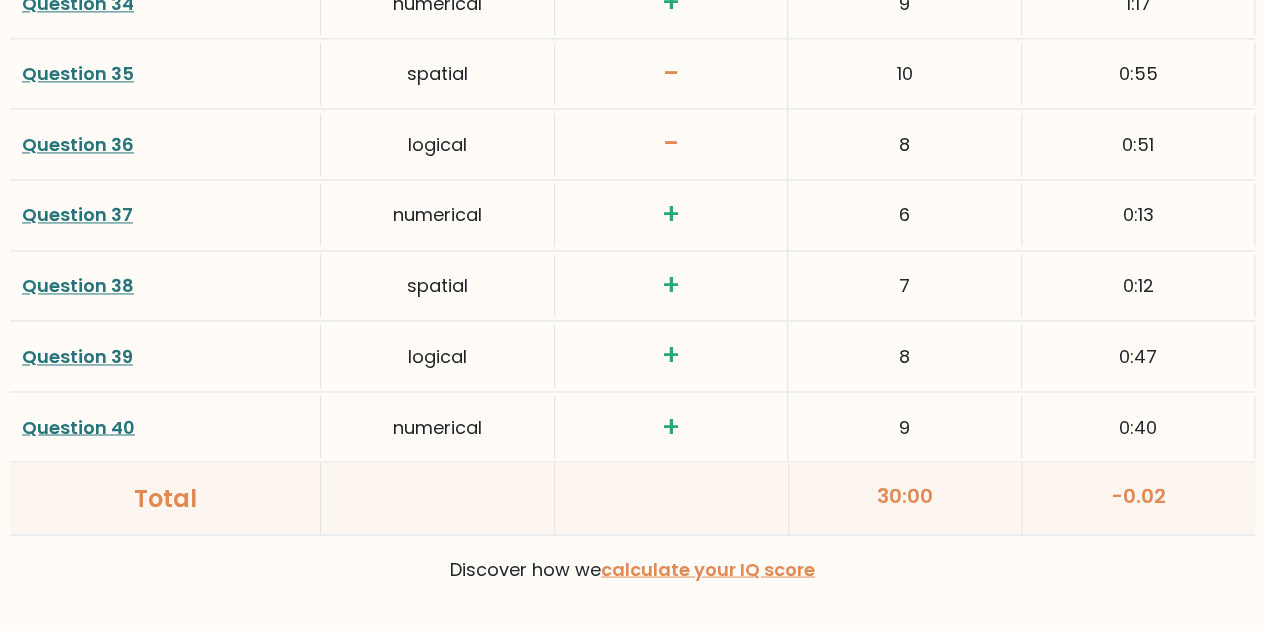 scroll, scrollTop: 5386, scrollLeft: 0, axis: vertical 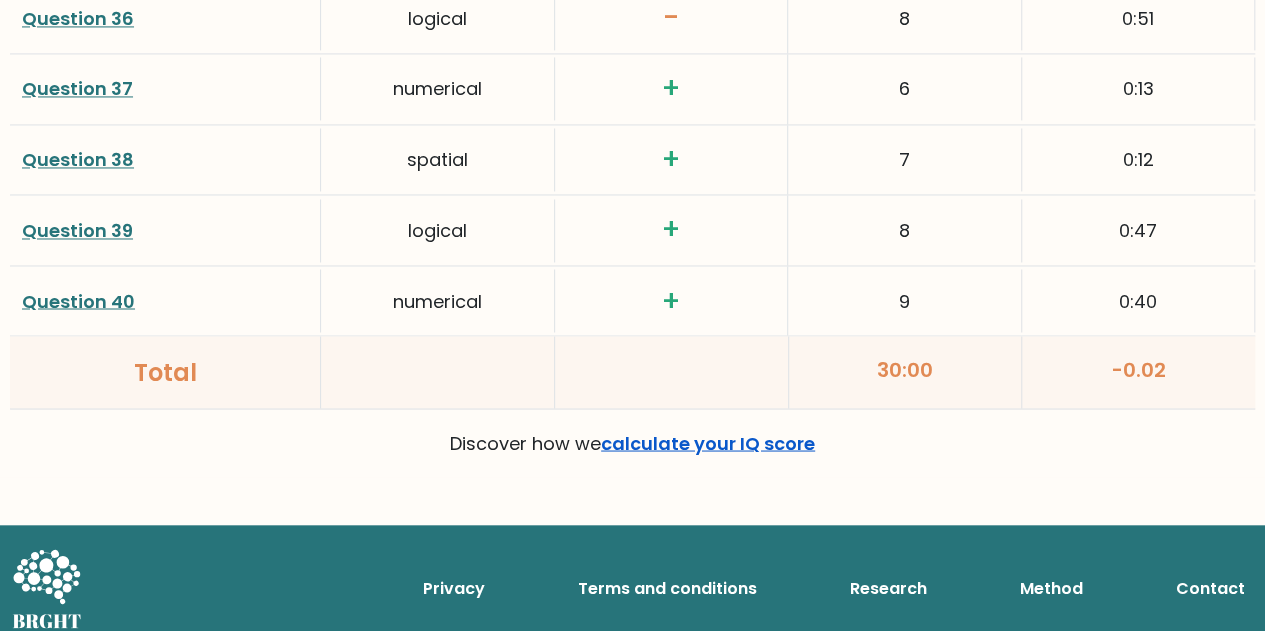 click on "calculate your IQ score" at bounding box center (708, 442) 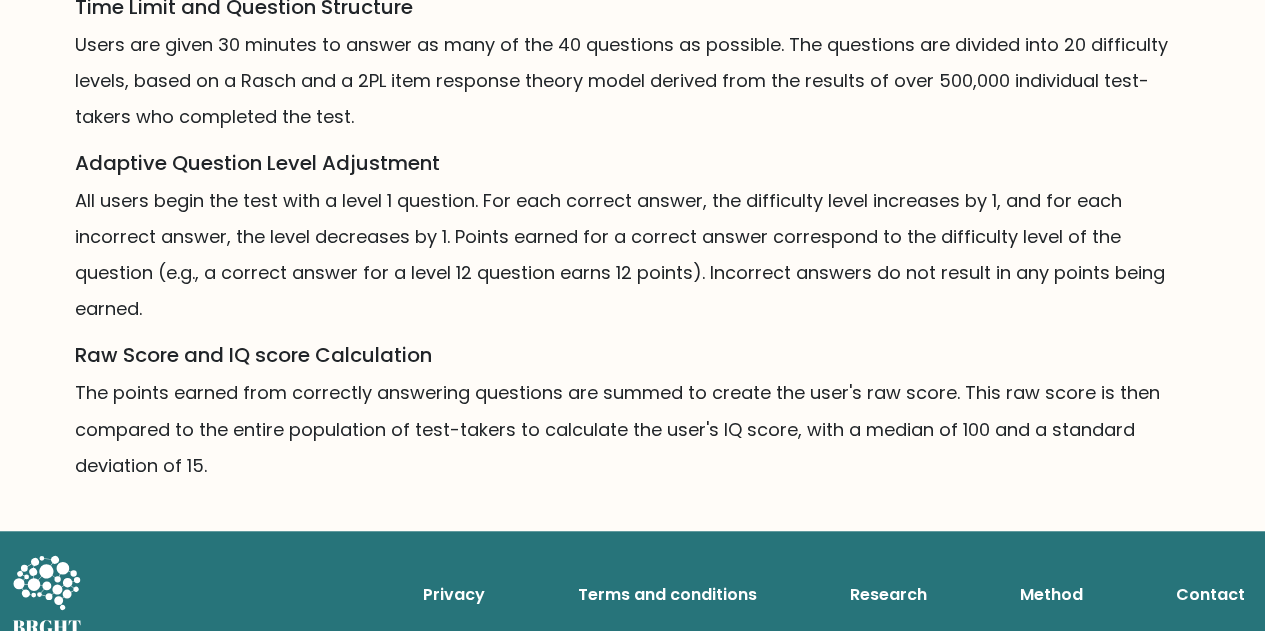 scroll, scrollTop: 1503, scrollLeft: 0, axis: vertical 